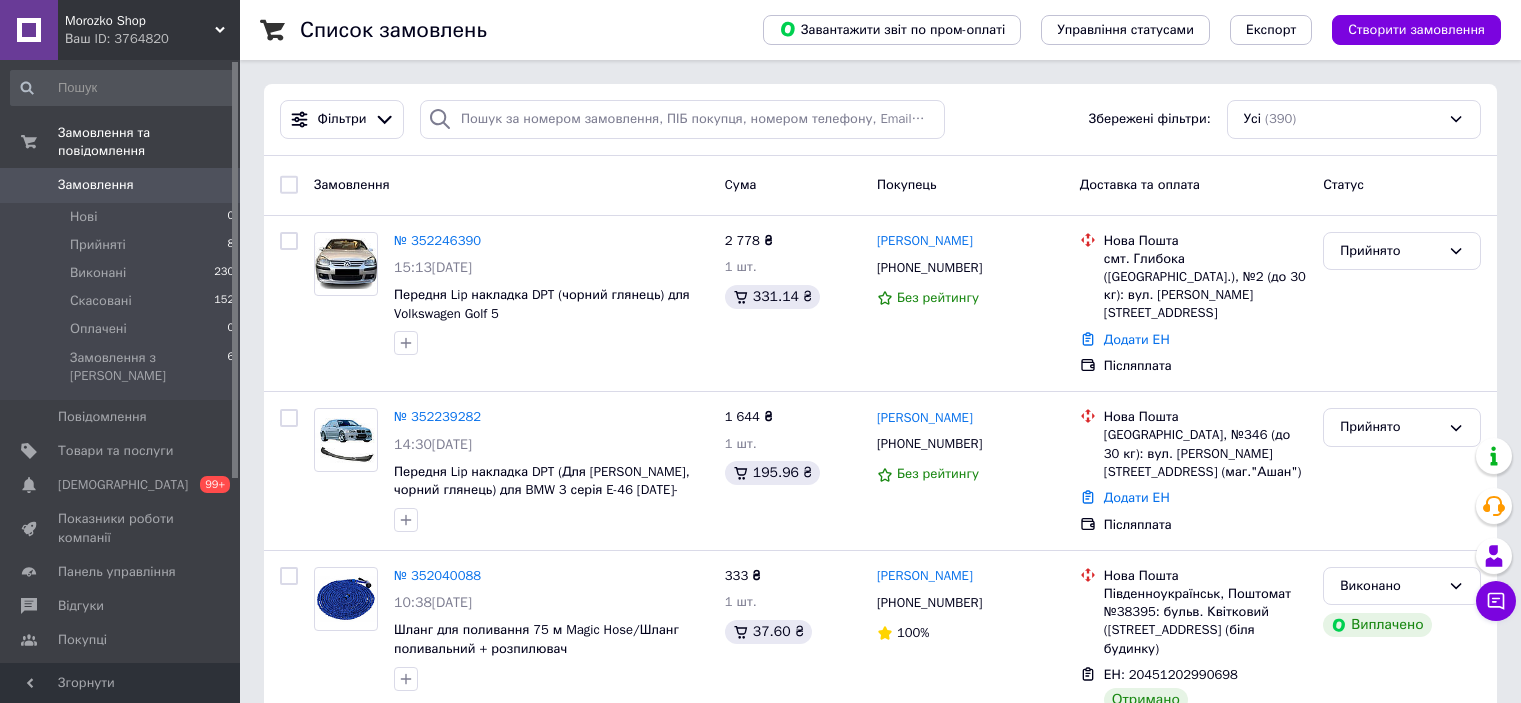 scroll, scrollTop: 0, scrollLeft: 0, axis: both 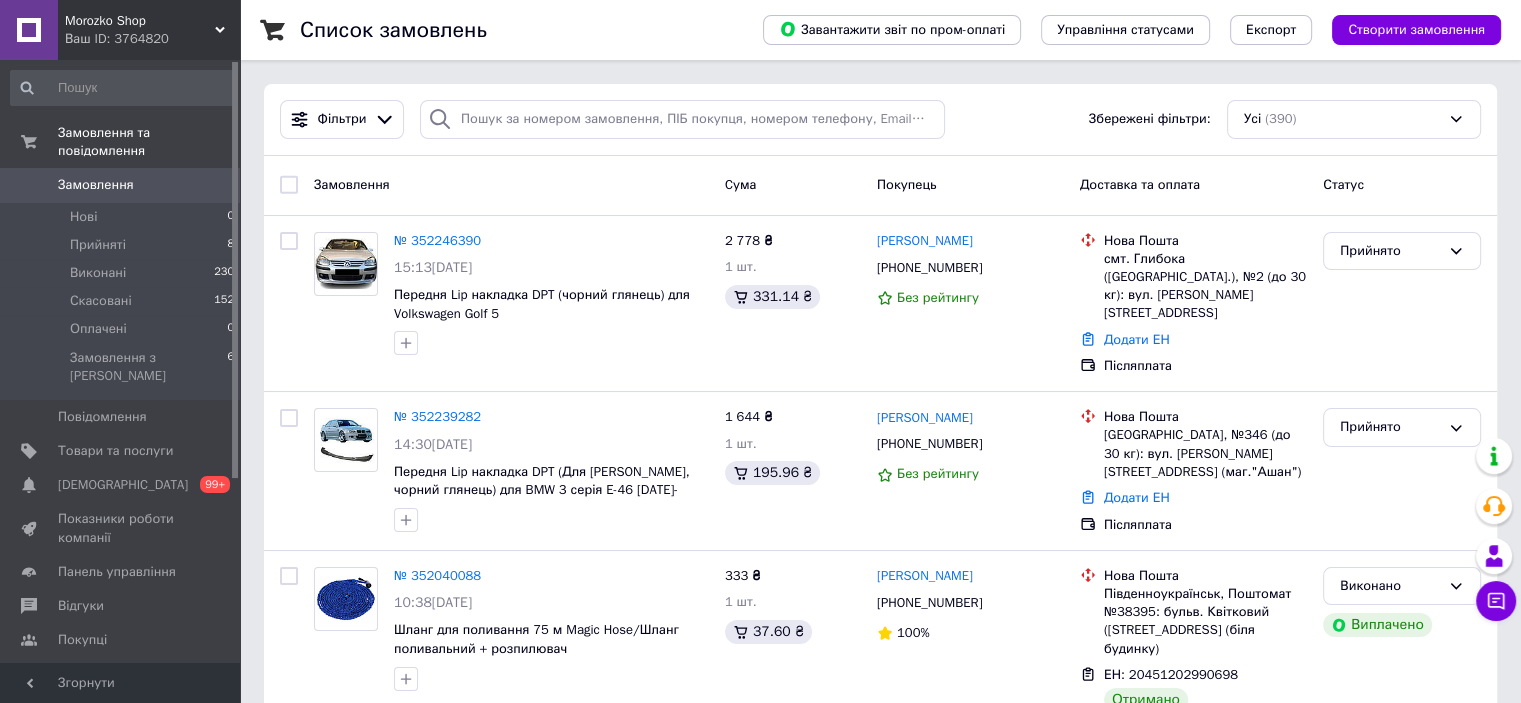 click on "Morozko Shop" at bounding box center [140, 21] 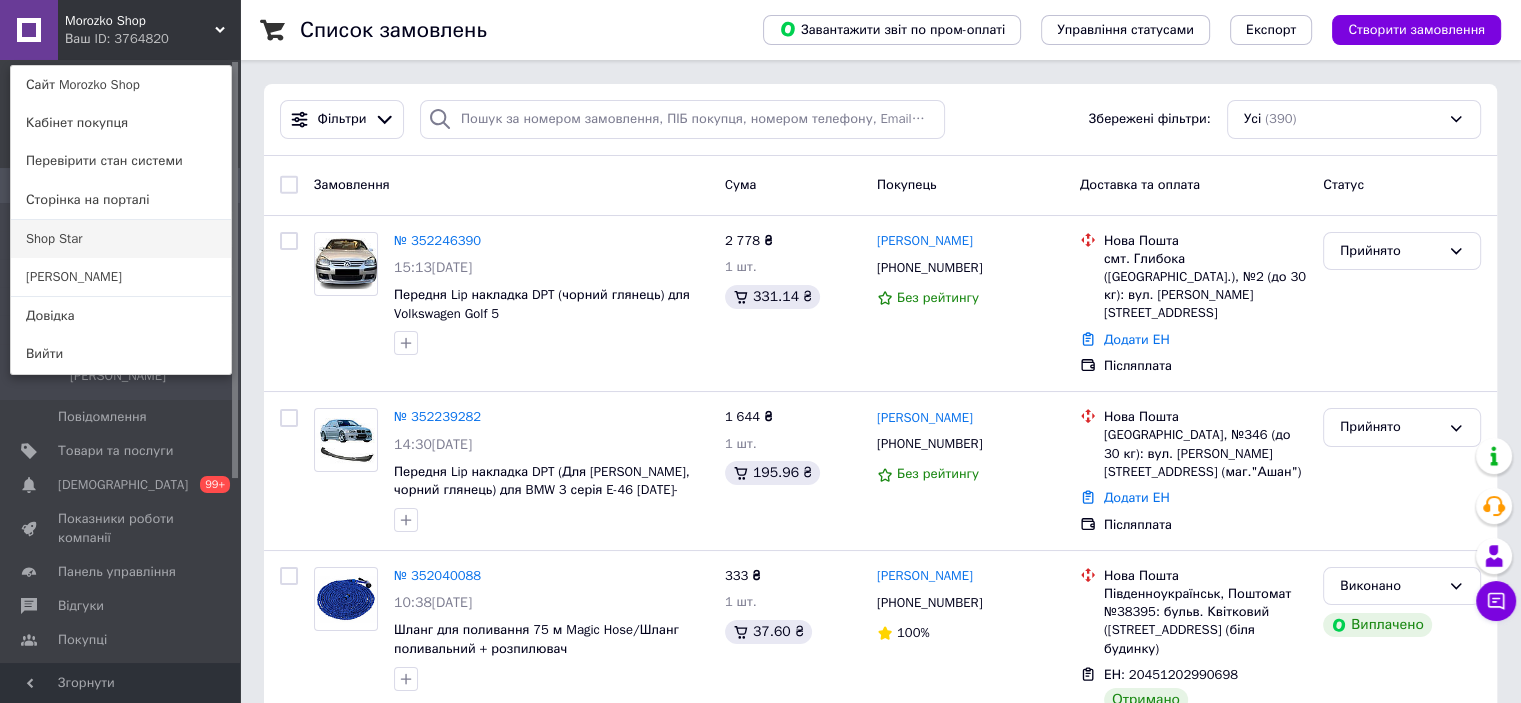 click on "Shop Star" at bounding box center (121, 239) 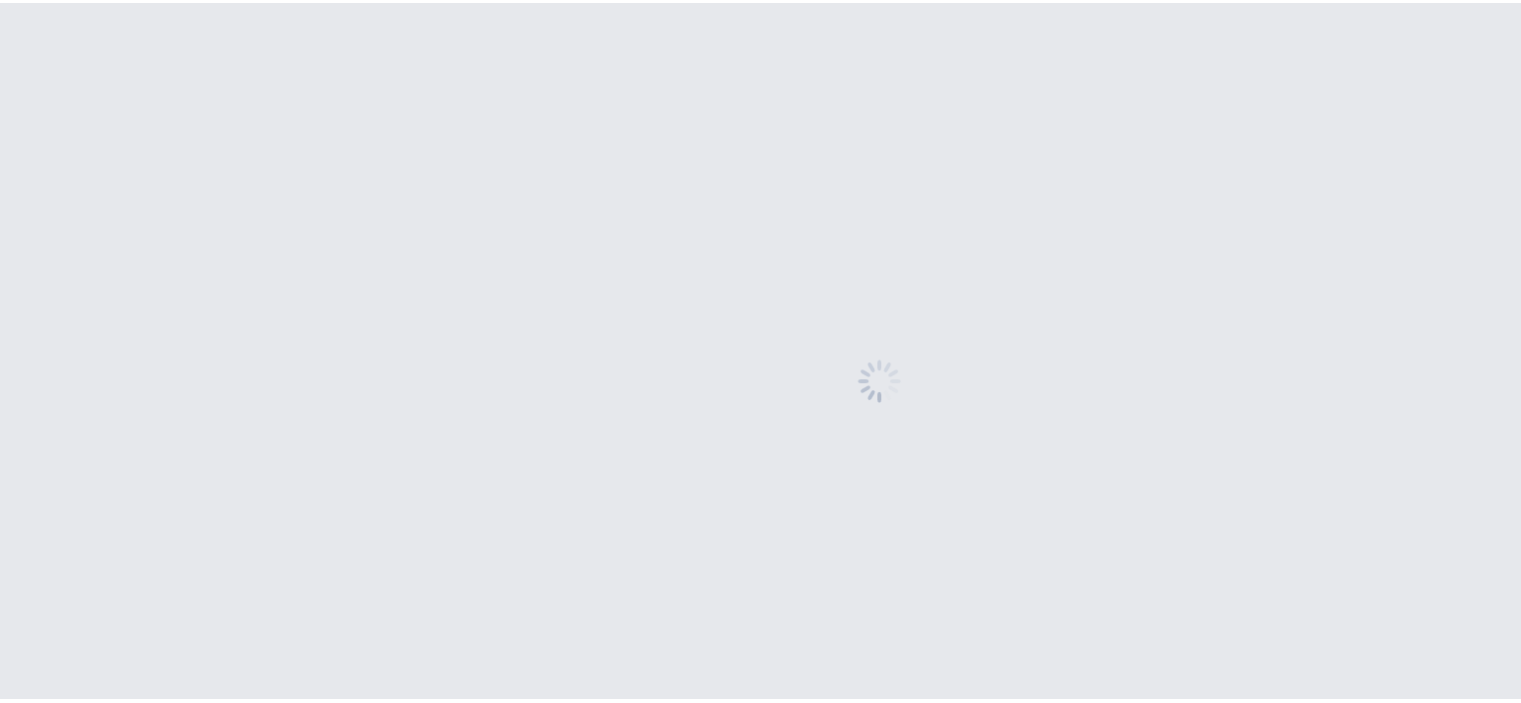 scroll, scrollTop: 0, scrollLeft: 0, axis: both 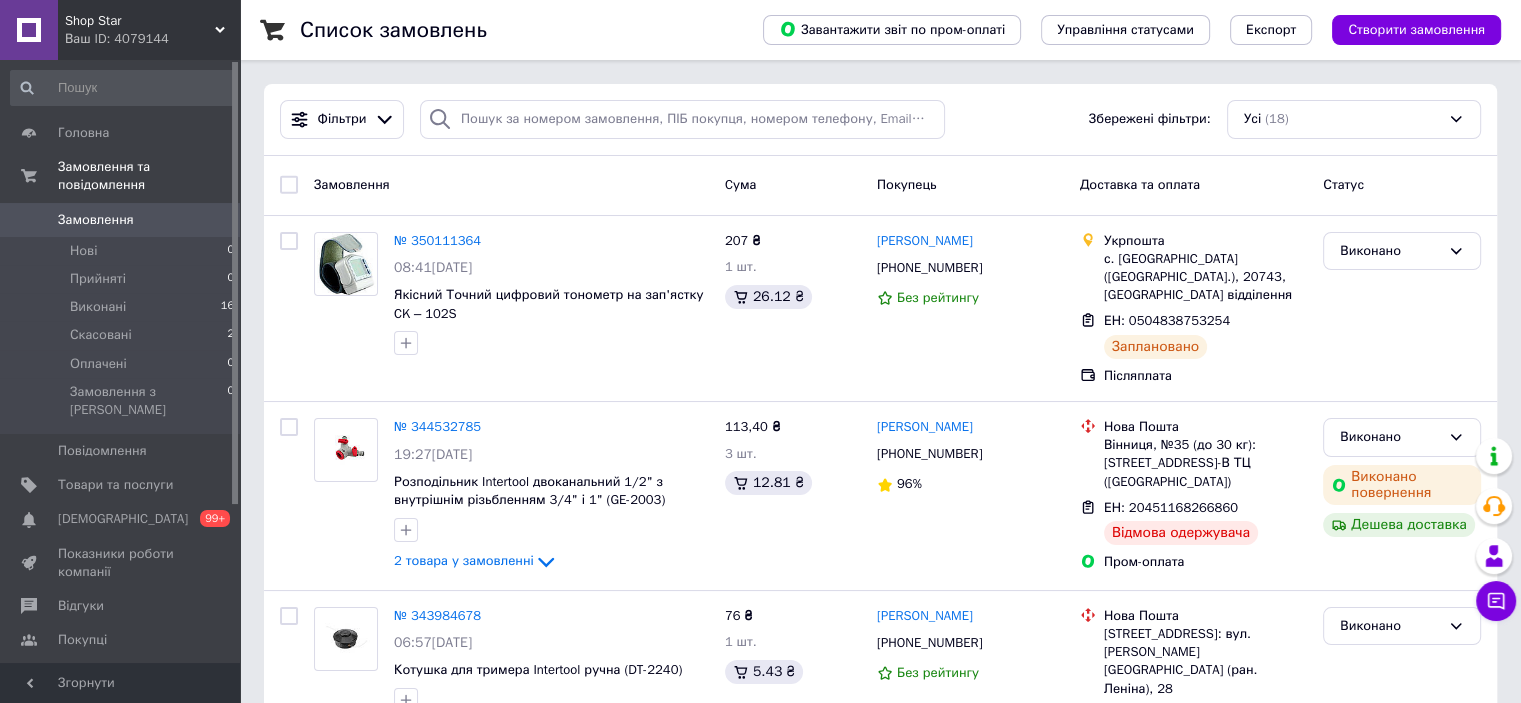 click on "Ваш ID: 4079144" at bounding box center (152, 39) 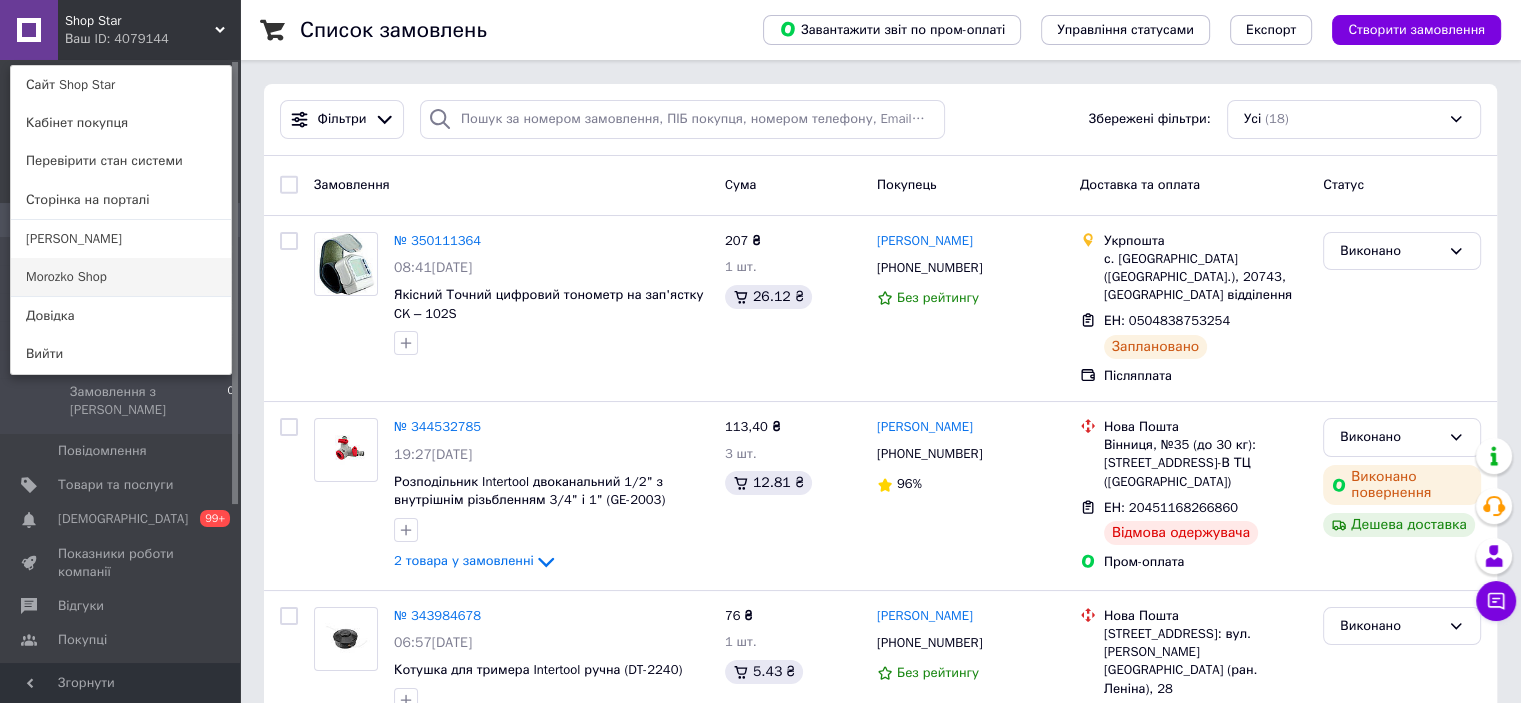 click on "Morozko Shop" at bounding box center [121, 277] 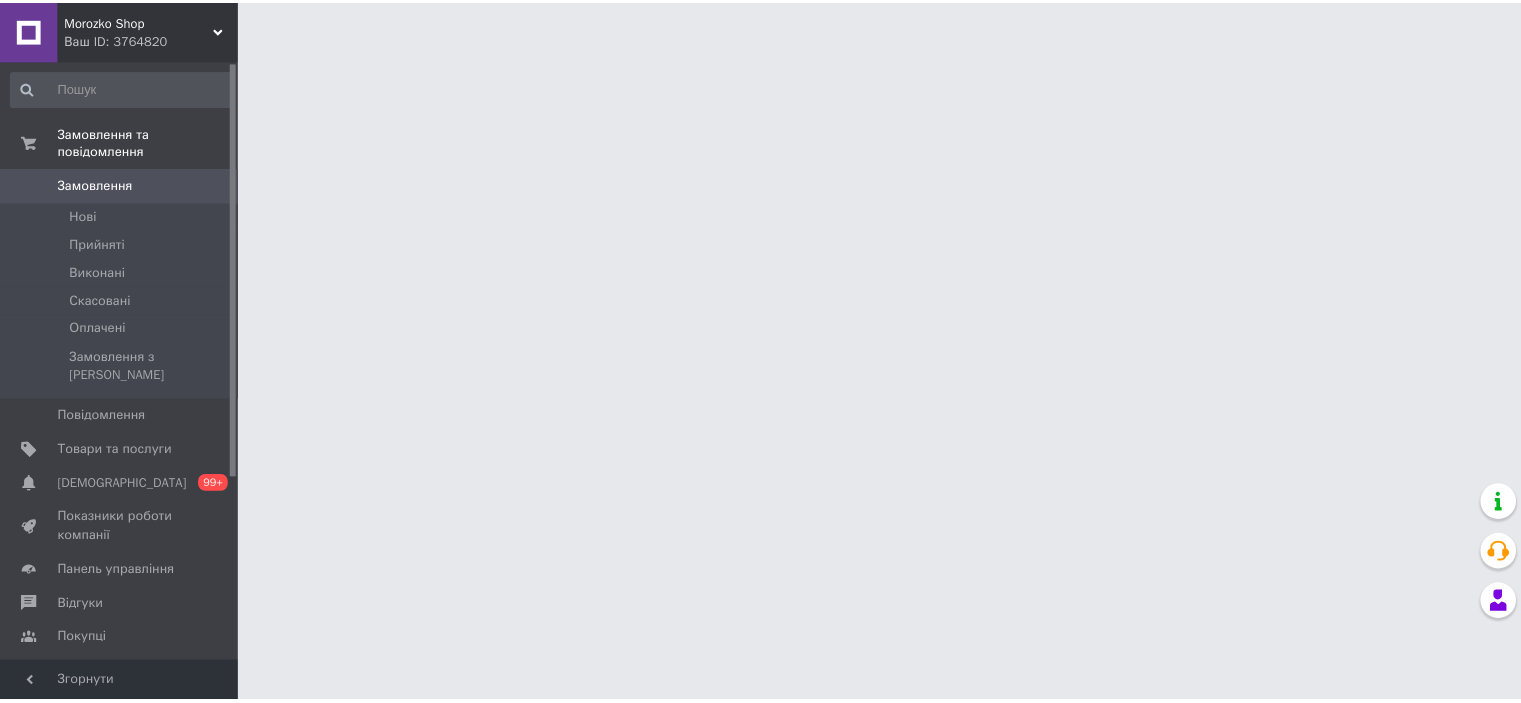 scroll, scrollTop: 0, scrollLeft: 0, axis: both 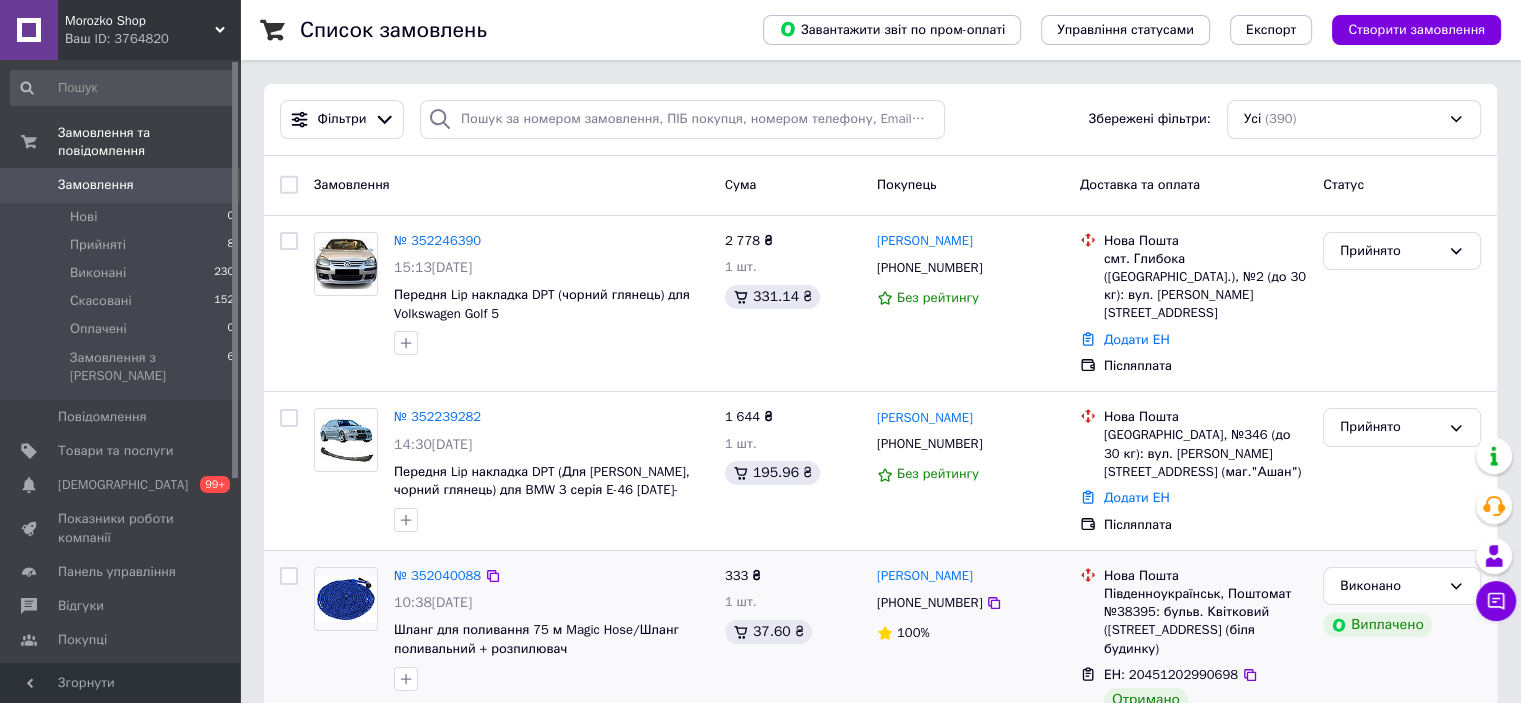 click on "333 ₴ 1 шт. 37.60 ₴" at bounding box center (793, 653) 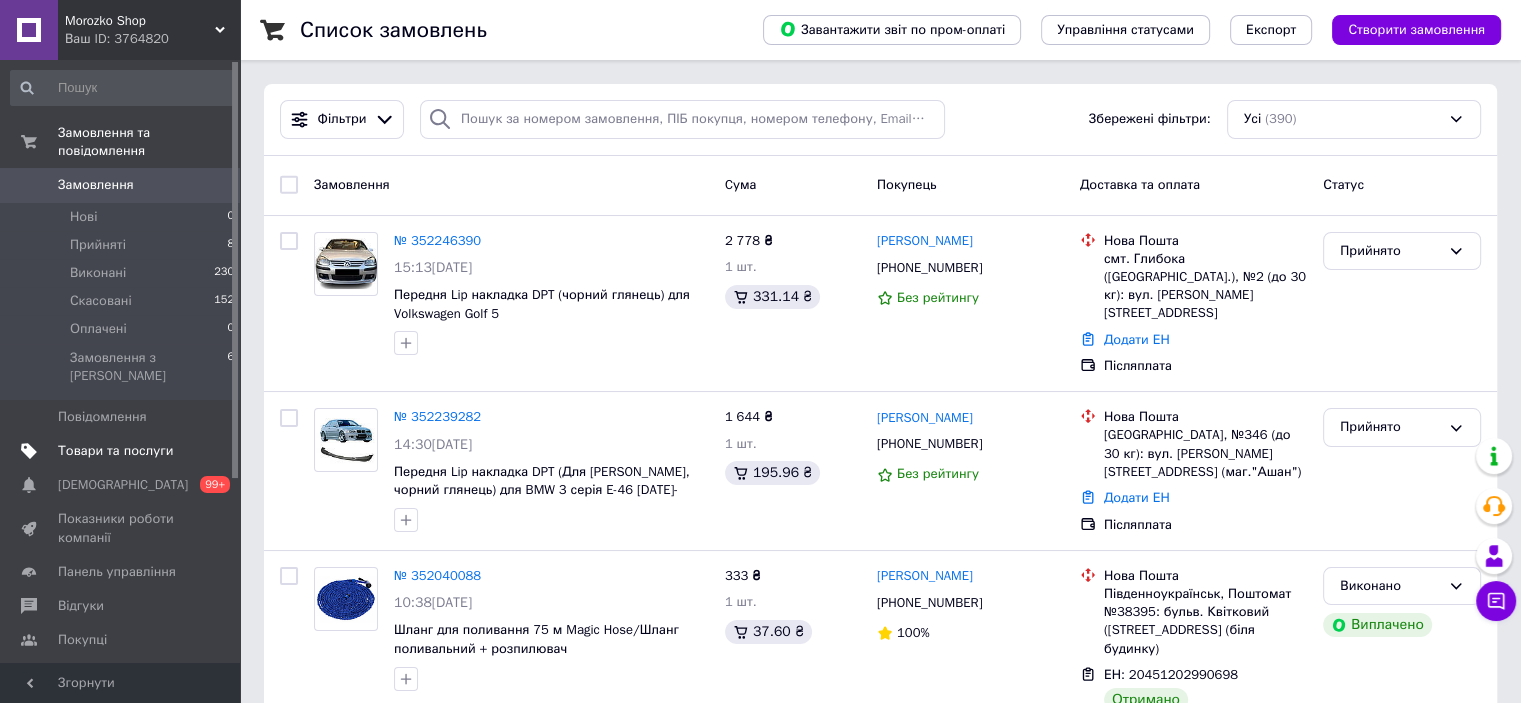 click on "Товари та послуги" at bounding box center (115, 451) 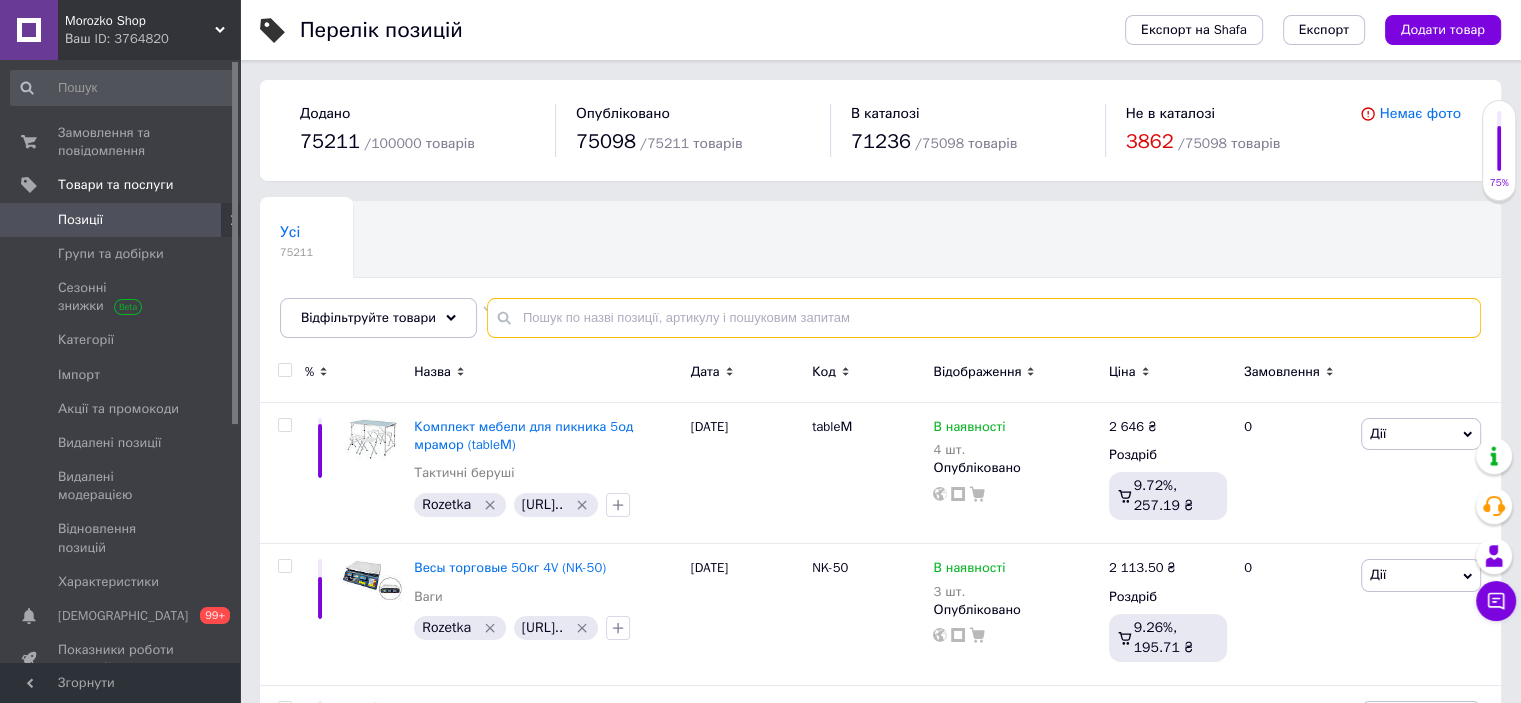 click at bounding box center [984, 318] 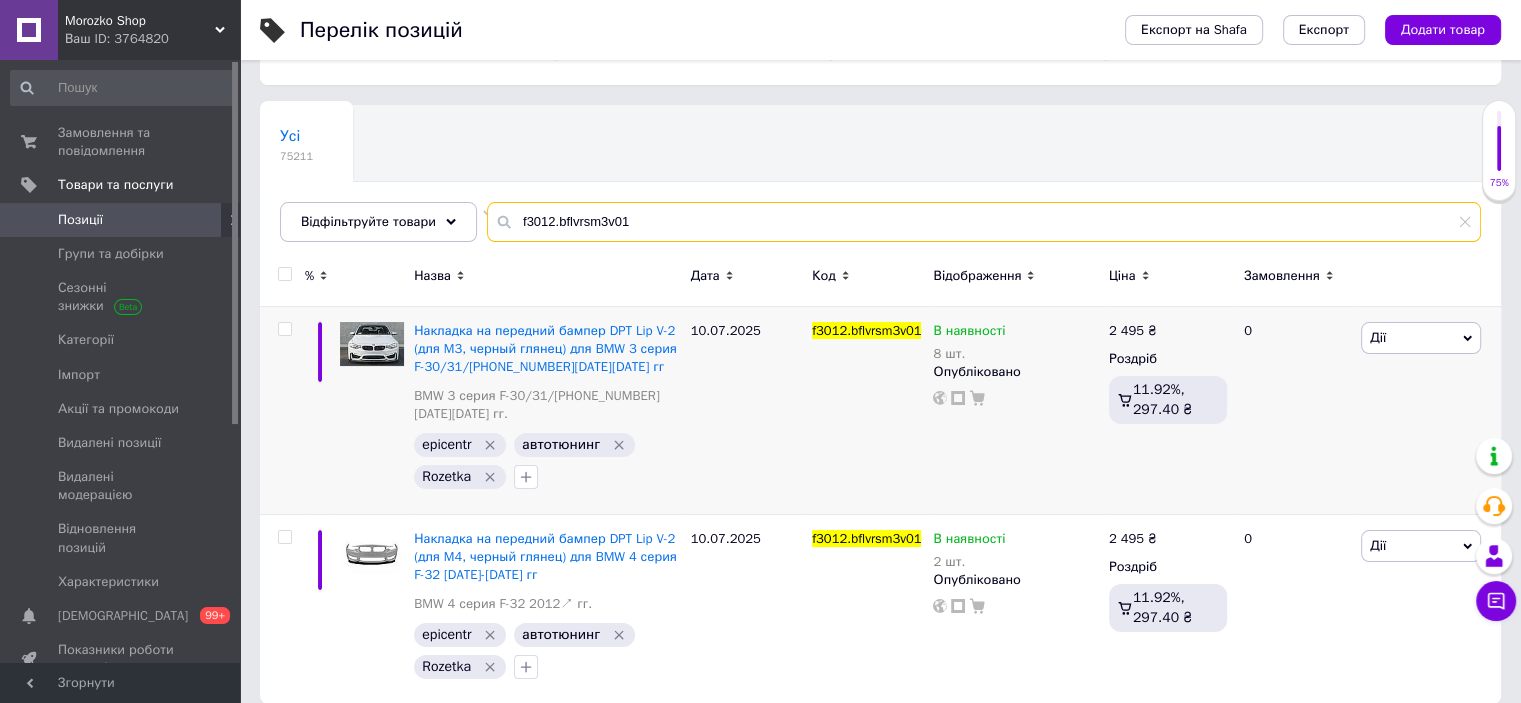 scroll, scrollTop: 97, scrollLeft: 0, axis: vertical 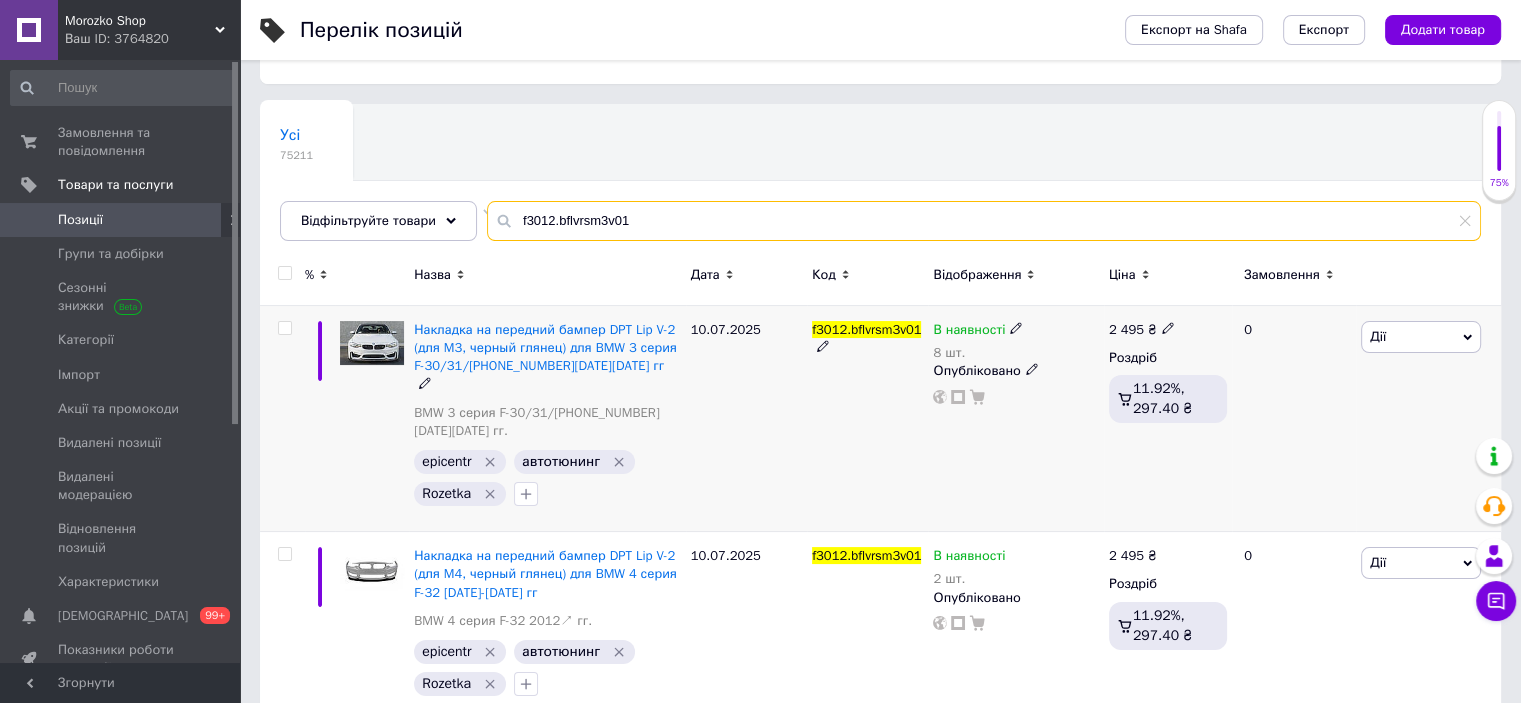 type on "f3012.bflvrsm3v01" 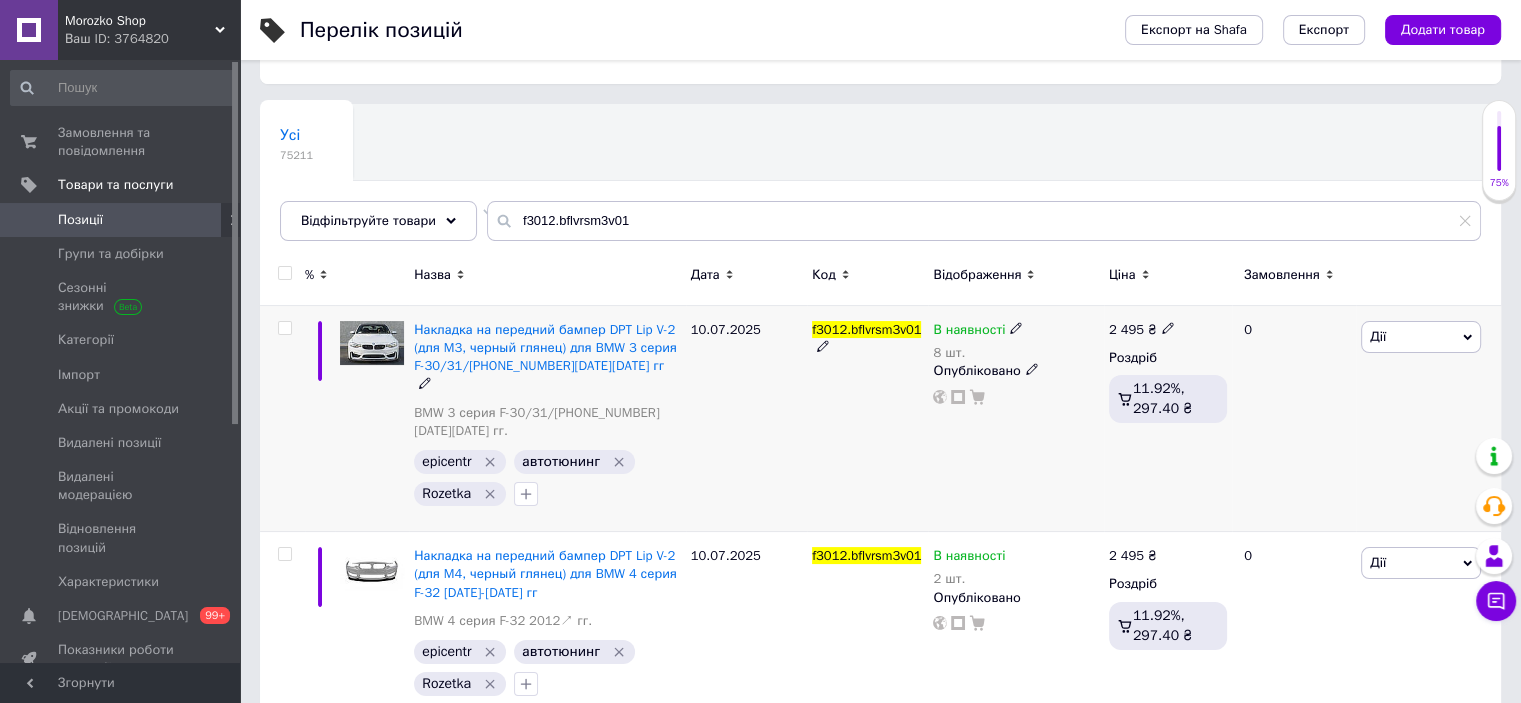 click 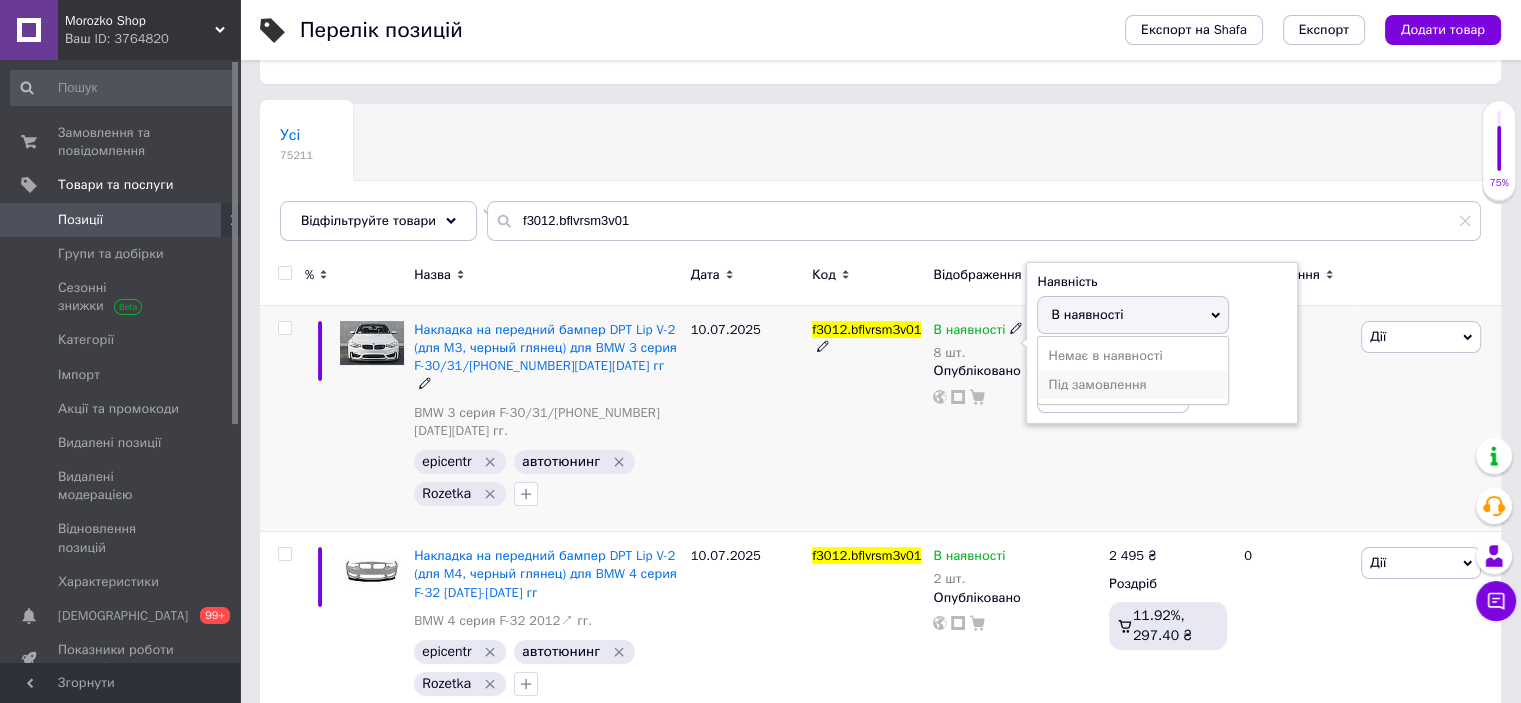 click on "Під замовлення" at bounding box center (1133, 385) 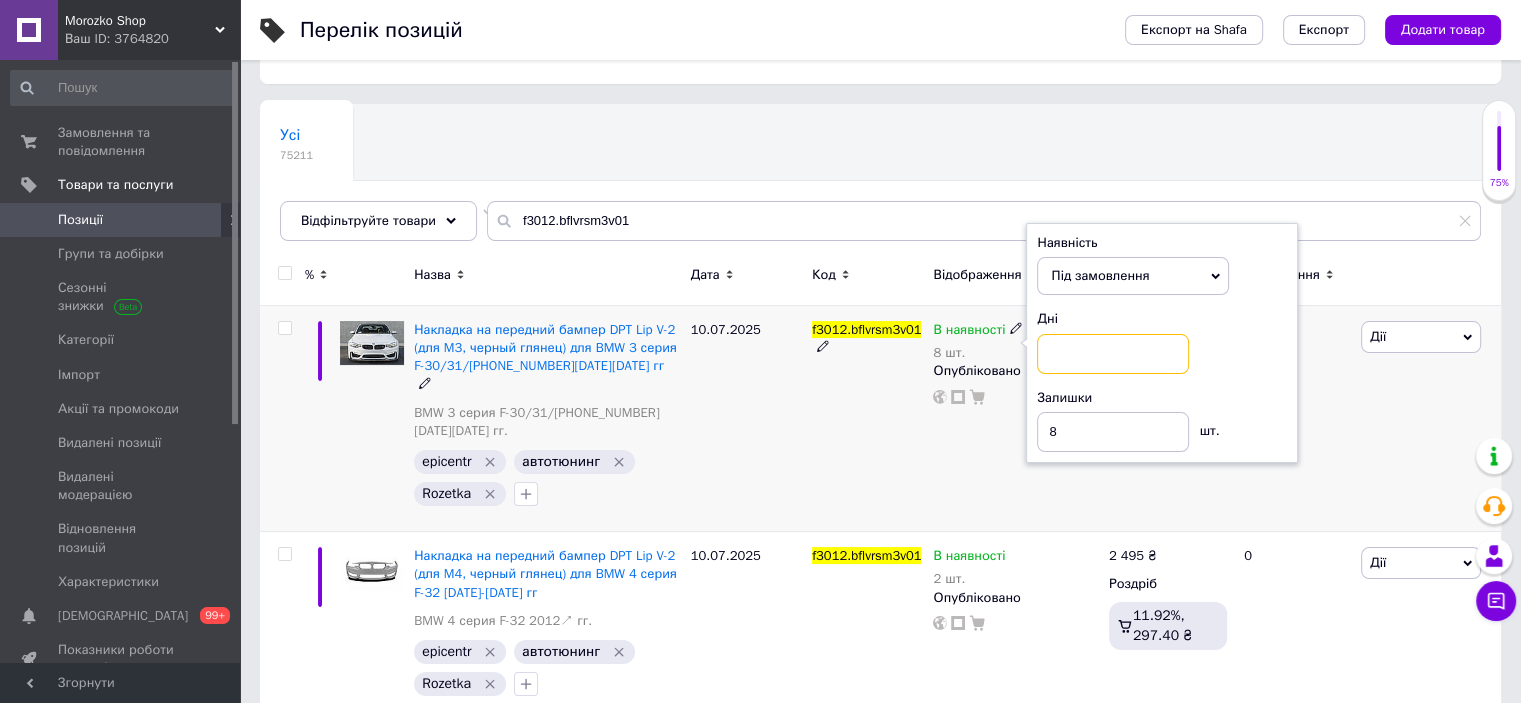click at bounding box center (1113, 354) 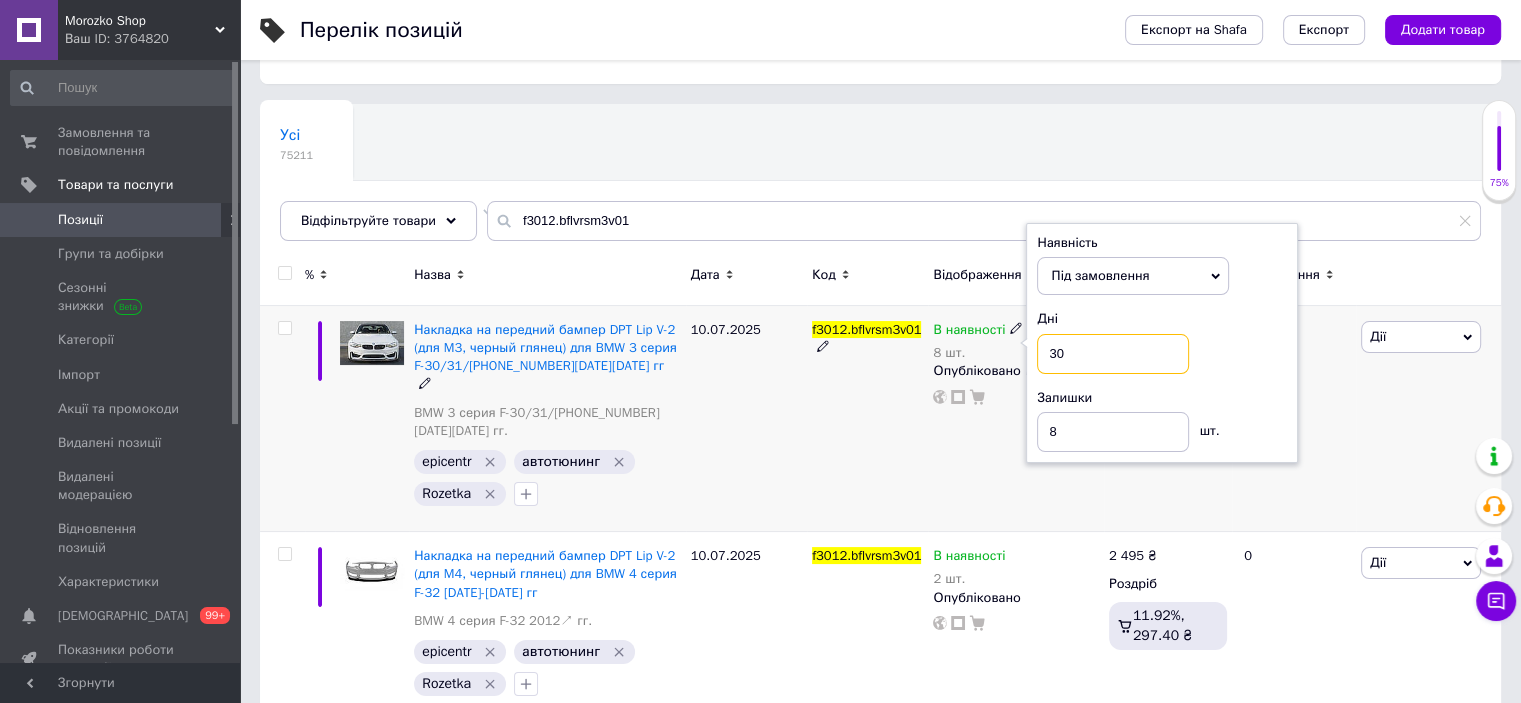 type on "30" 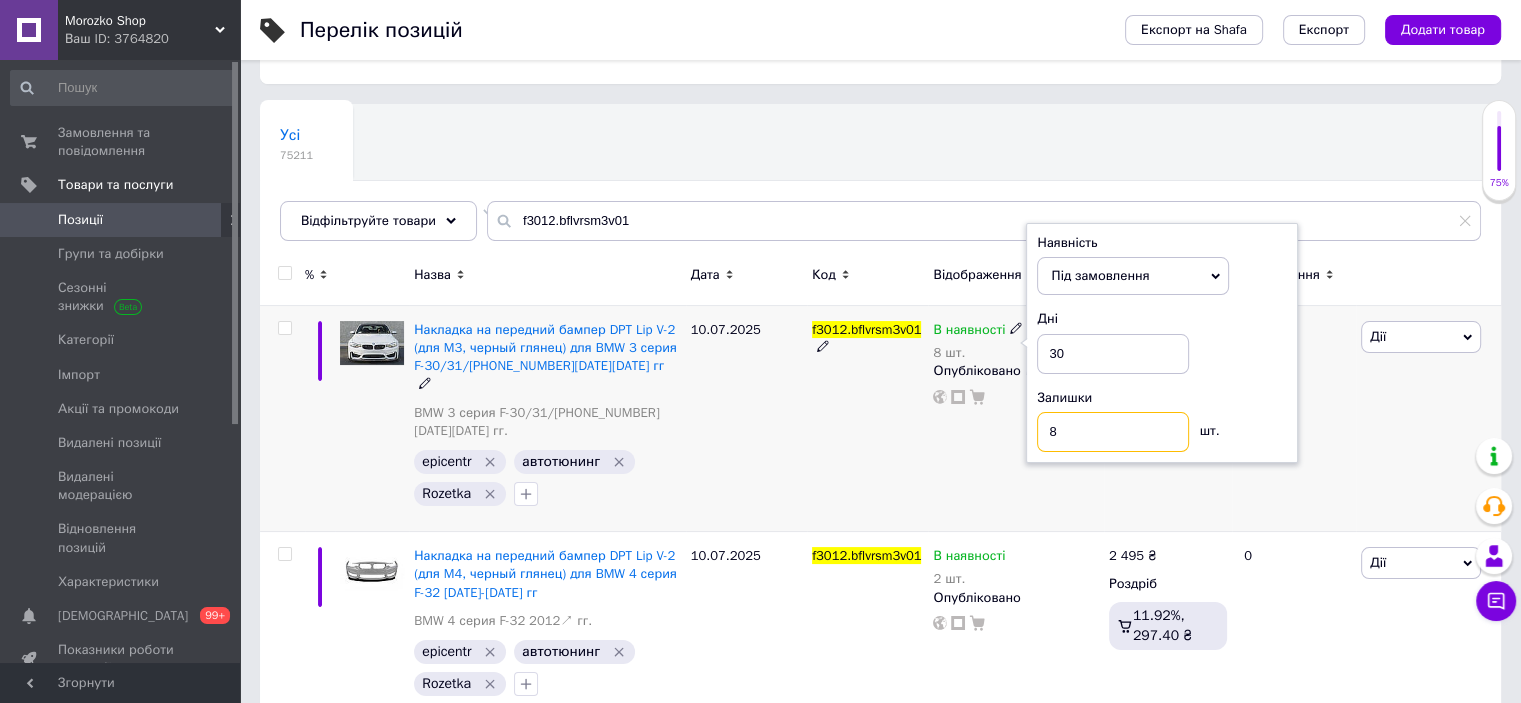 click on "8" at bounding box center [1113, 432] 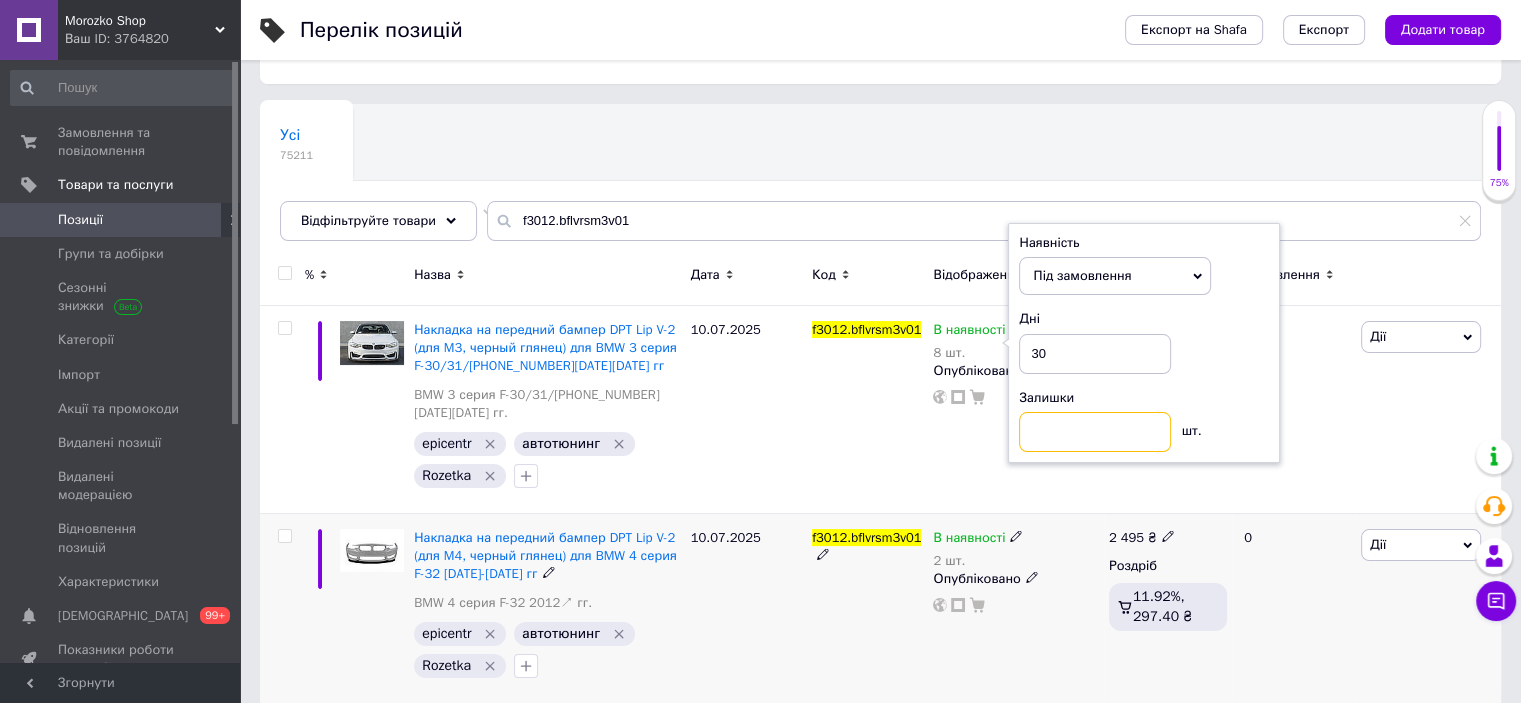 type 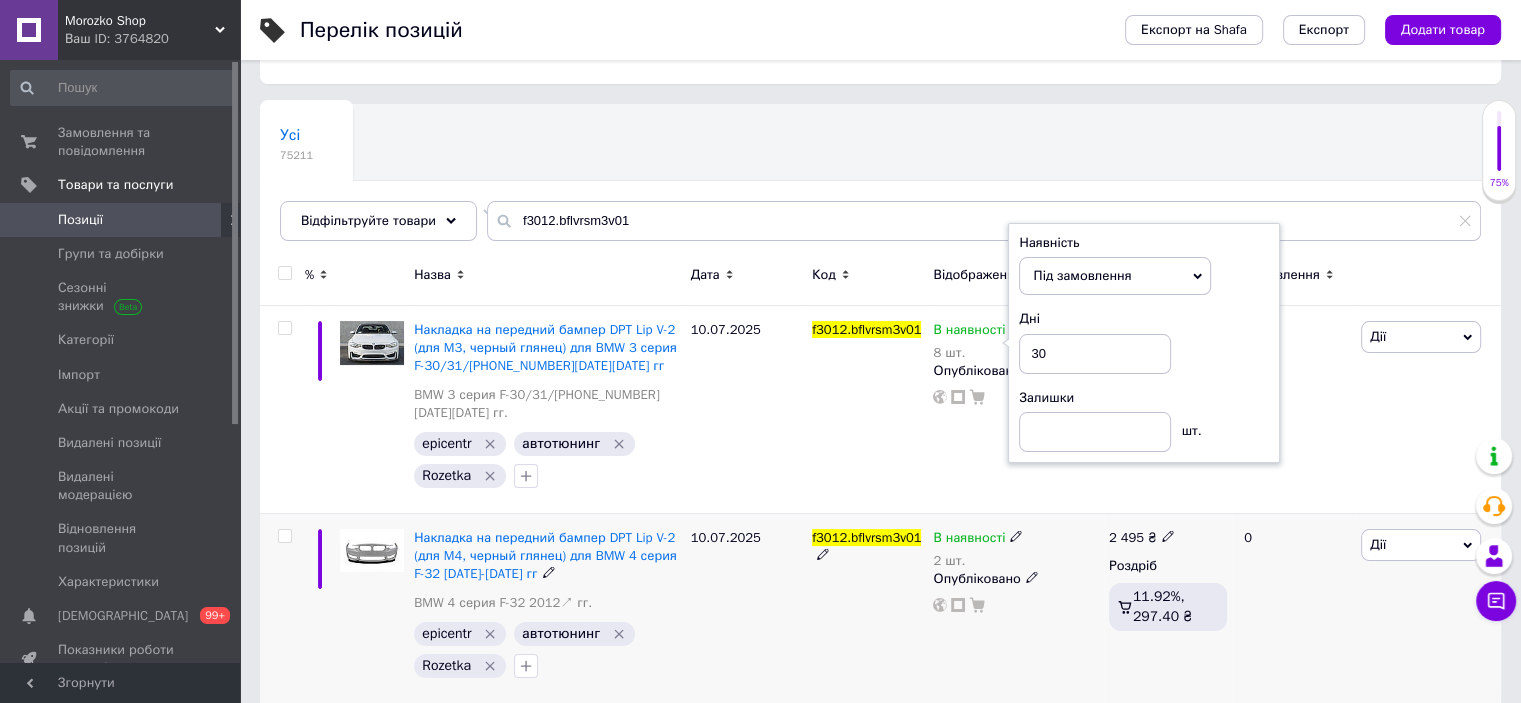 click 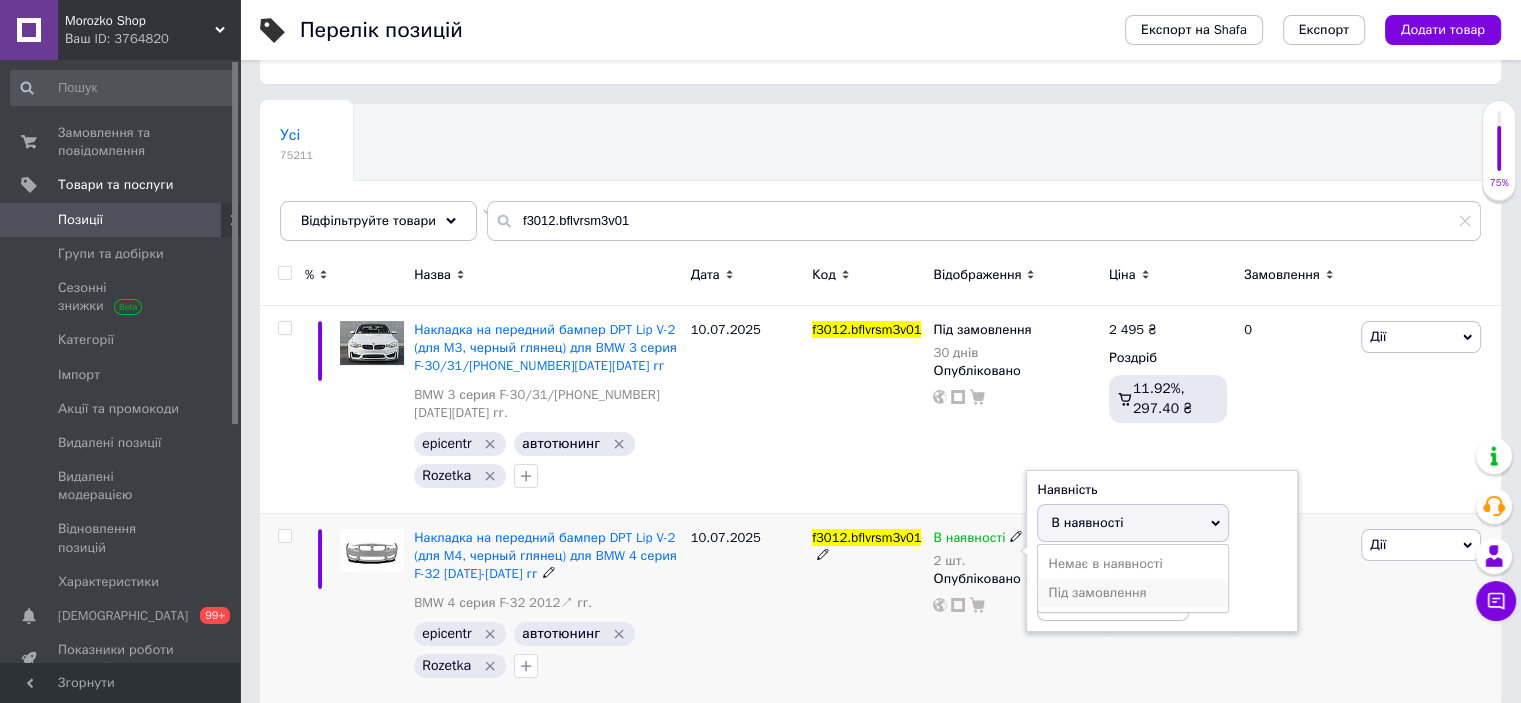 click on "Під замовлення" at bounding box center (1133, 593) 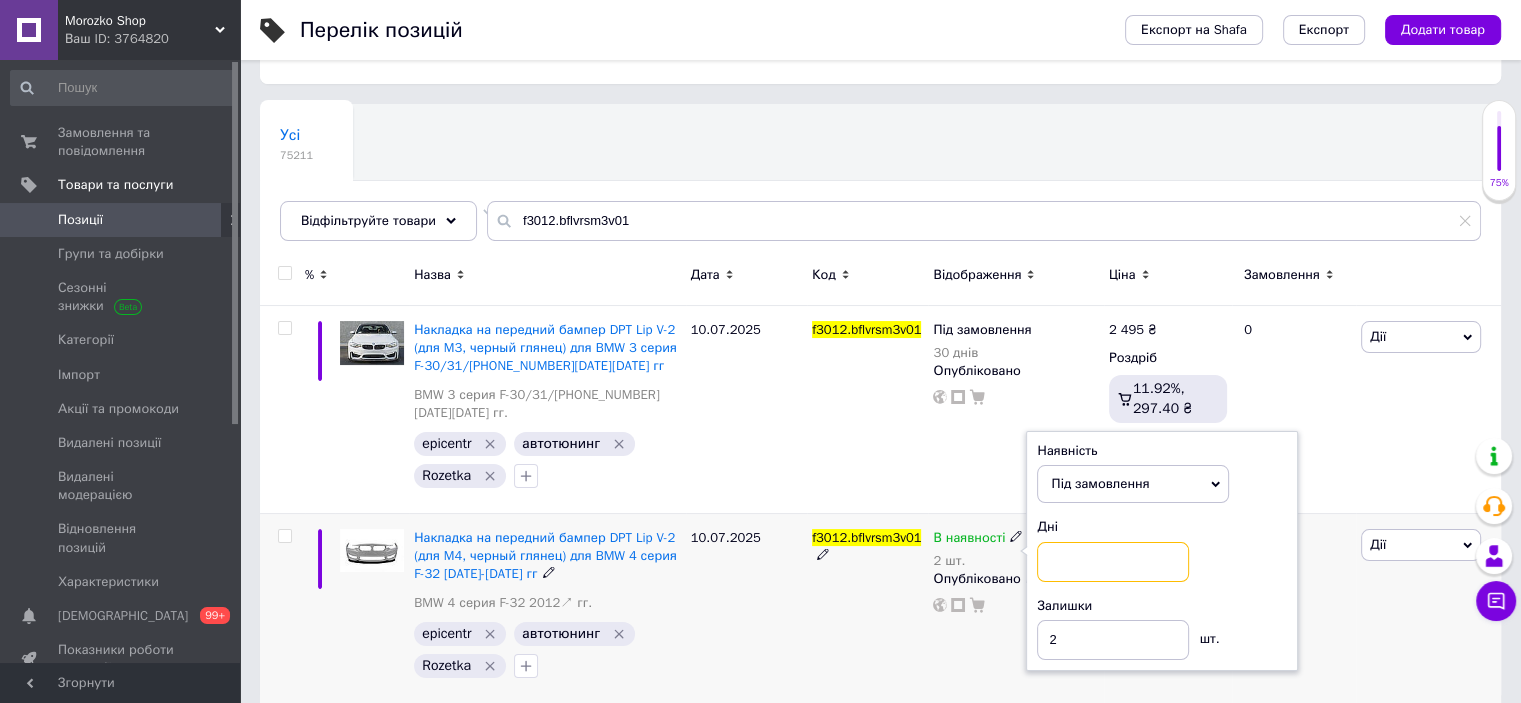 click at bounding box center (1113, 562) 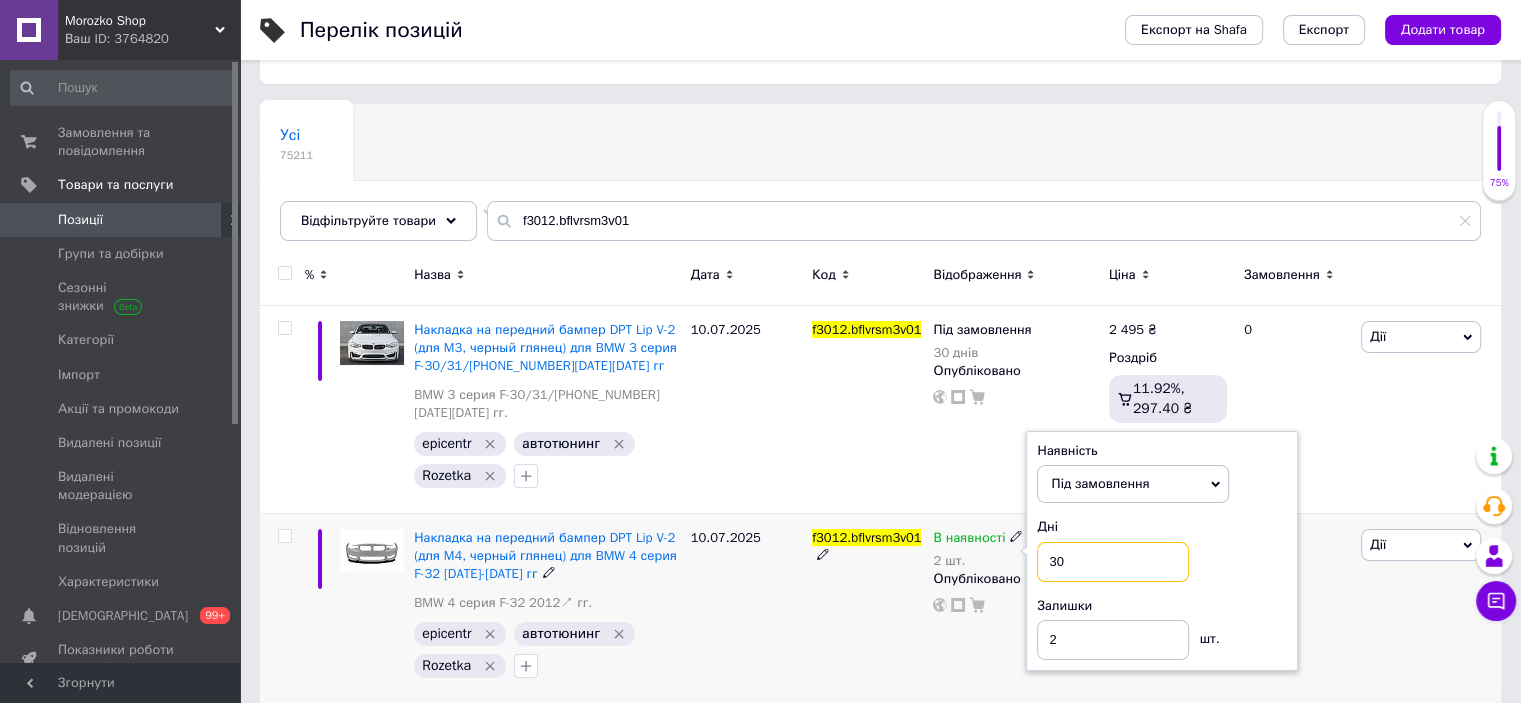type on "30" 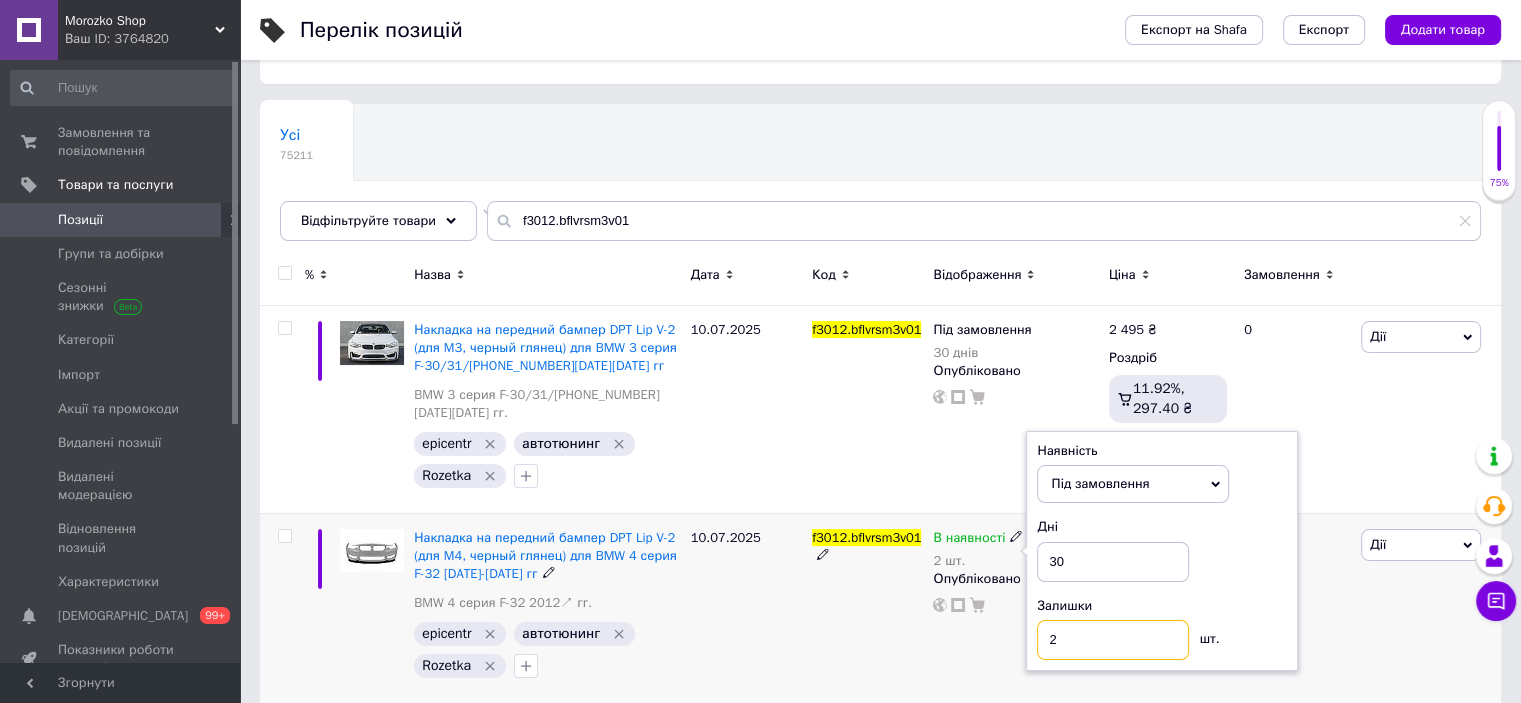 click on "2" at bounding box center (1113, 640) 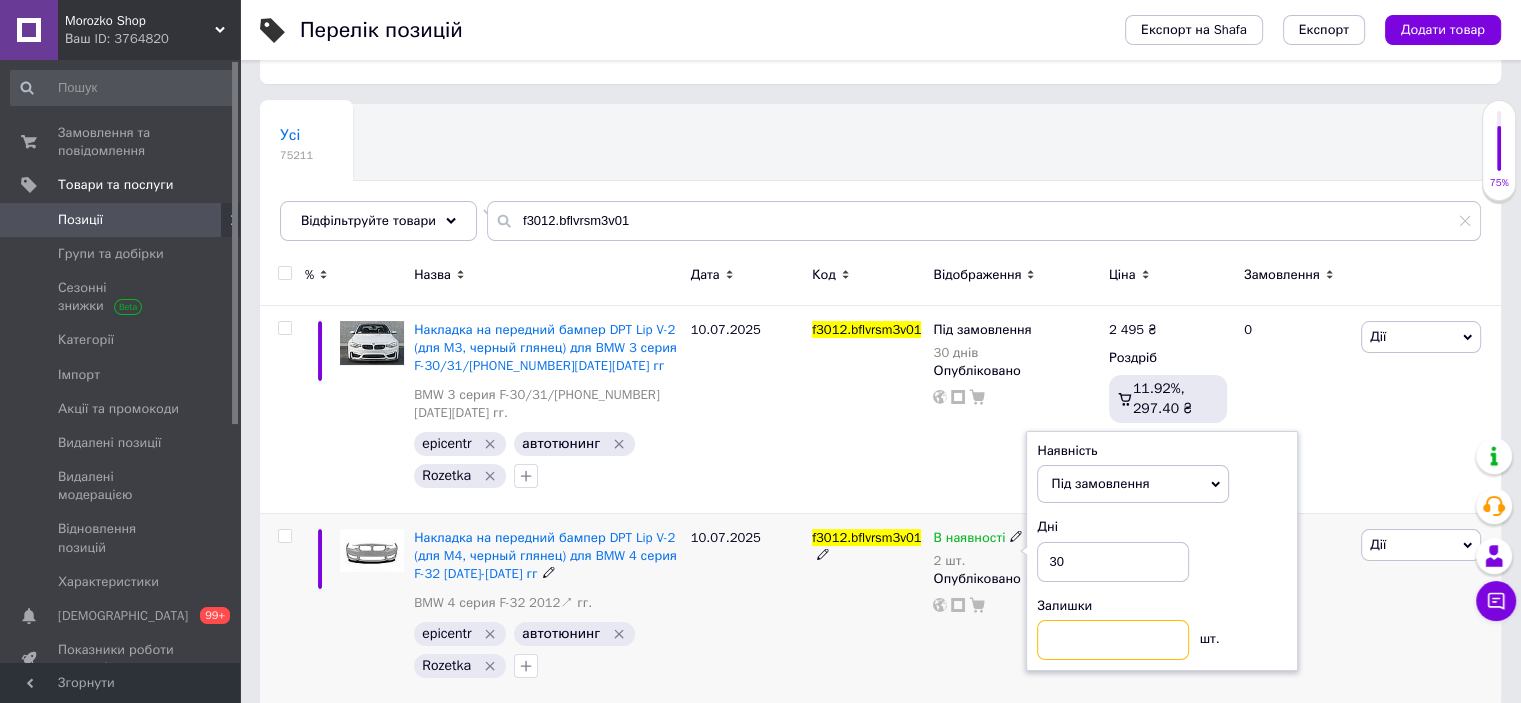 type 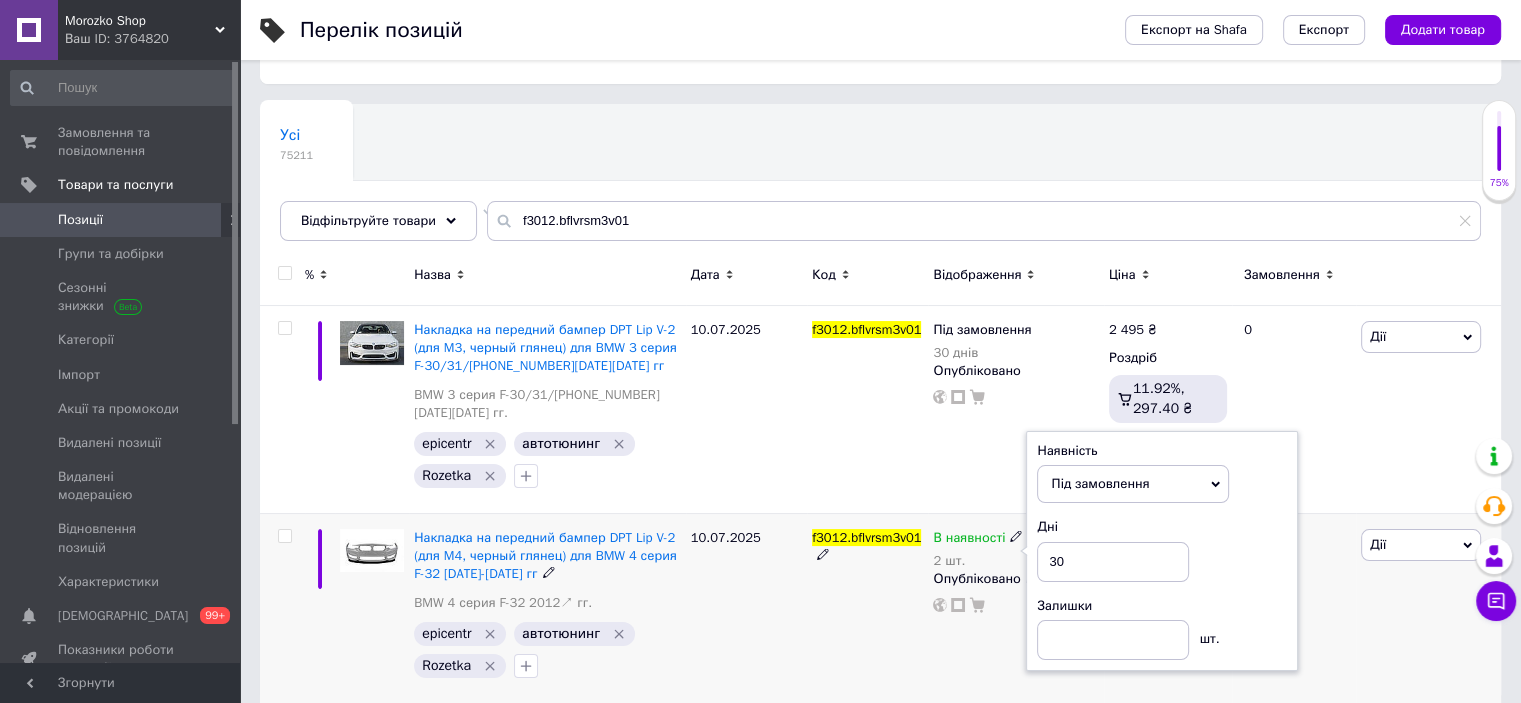 click on "В наявності 2 шт. Наявність Під замовлення В наявності Немає в наявності Дні 30 Залишки шт. Опубліковано" at bounding box center [1015, 608] 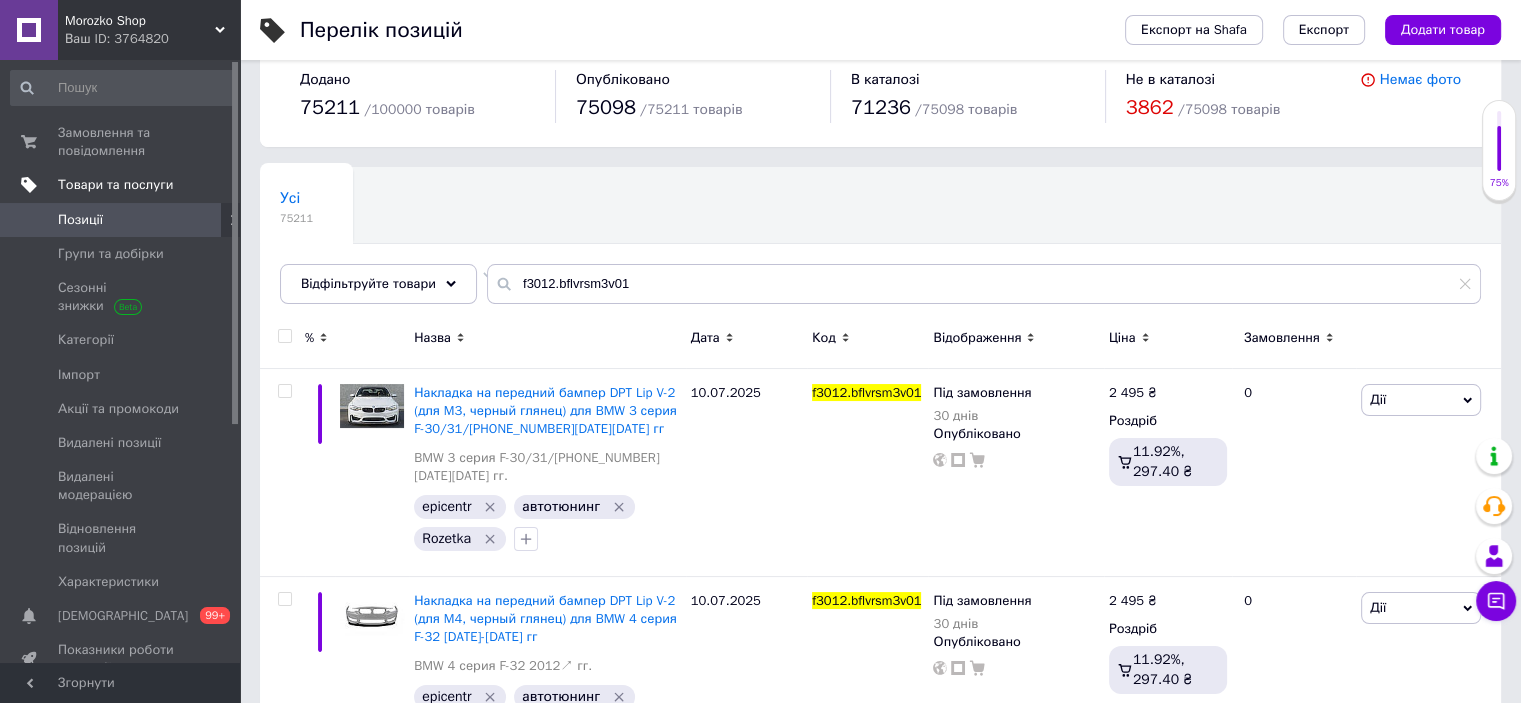 scroll, scrollTop: 0, scrollLeft: 0, axis: both 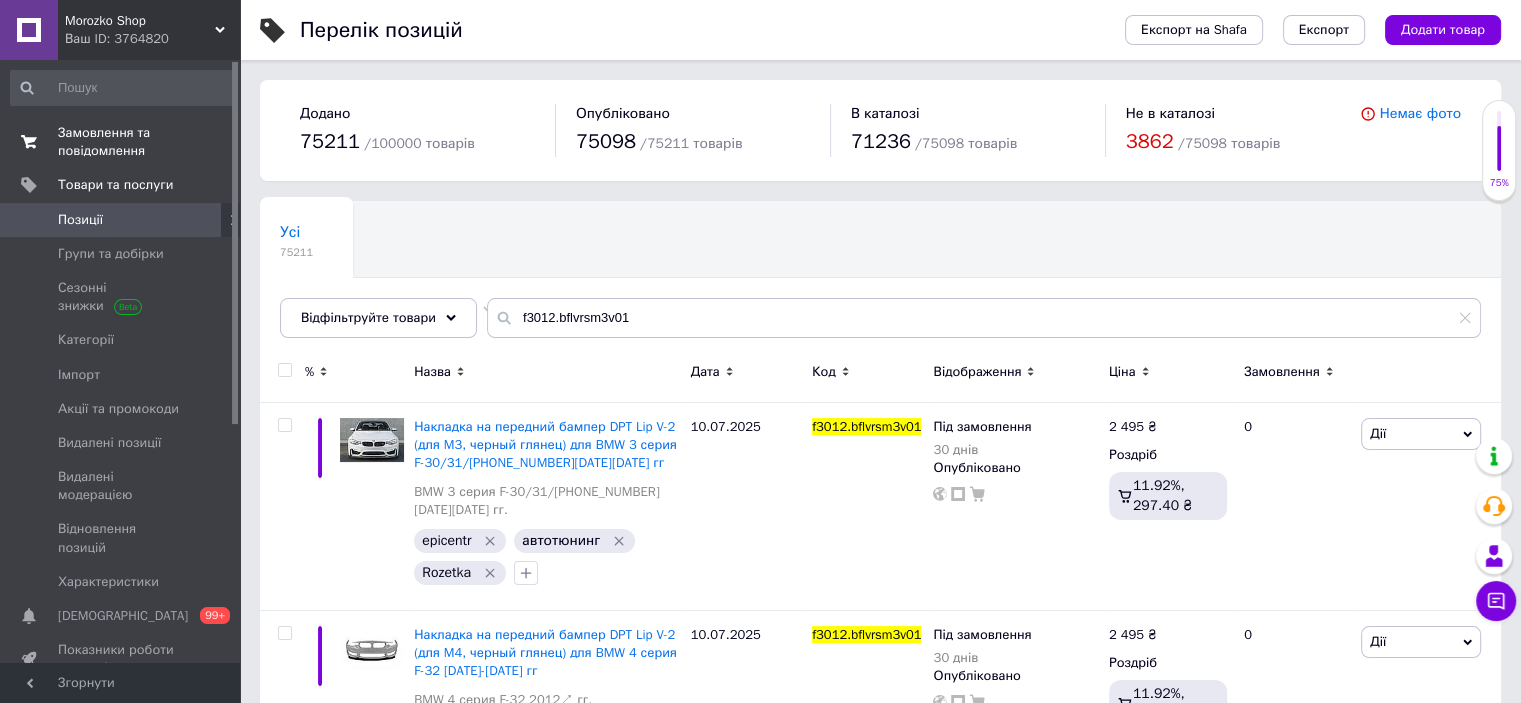 click on "Замовлення та повідомлення" at bounding box center (121, 142) 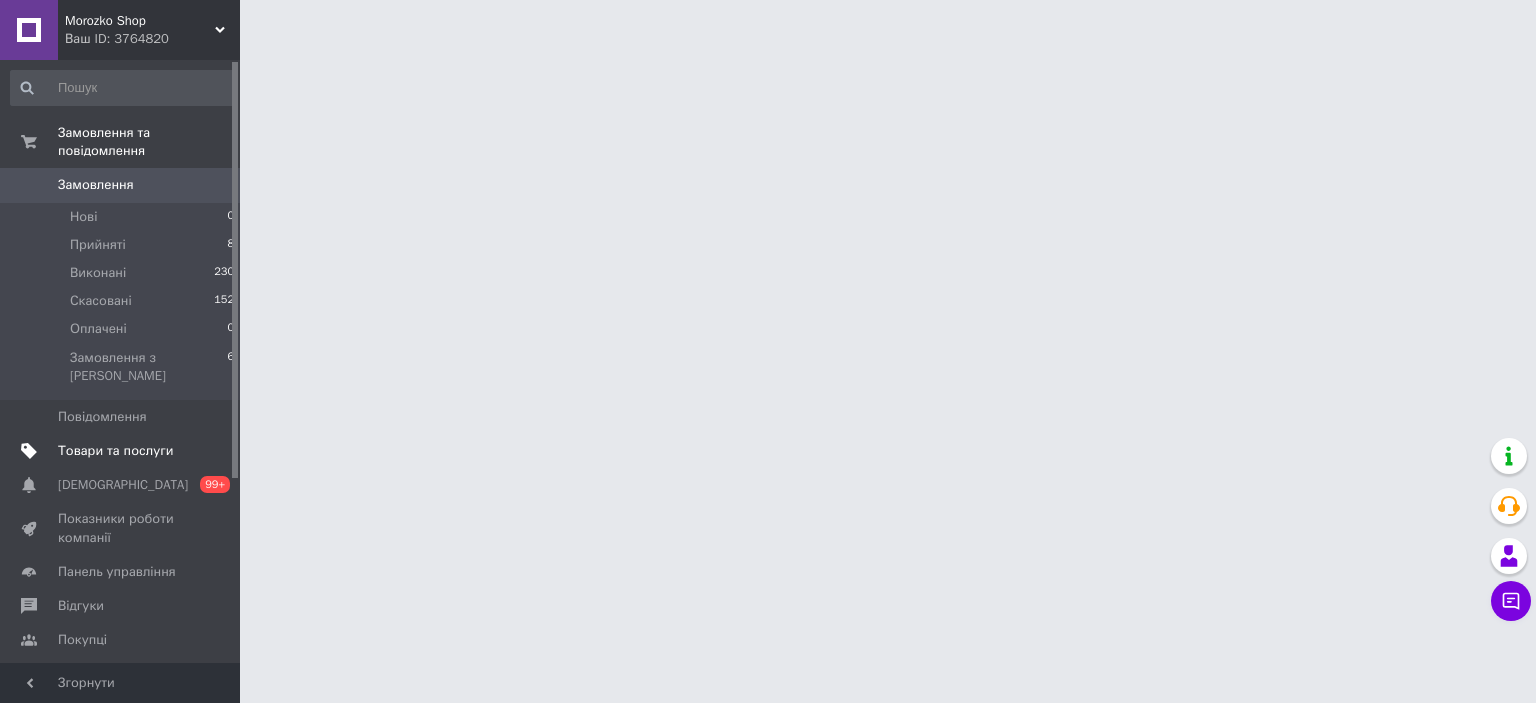 click on "Товари та послуги" at bounding box center [115, 451] 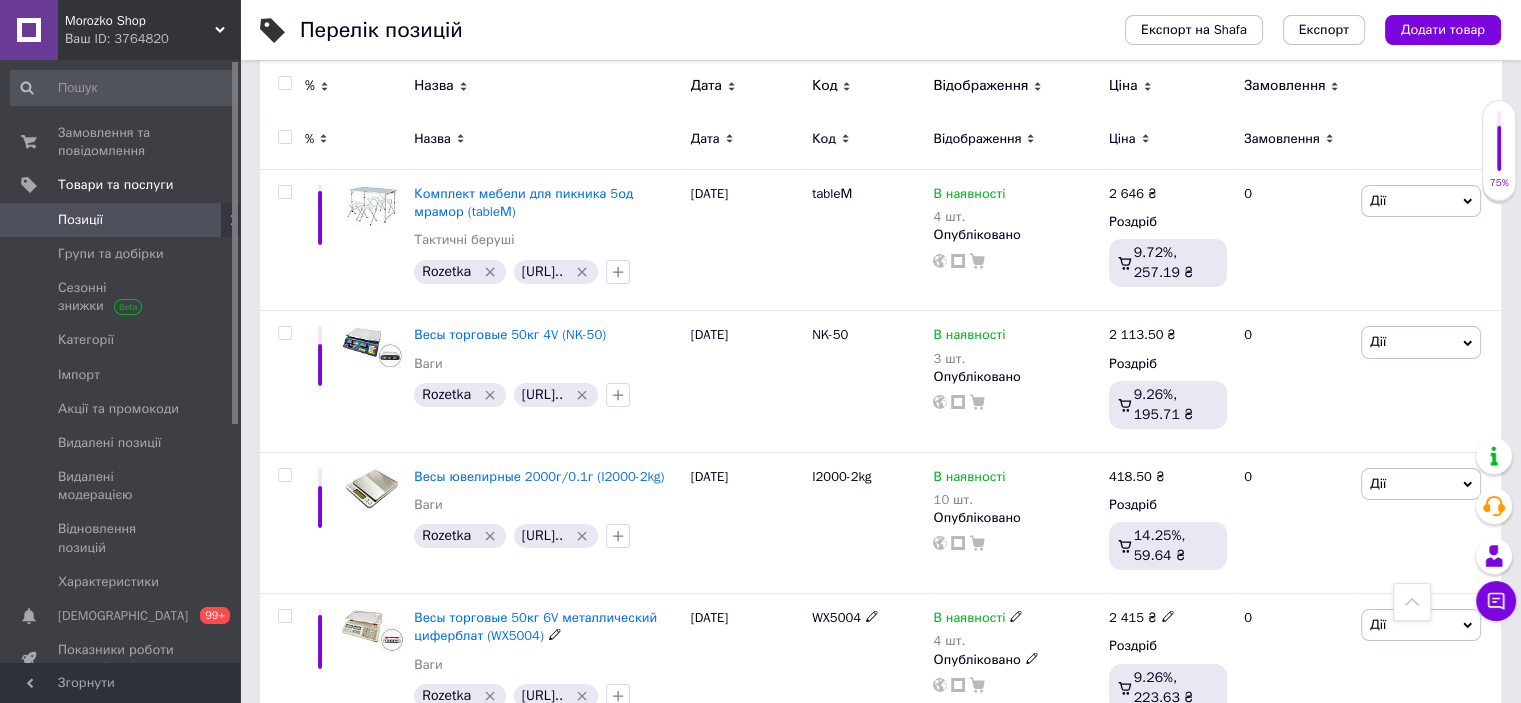 scroll, scrollTop: 0, scrollLeft: 0, axis: both 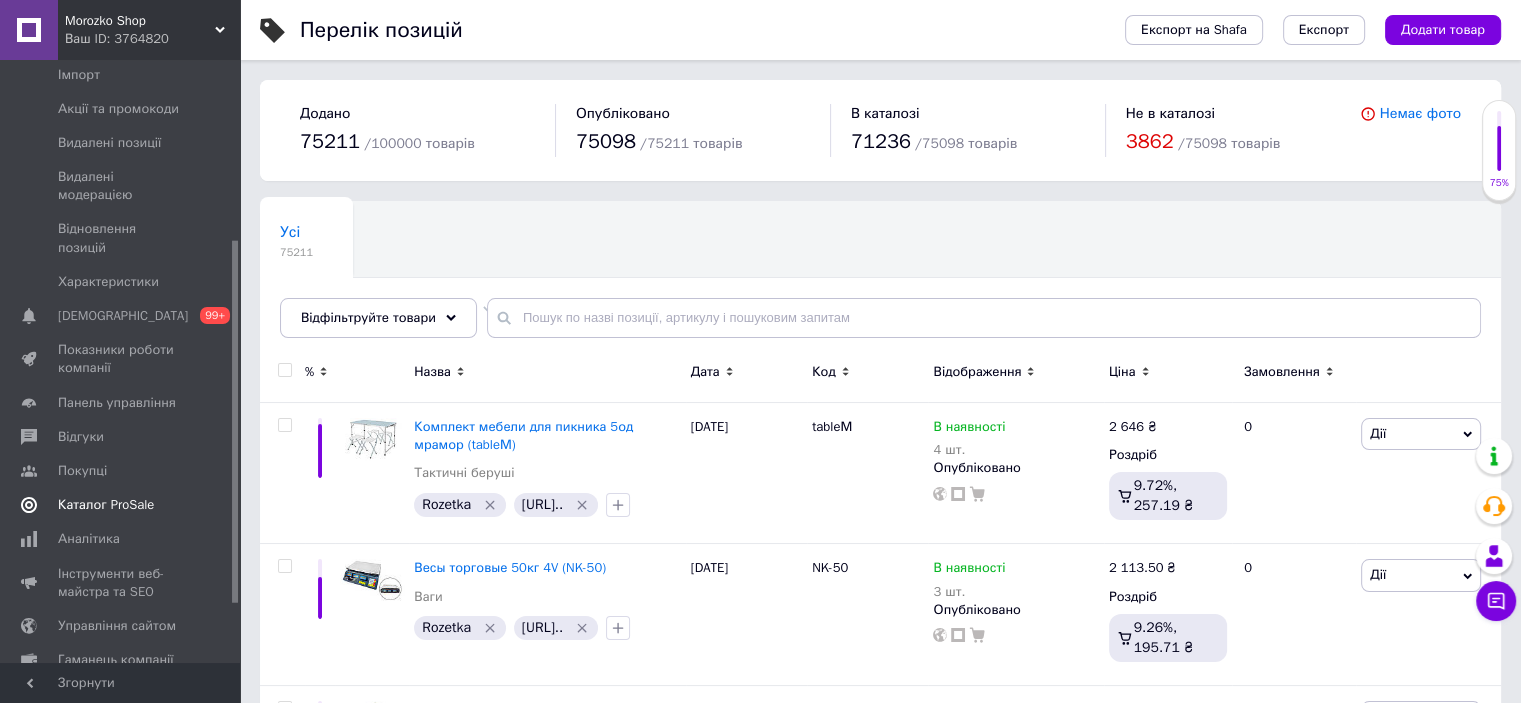 click on "Каталог ProSale" at bounding box center (106, 505) 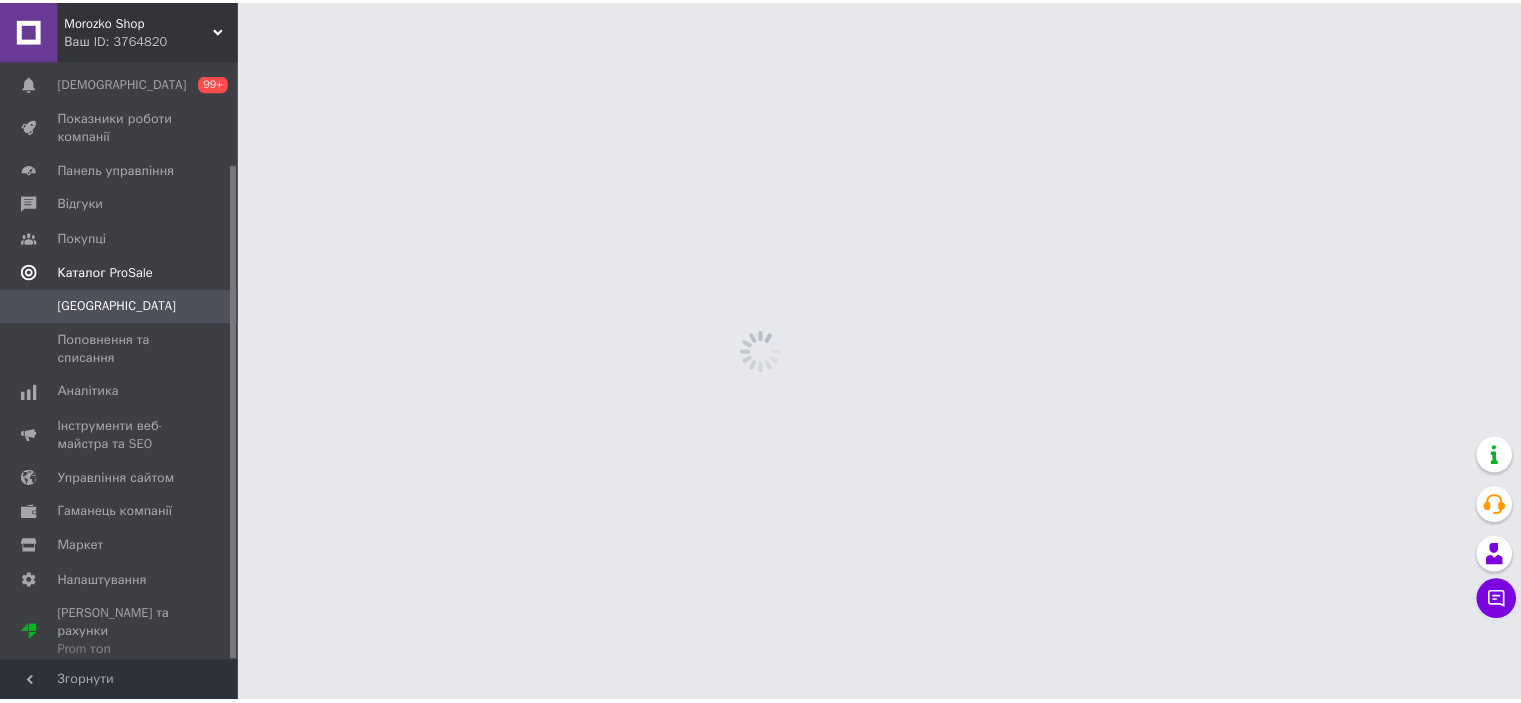 scroll, scrollTop: 124, scrollLeft: 0, axis: vertical 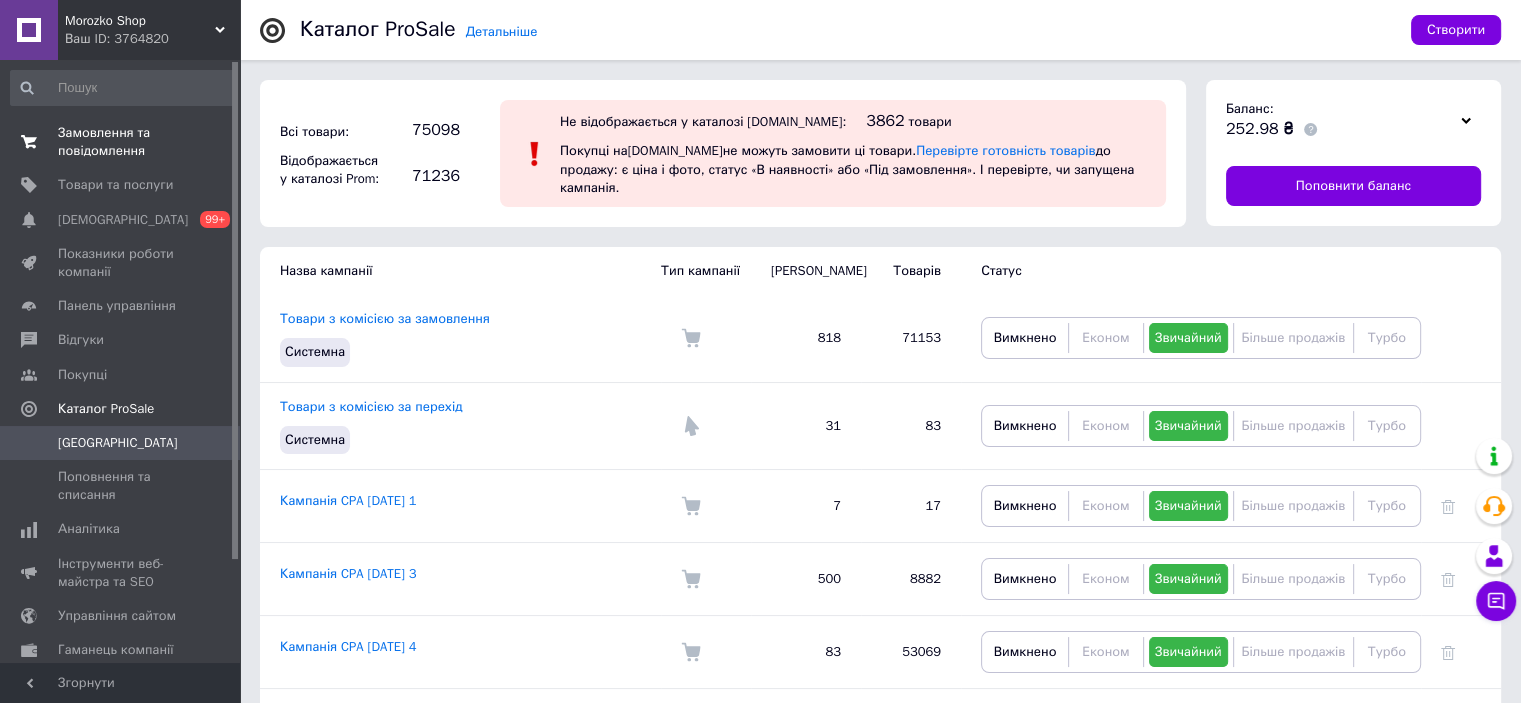click on "Замовлення та повідомлення" at bounding box center (121, 142) 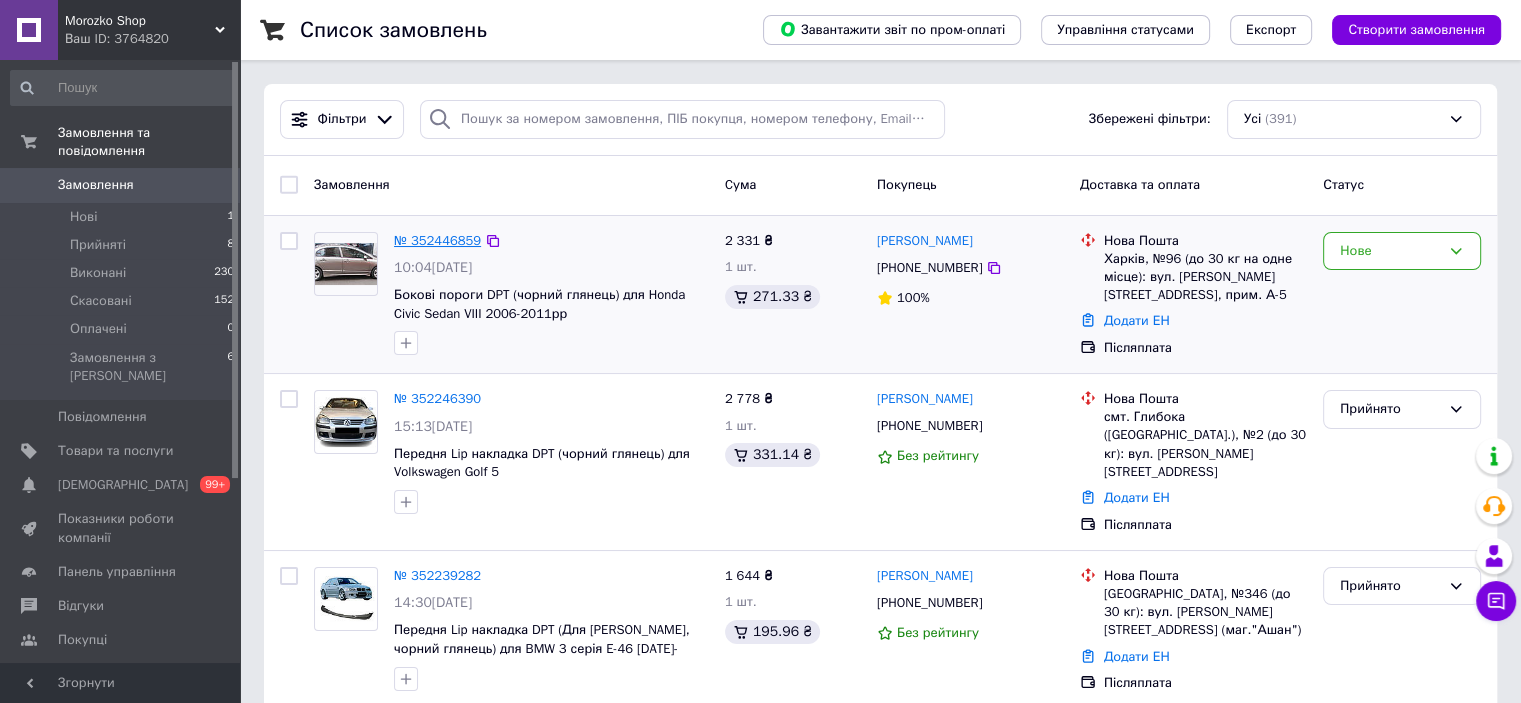 click on "№ 352446859" at bounding box center (437, 240) 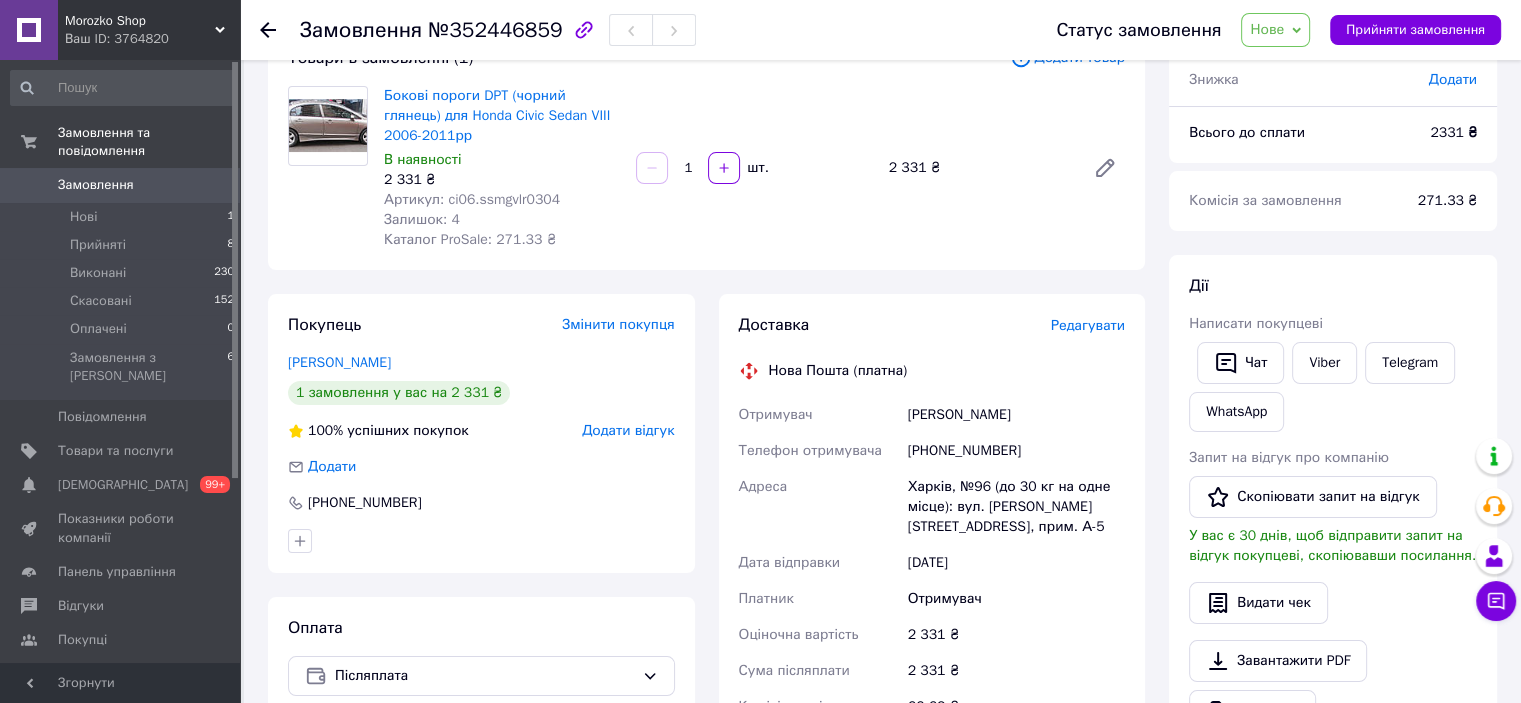 scroll, scrollTop: 100, scrollLeft: 0, axis: vertical 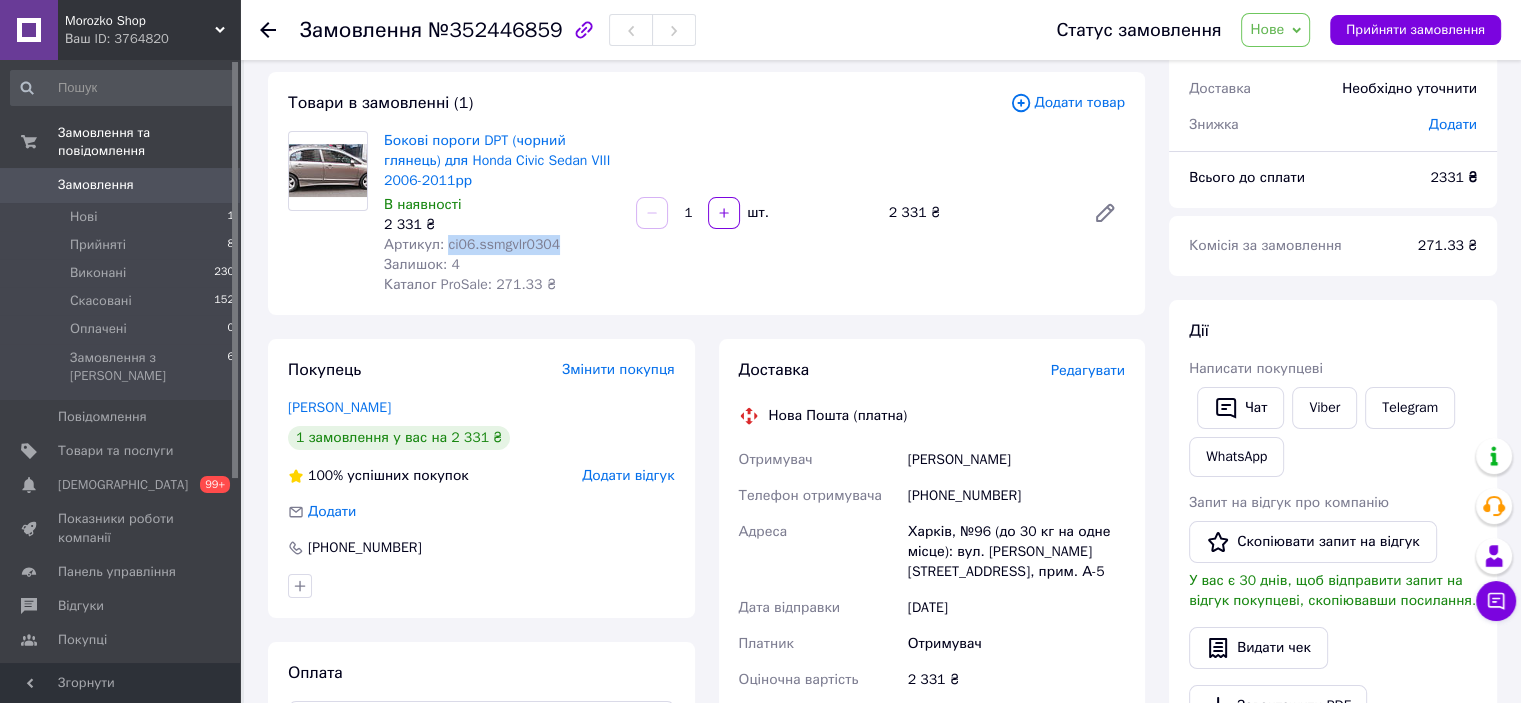 drag, startPoint x: 540, startPoint y: 243, endPoint x: 443, endPoint y: 246, distance: 97.04638 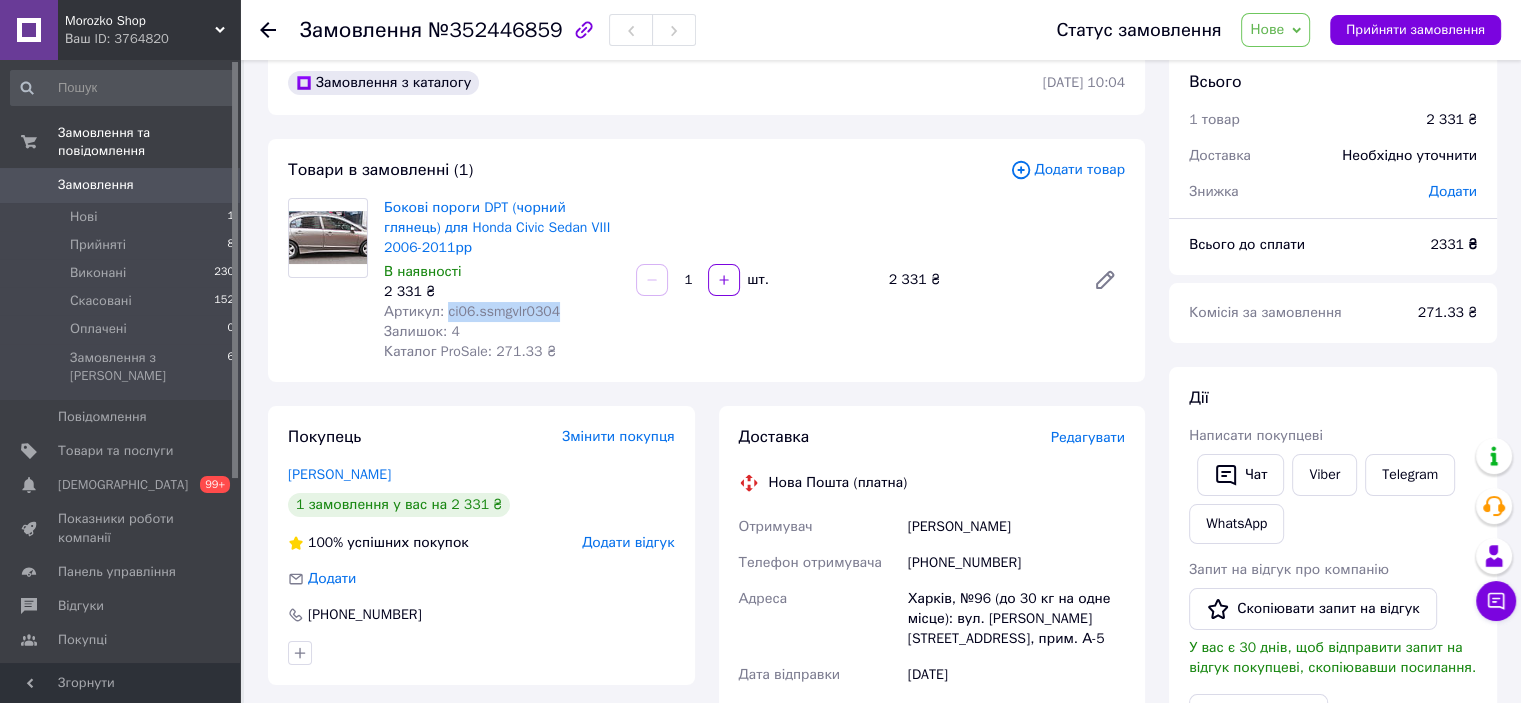 scroll, scrollTop: 0, scrollLeft: 0, axis: both 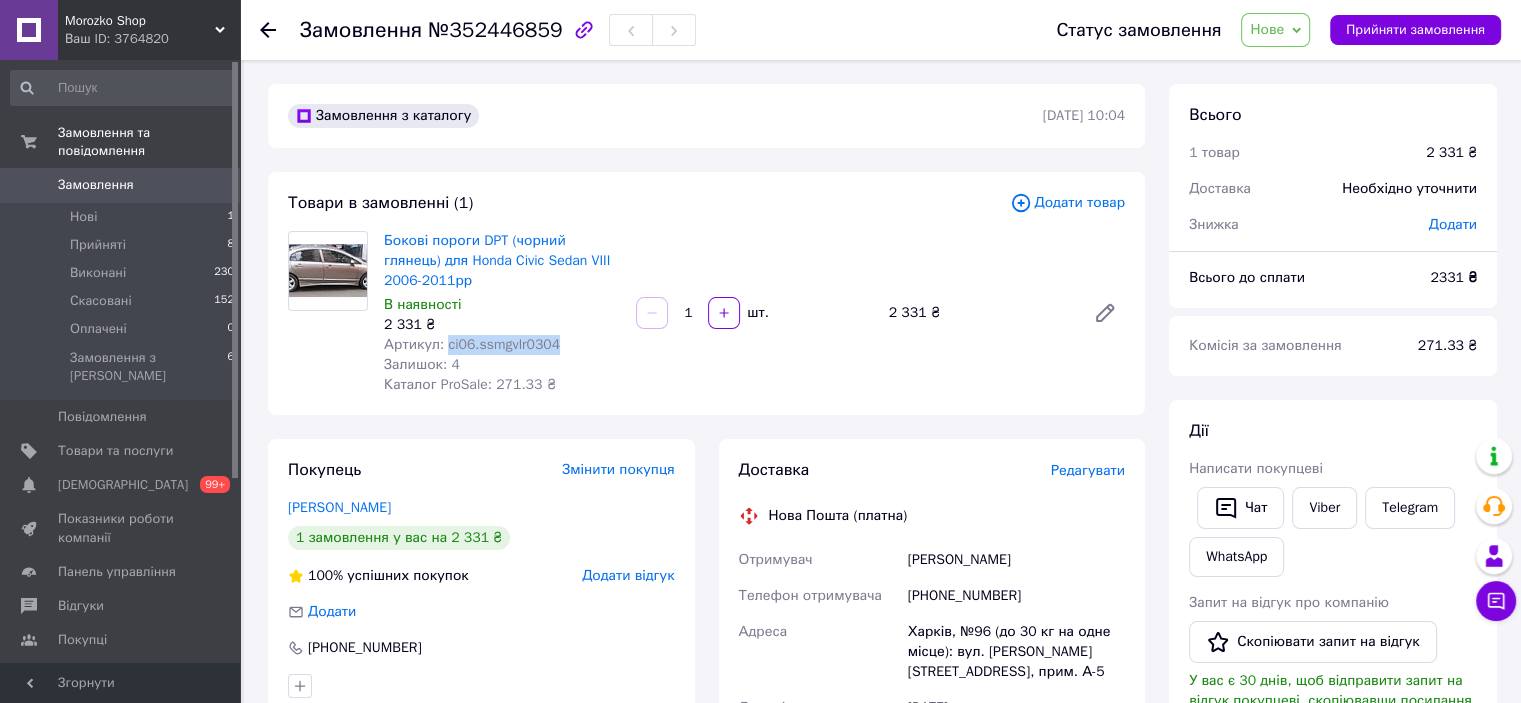 click on "Нове" at bounding box center (1267, 29) 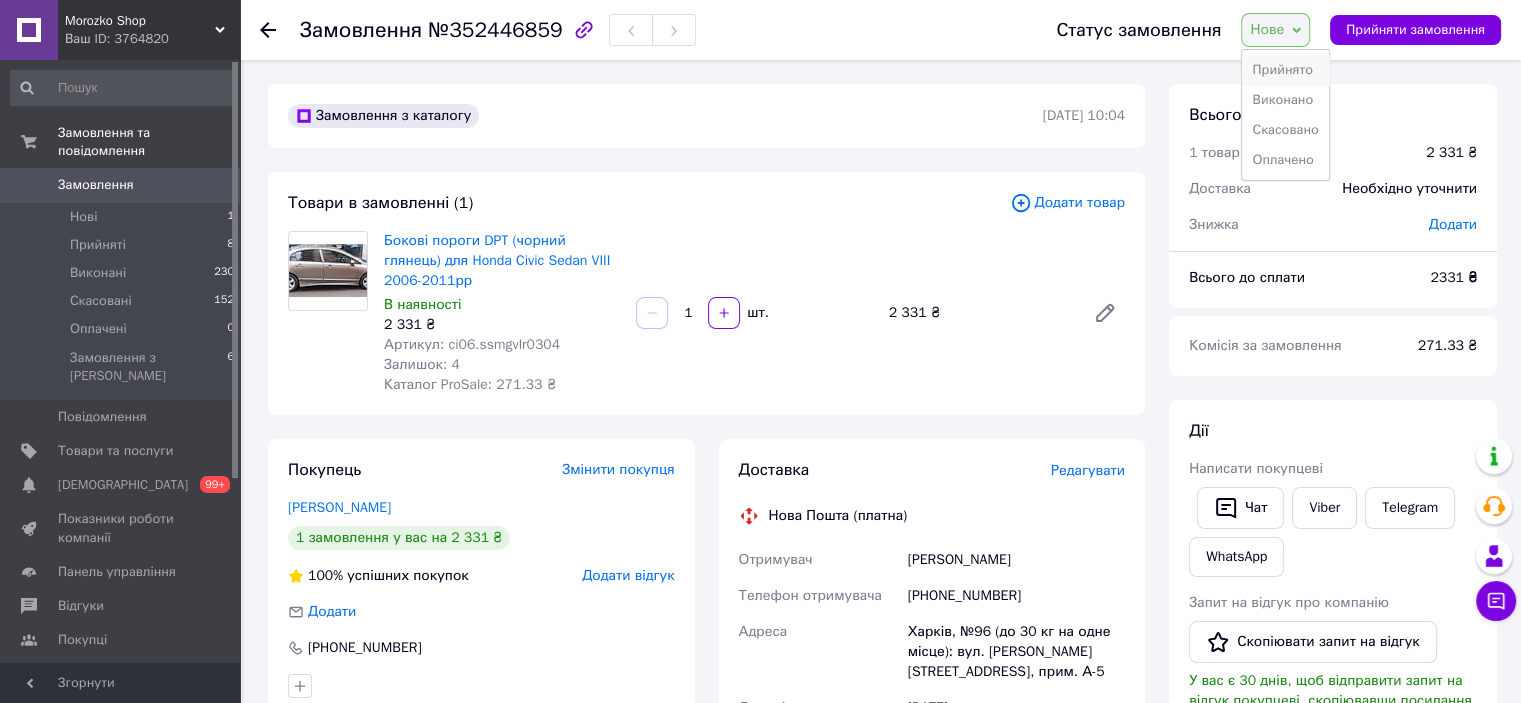 click on "Прийнято" at bounding box center (1285, 70) 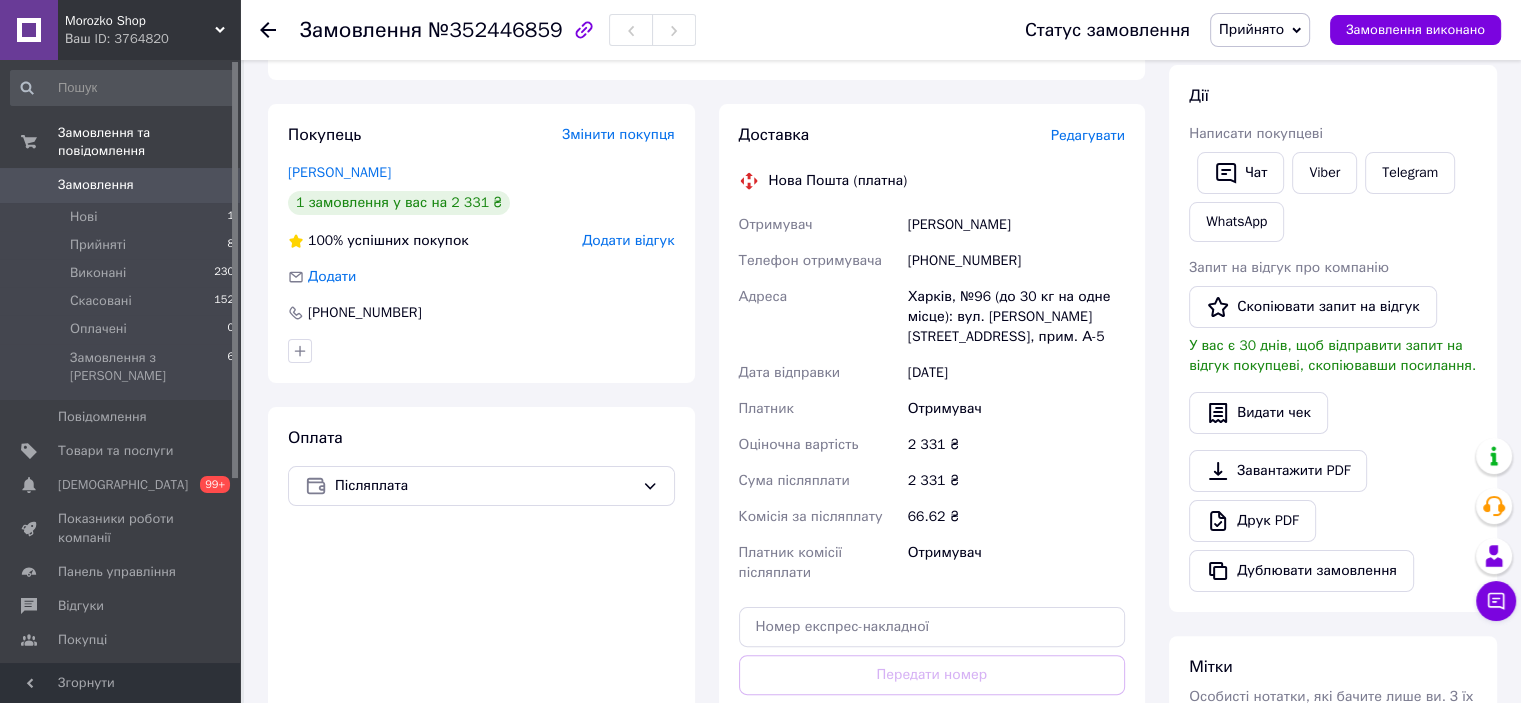 scroll, scrollTop: 300, scrollLeft: 0, axis: vertical 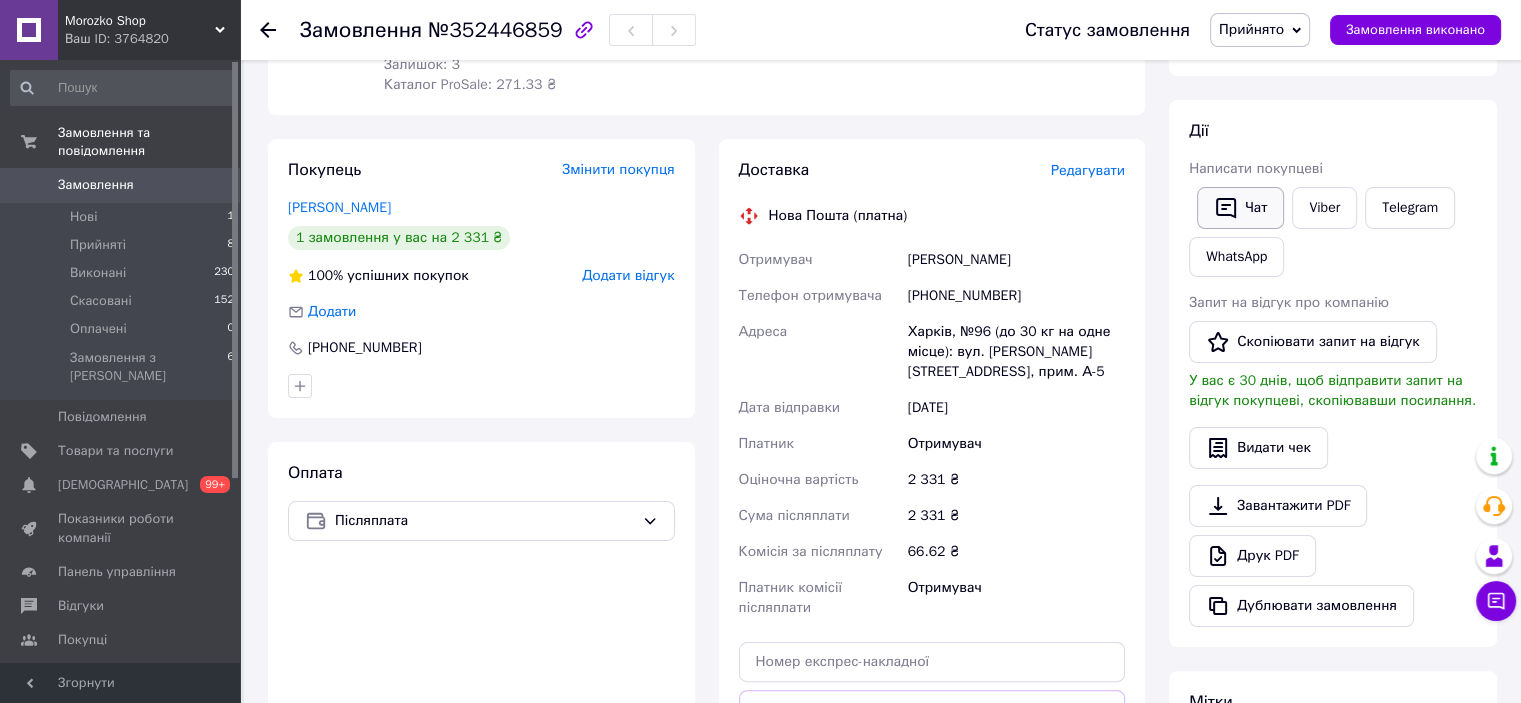 click on "Чат" at bounding box center (1240, 208) 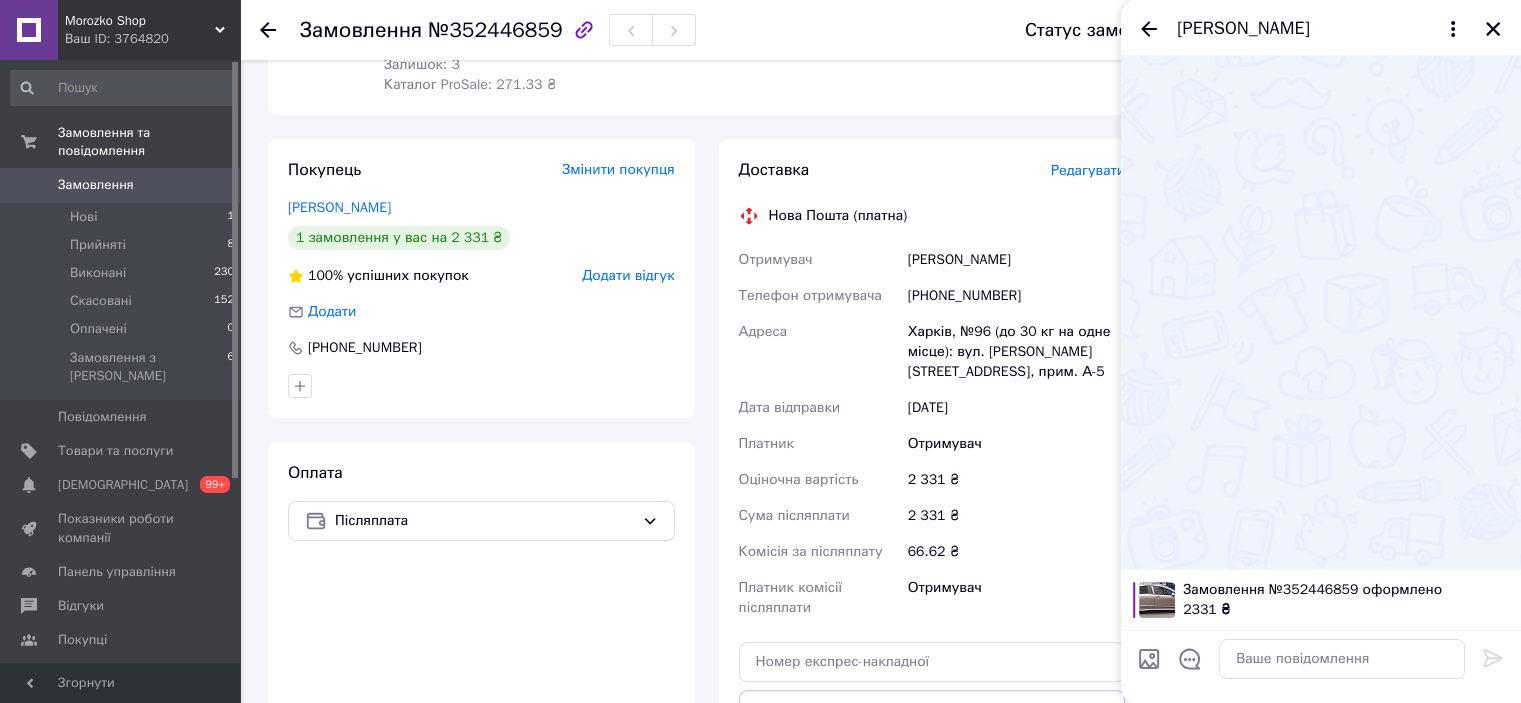 drag, startPoint x: 1430, startPoint y: 303, endPoint x: 1434, endPoint y: 349, distance: 46.173584 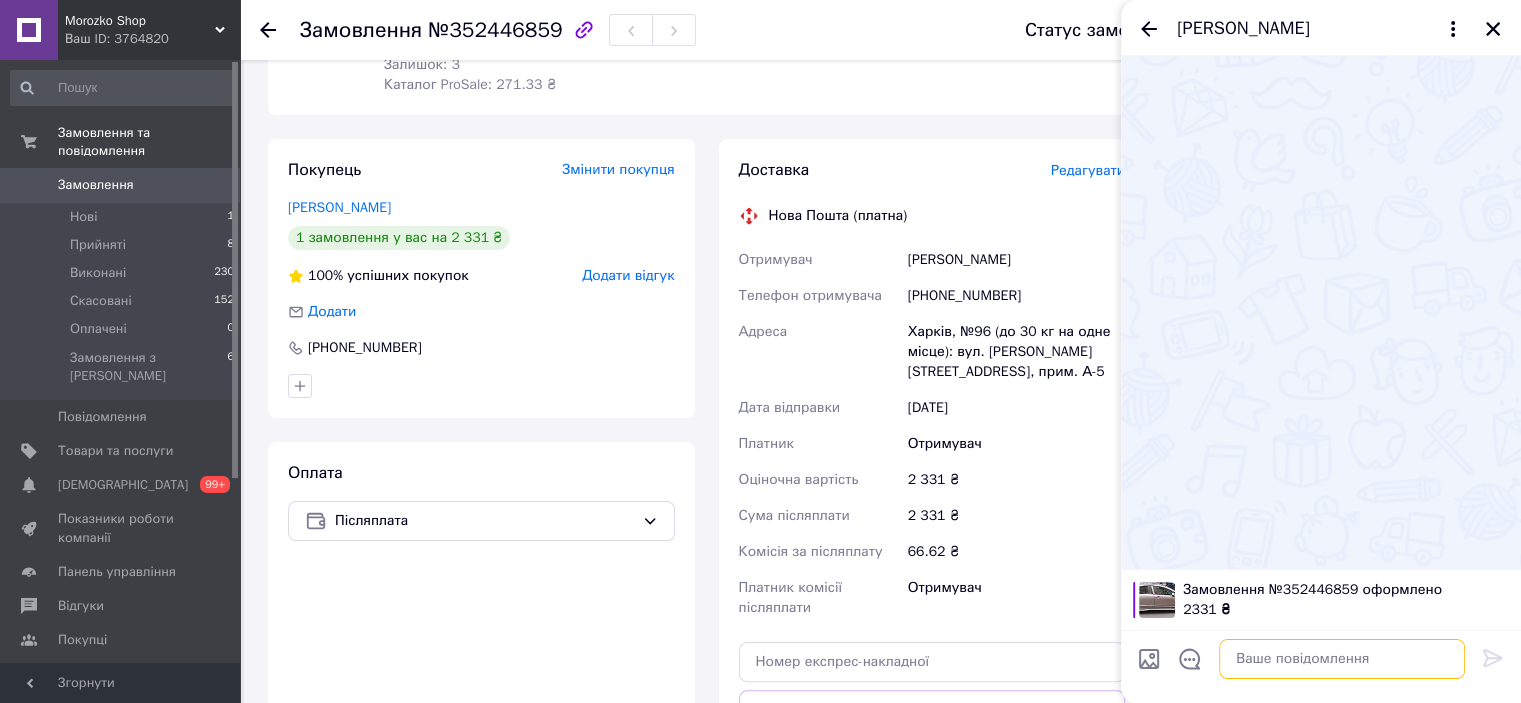 click at bounding box center [1342, 659] 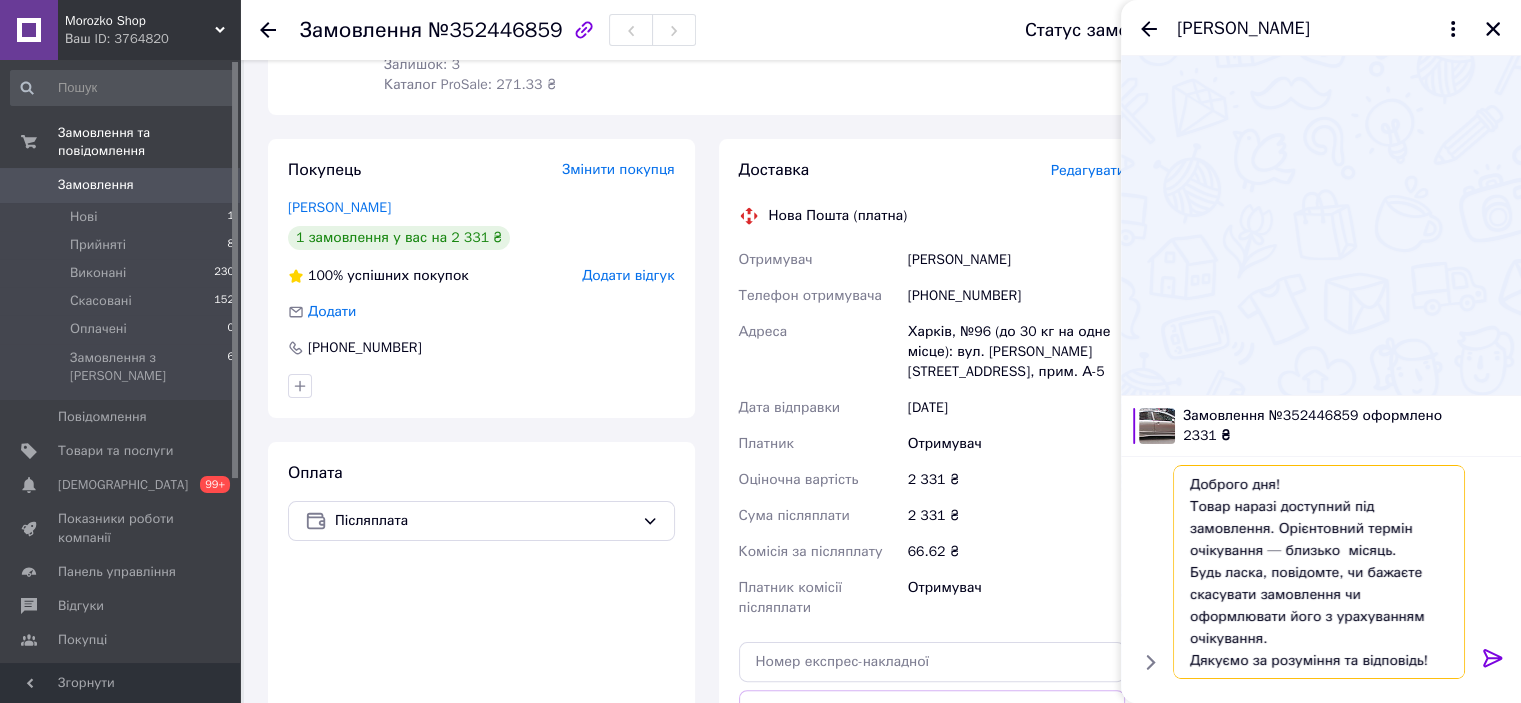 scroll, scrollTop: 23, scrollLeft: 0, axis: vertical 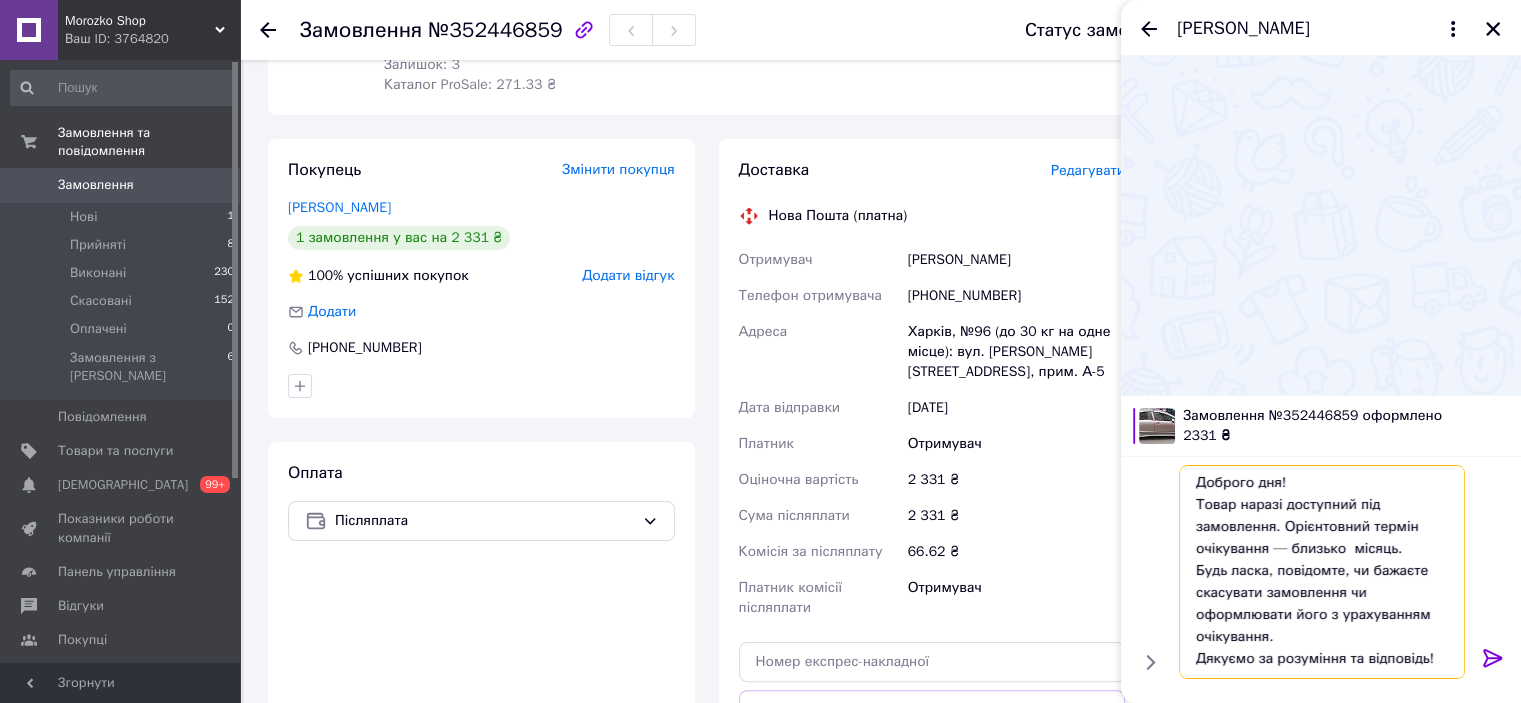 type on "Доброго дня!
Товар наразі доступний під замовлення. Орієнтовний термін очікування — близько  місяць.
Будь ласка, повідомте, чи бажаєте скасувати замовлення чи оформлювати його з урахуванням очікування.
Дякуємо за розуміння та відповідь!" 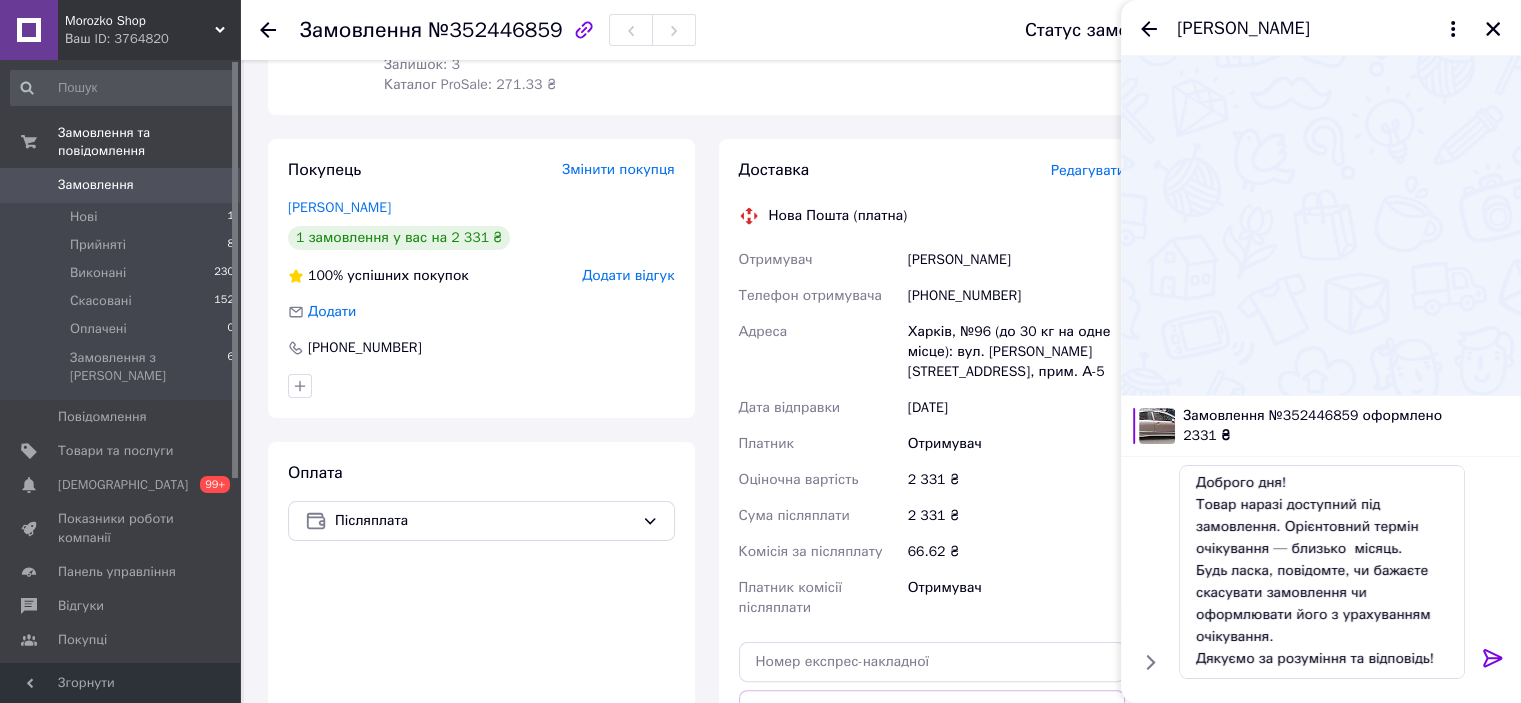 click 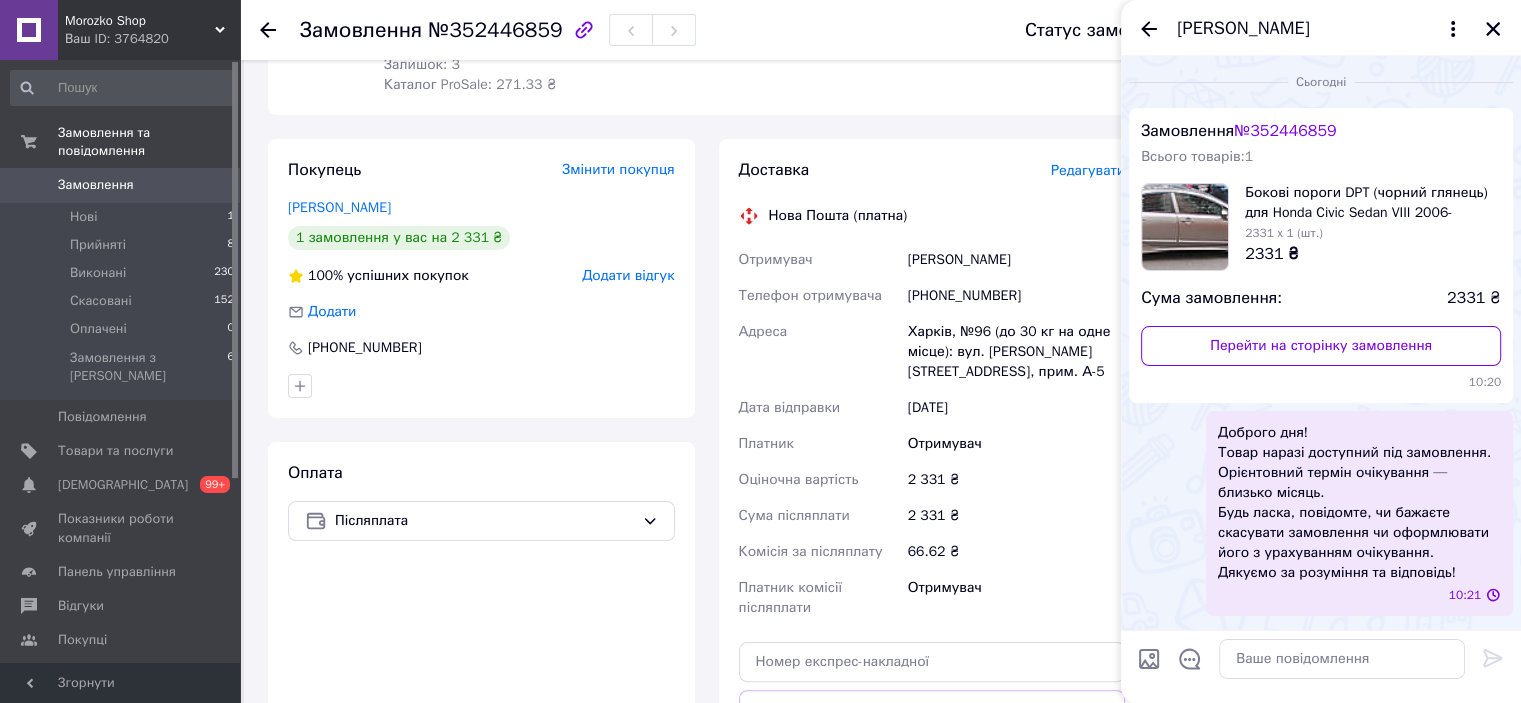 scroll, scrollTop: 0, scrollLeft: 0, axis: both 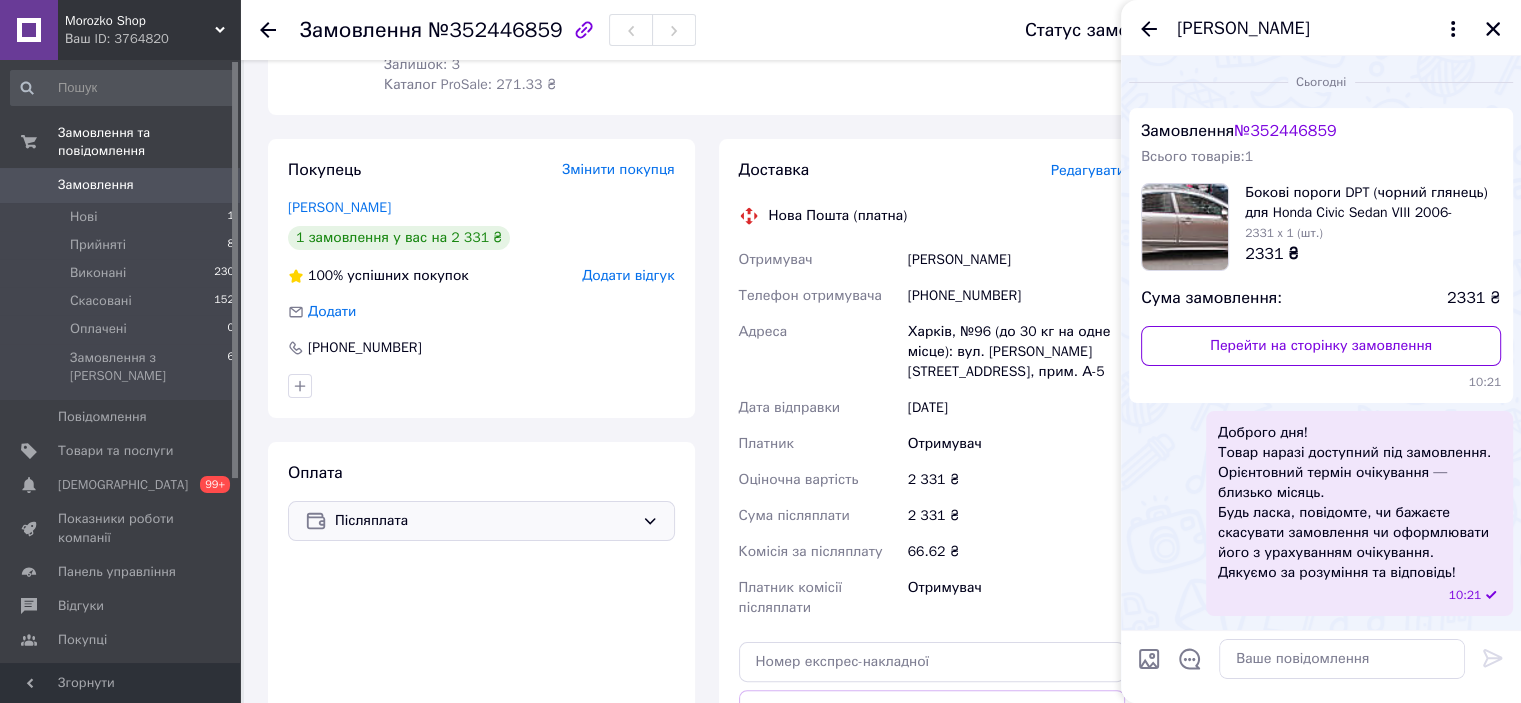 click on "Післяплата" at bounding box center (481, 521) 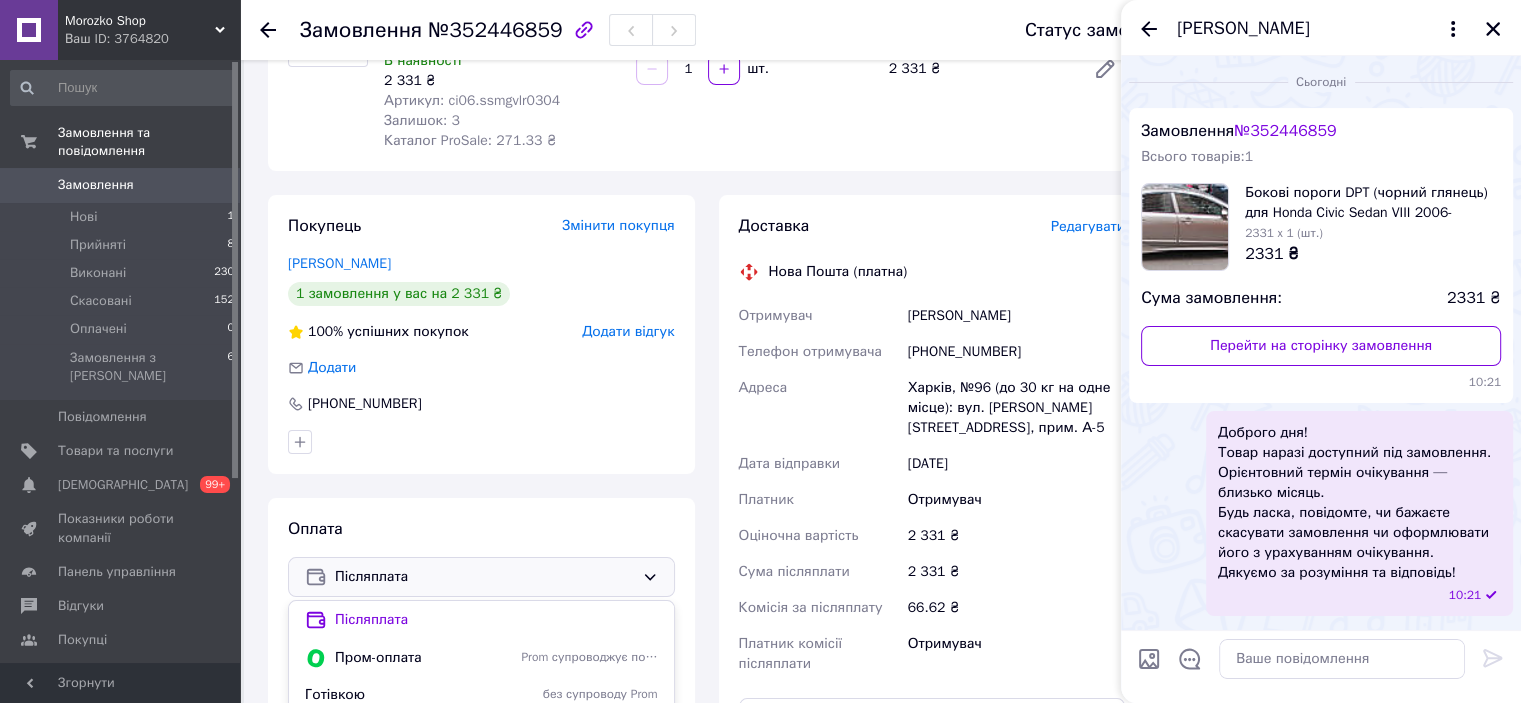 scroll, scrollTop: 200, scrollLeft: 0, axis: vertical 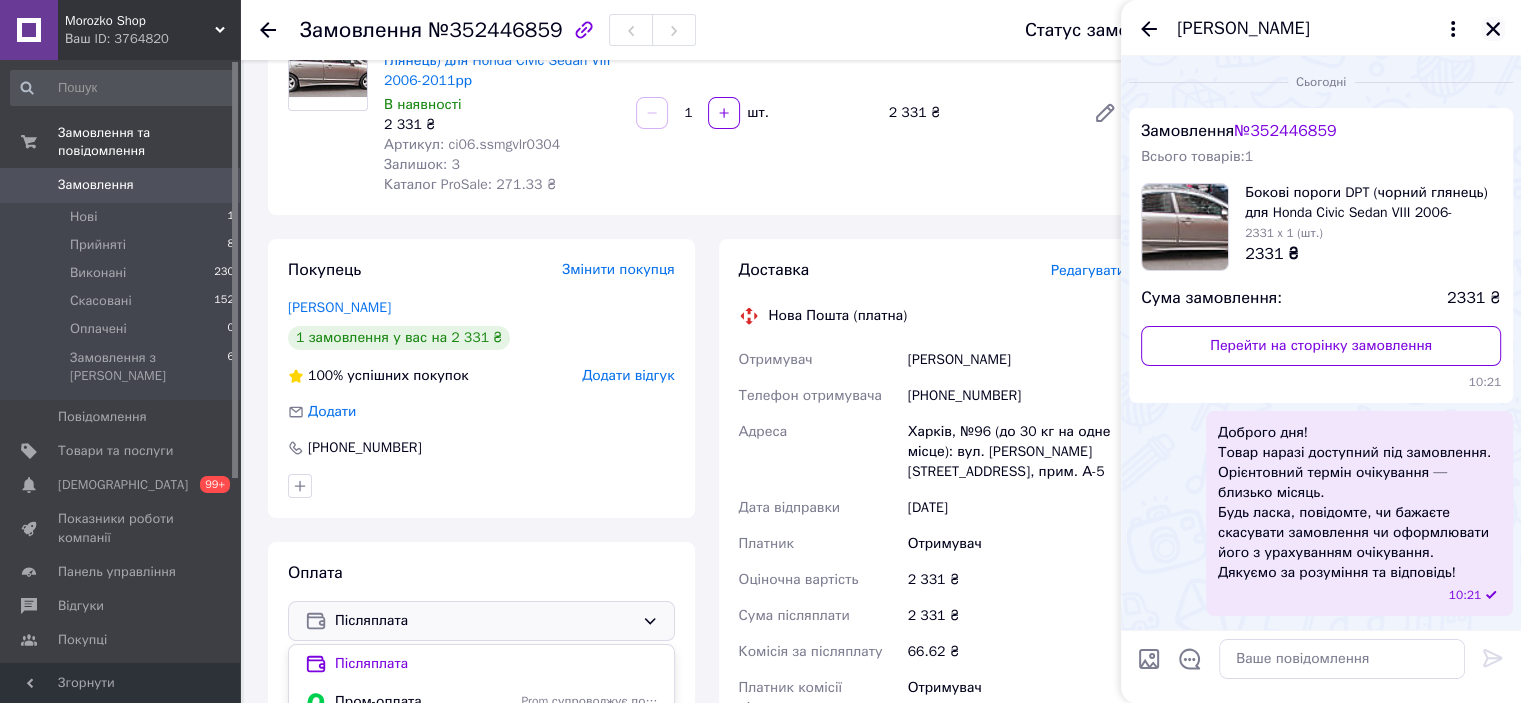 click 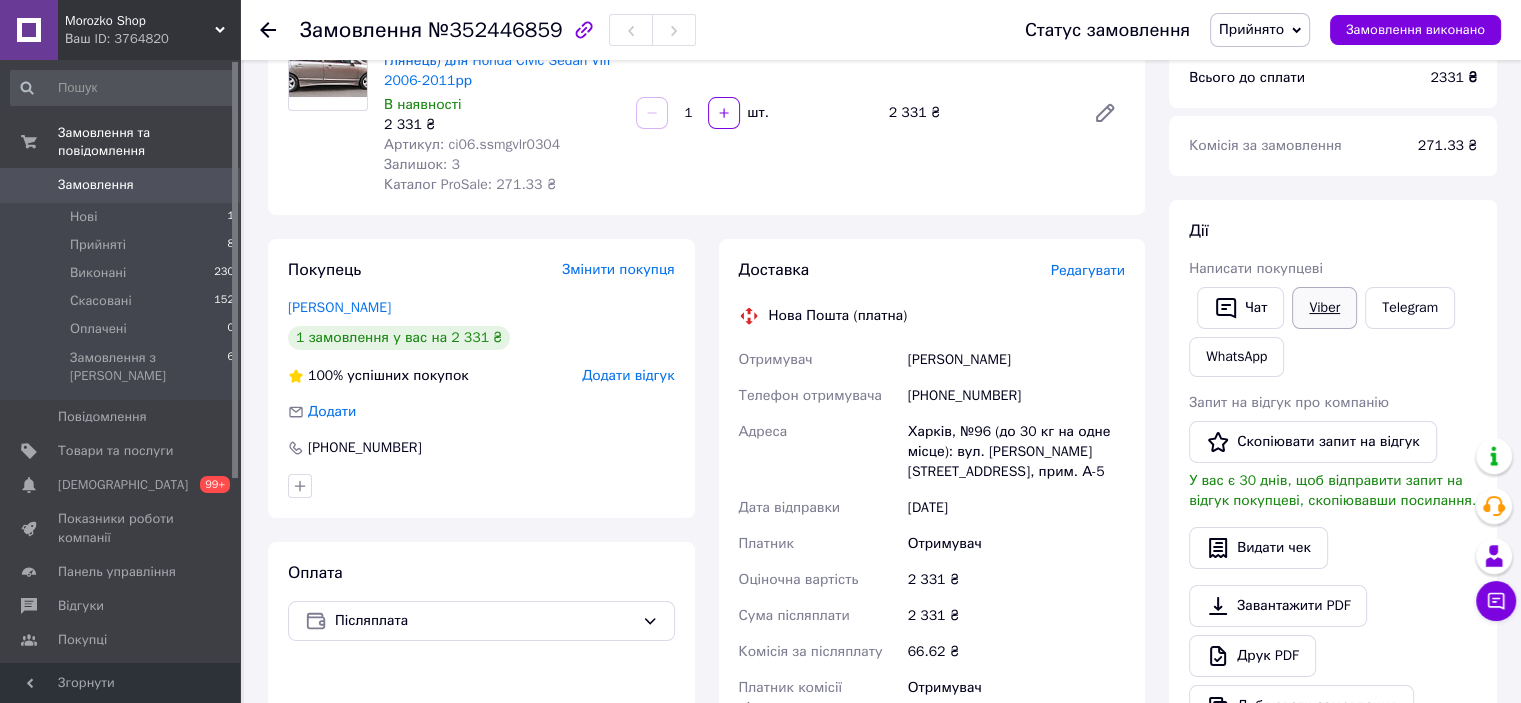 click on "Viber" at bounding box center [1324, 308] 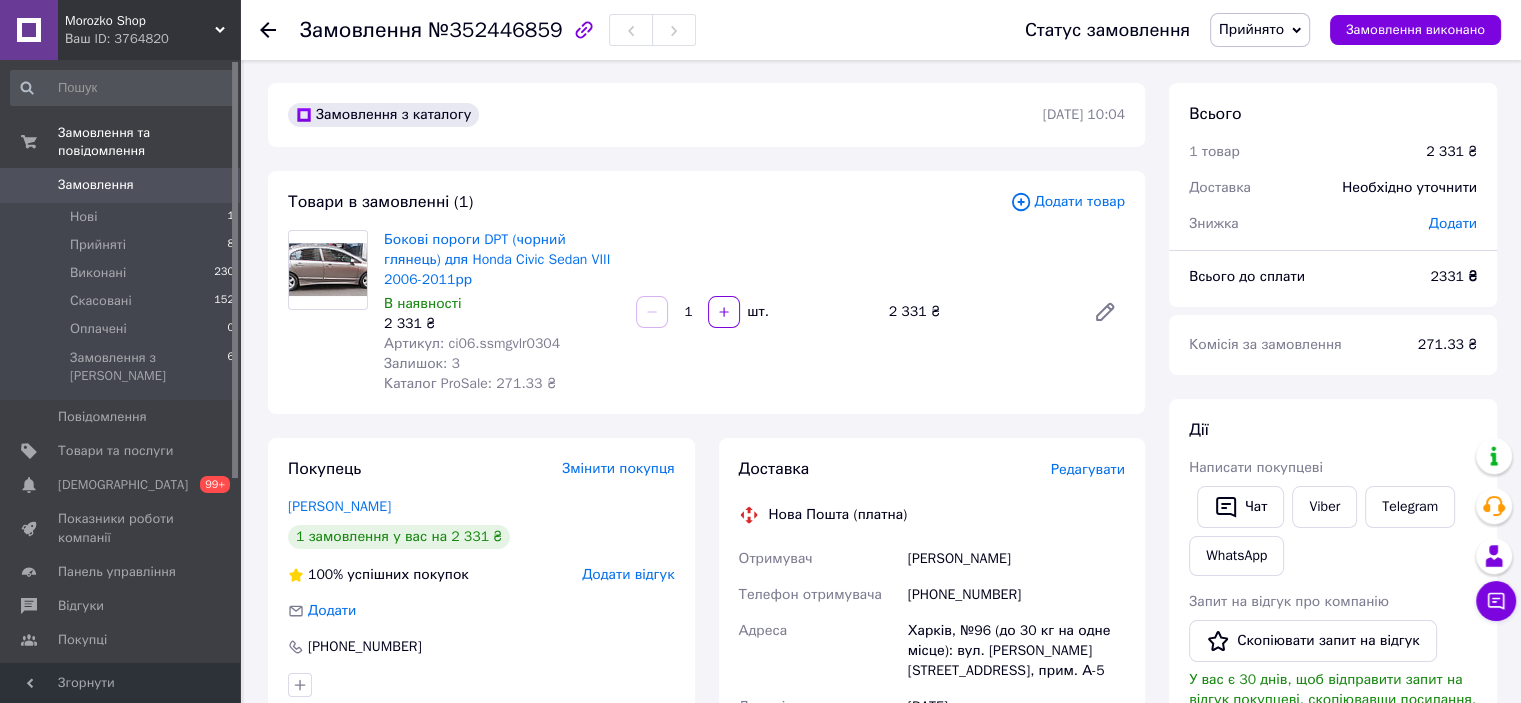 scroll, scrollTop: 0, scrollLeft: 0, axis: both 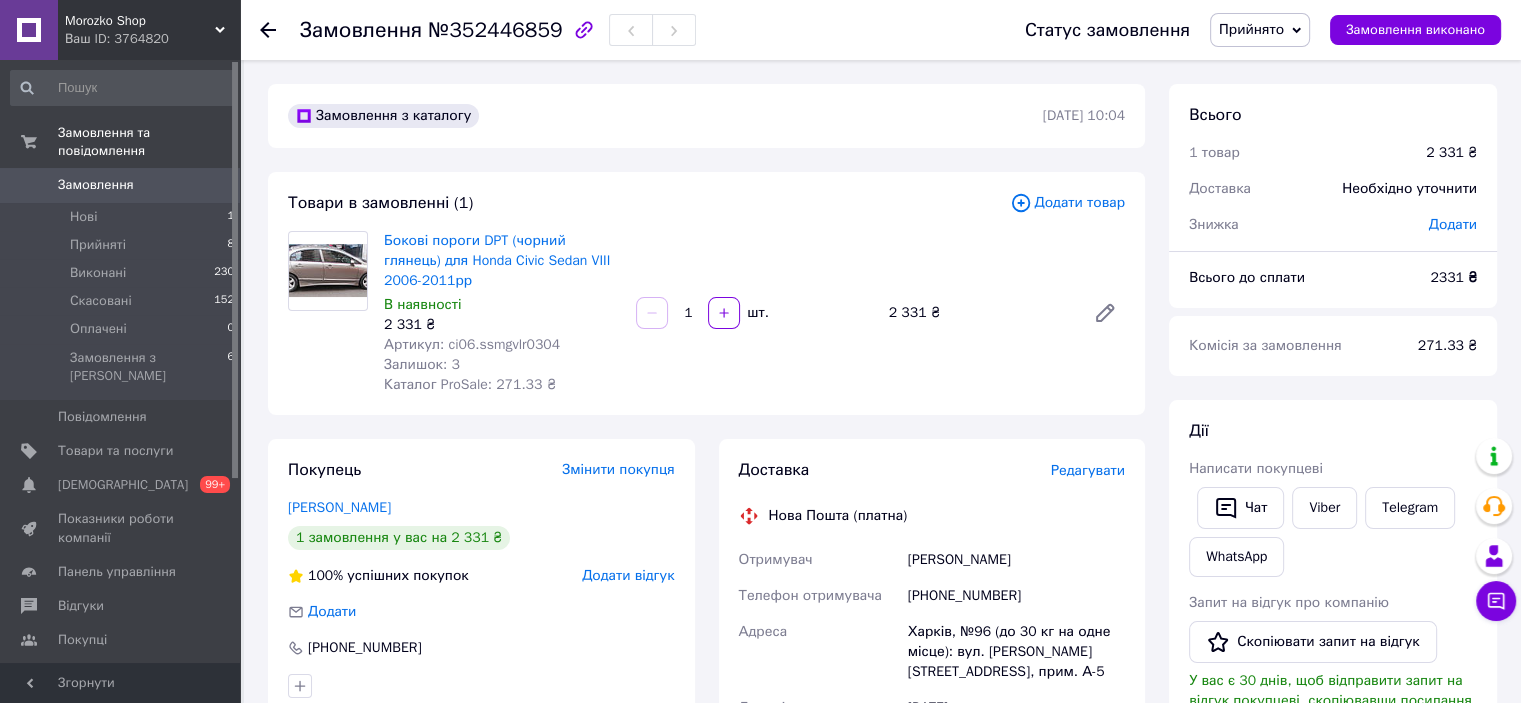 click 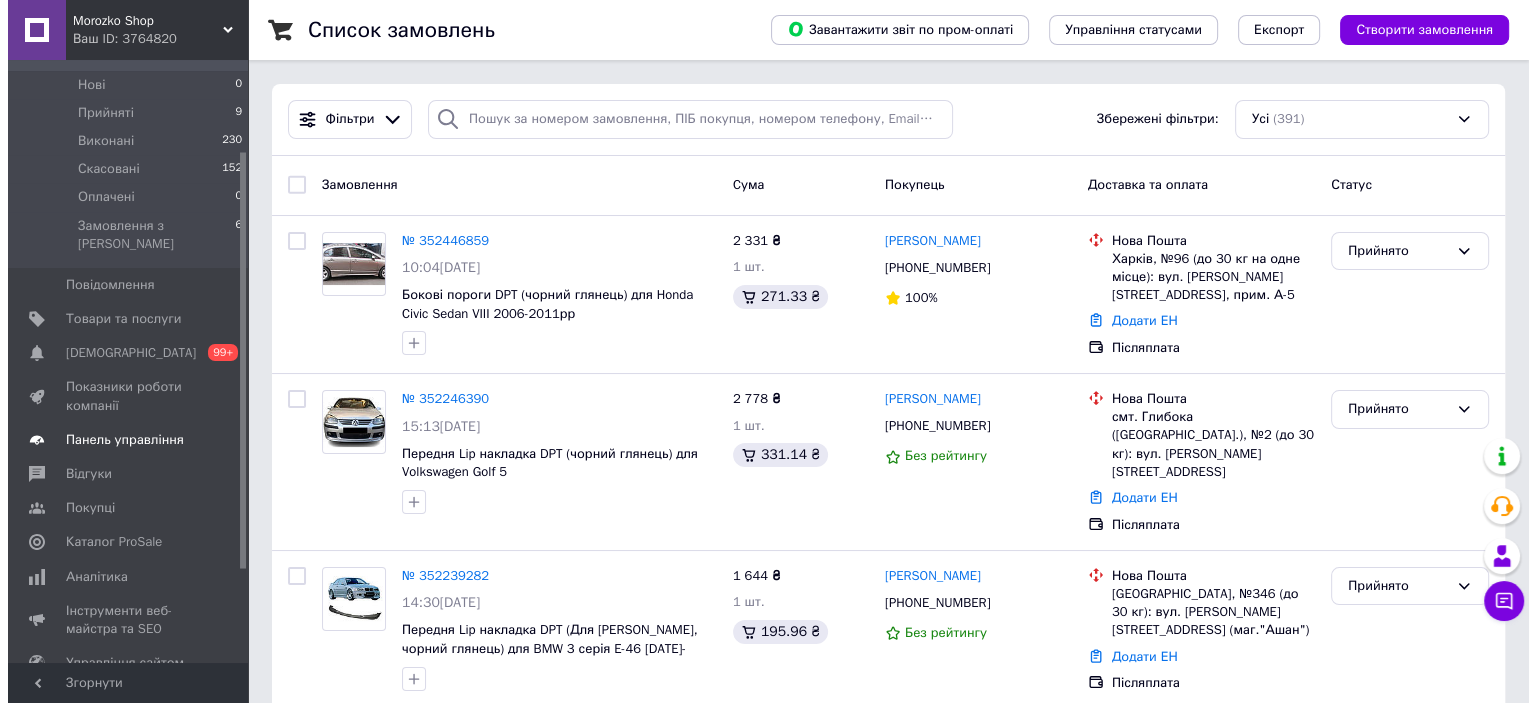 scroll, scrollTop: 200, scrollLeft: 0, axis: vertical 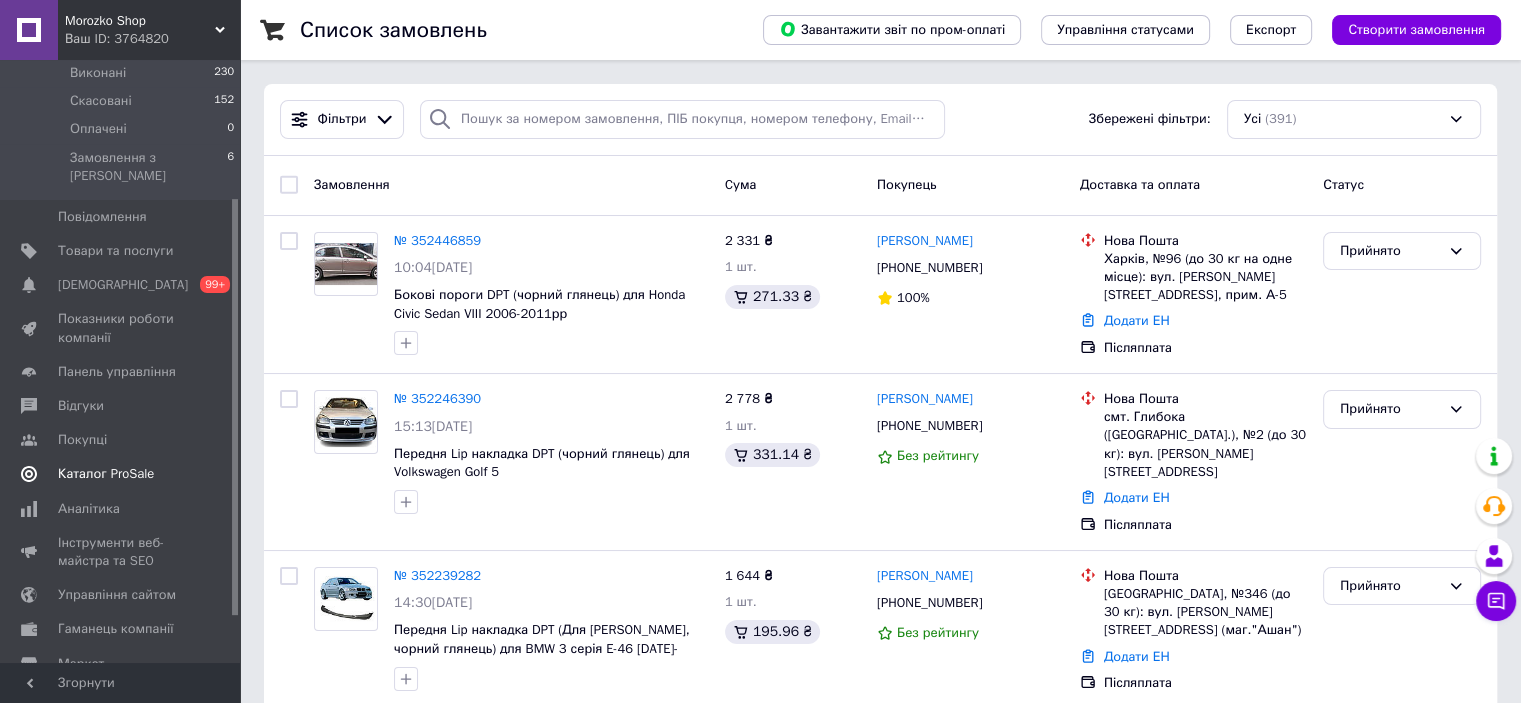 click on "Каталог ProSale" at bounding box center (106, 474) 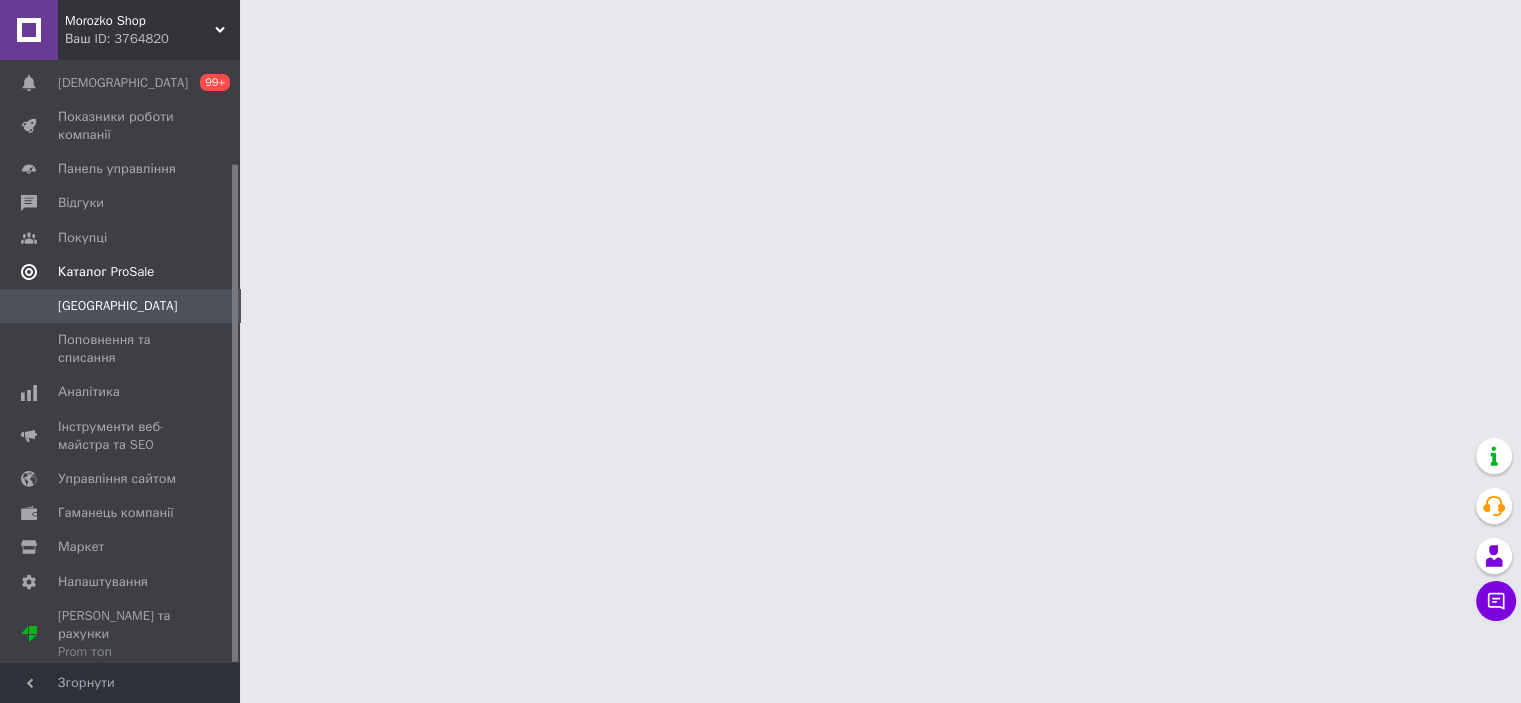 scroll, scrollTop: 124, scrollLeft: 0, axis: vertical 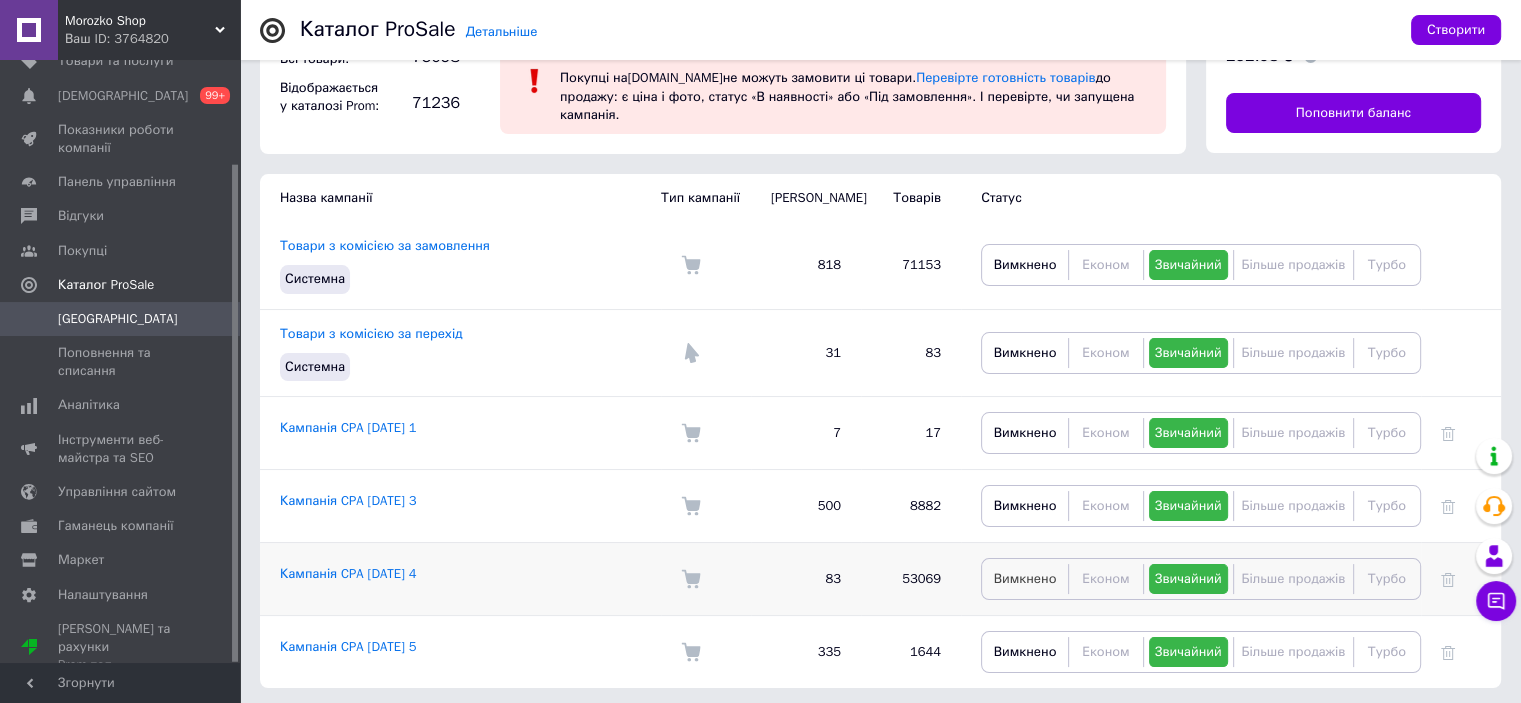 click on "Вимкнено" at bounding box center (1025, 578) 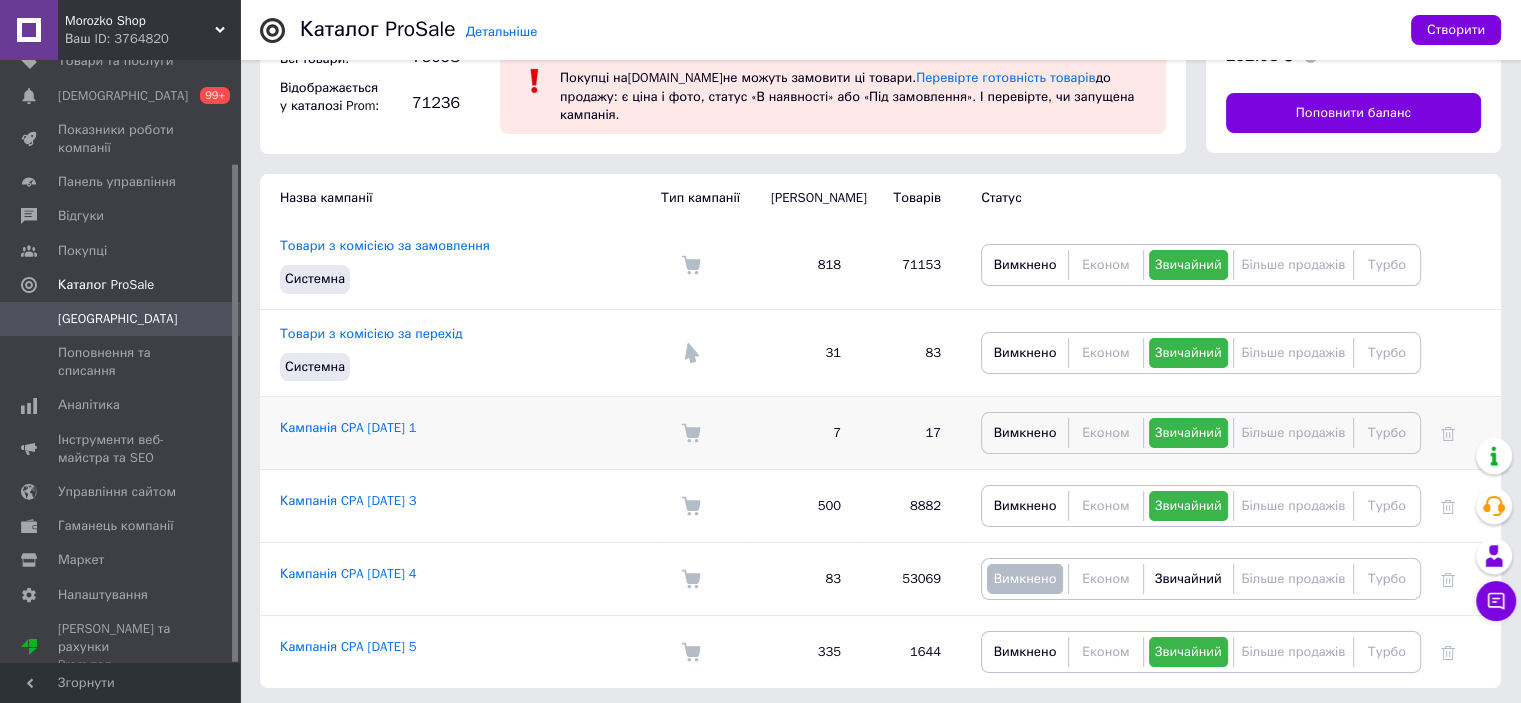 click on "7" at bounding box center [806, 432] 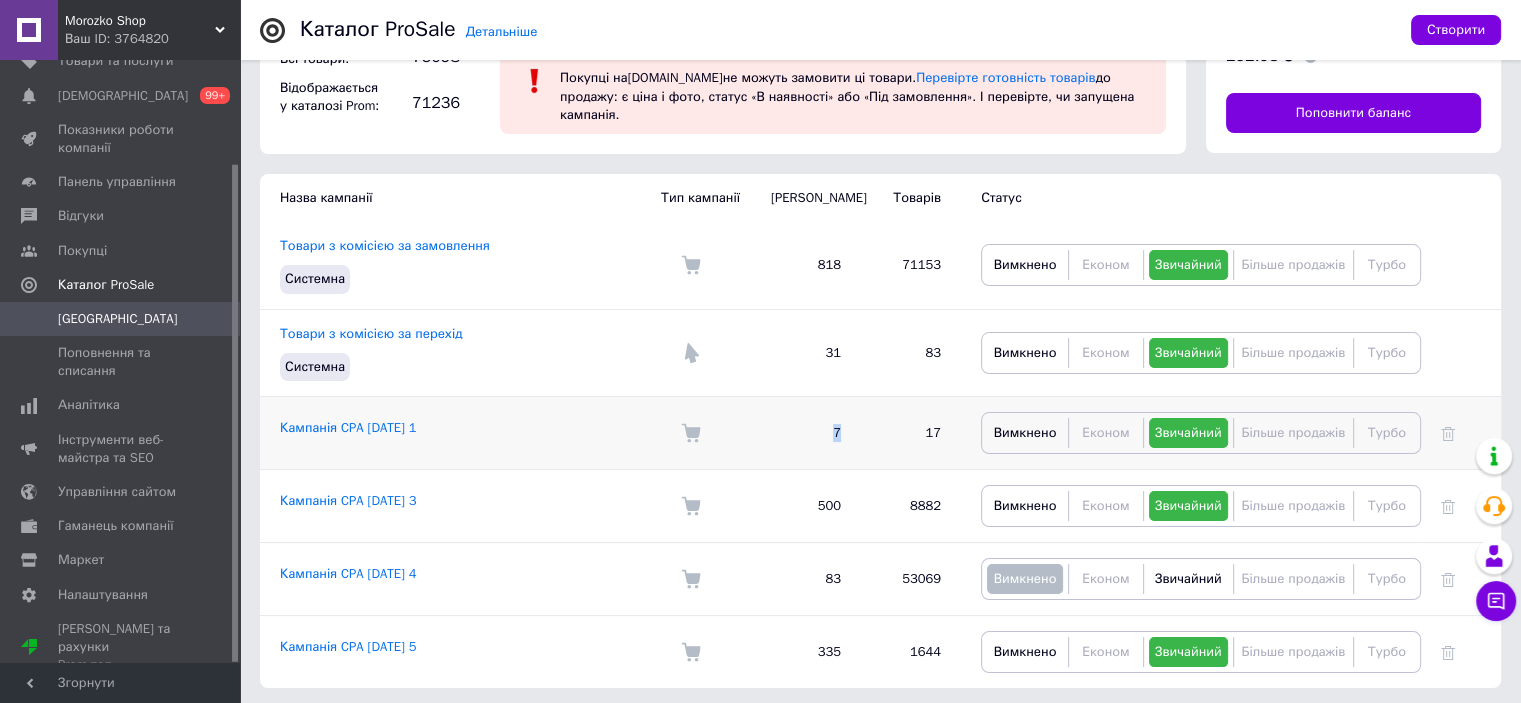 click on "7" at bounding box center (806, 432) 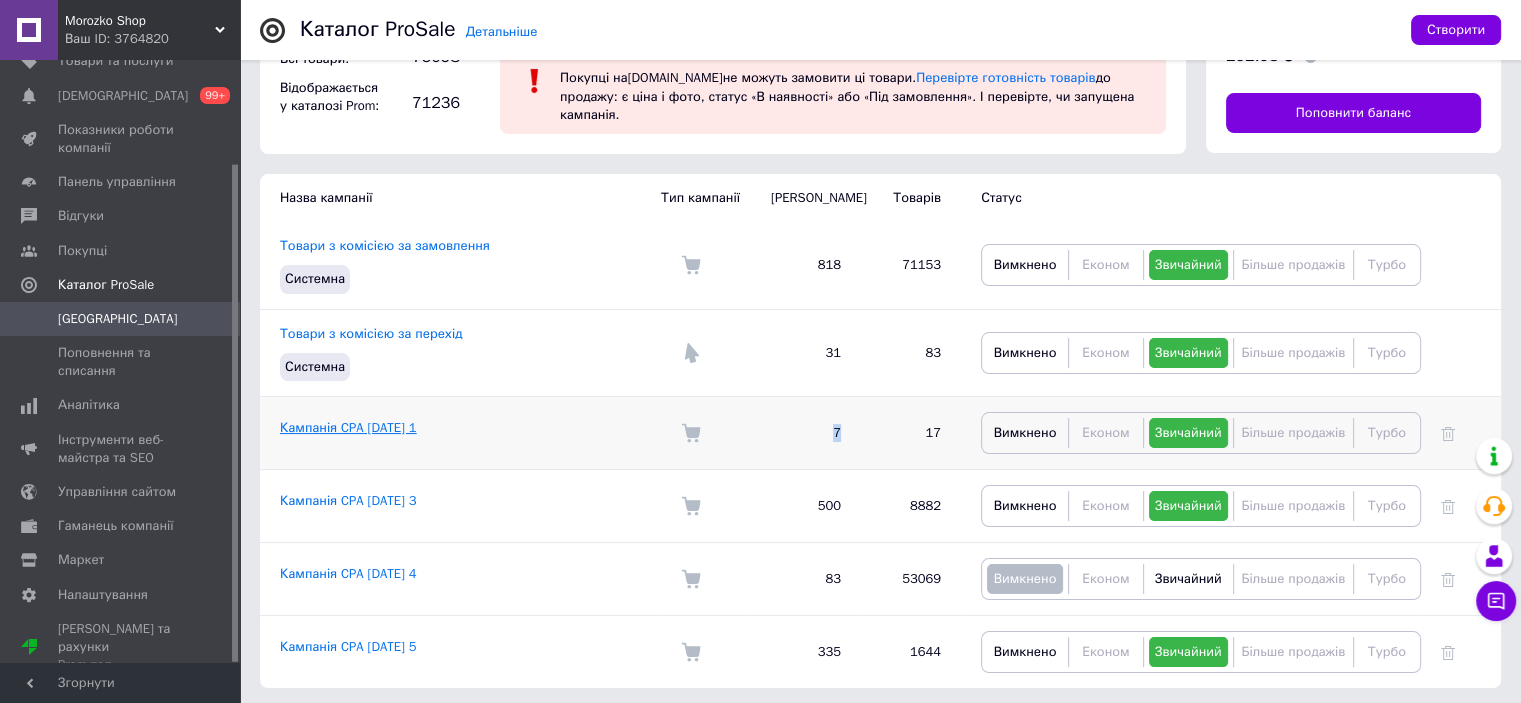 click on "Кампанія CPA [DATE] 1" at bounding box center [348, 427] 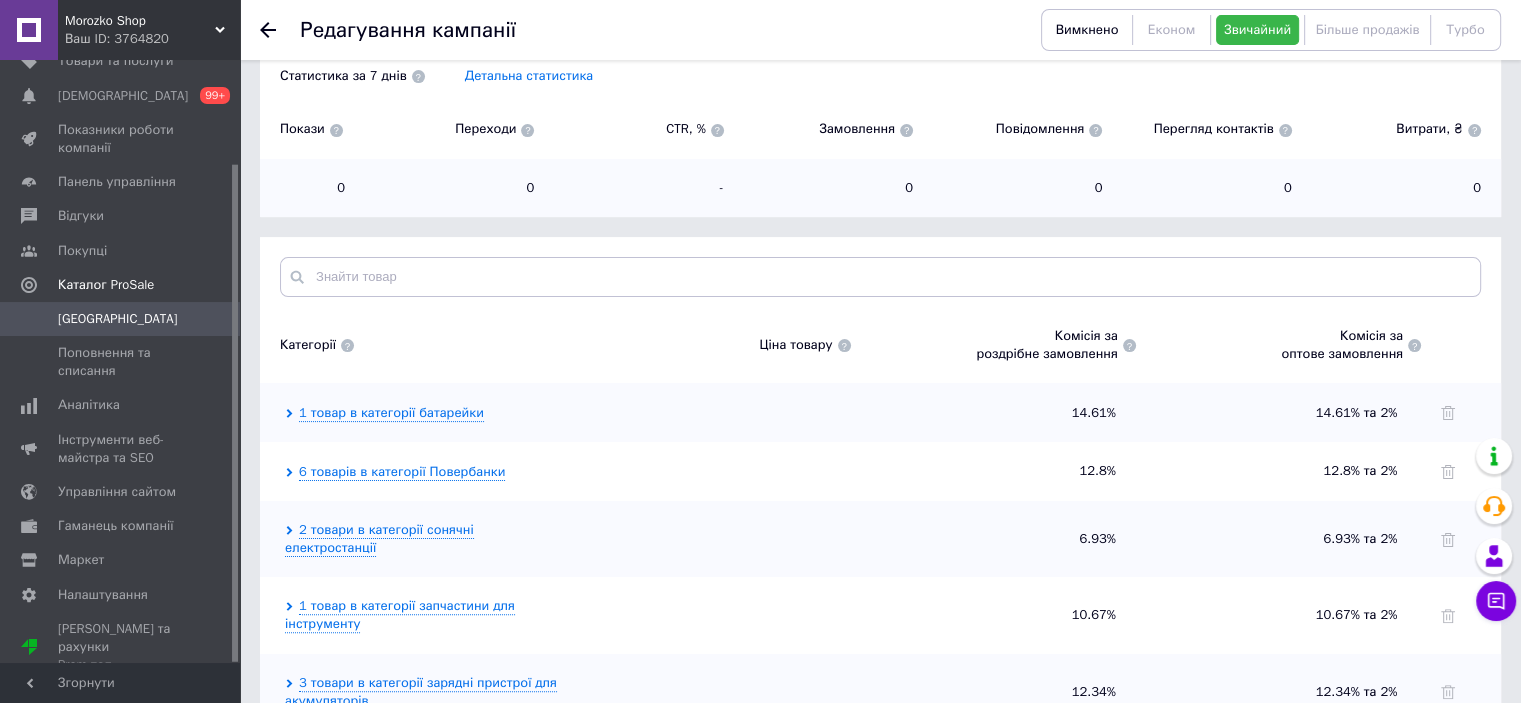 scroll, scrollTop: 500, scrollLeft: 0, axis: vertical 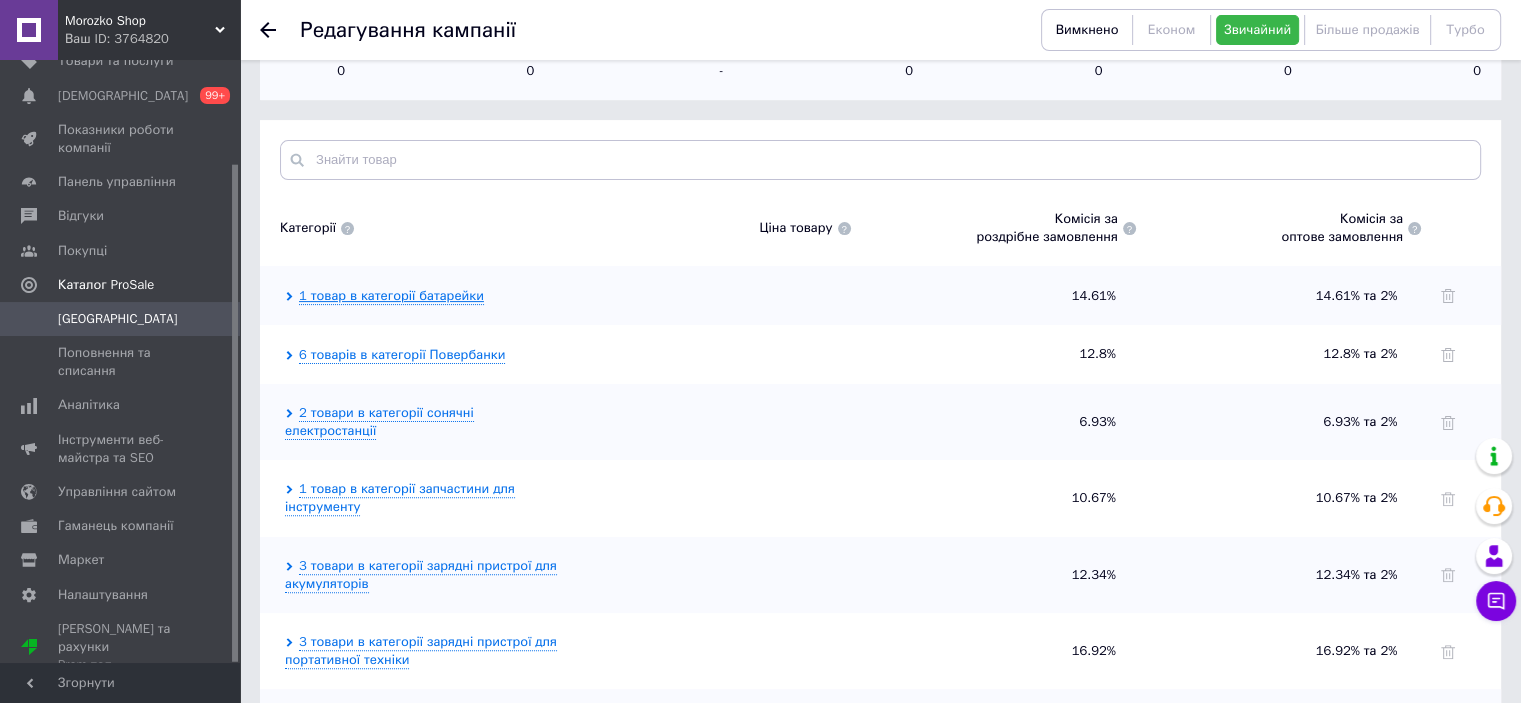 click on "1 товар в категорії батарейки" at bounding box center [391, 296] 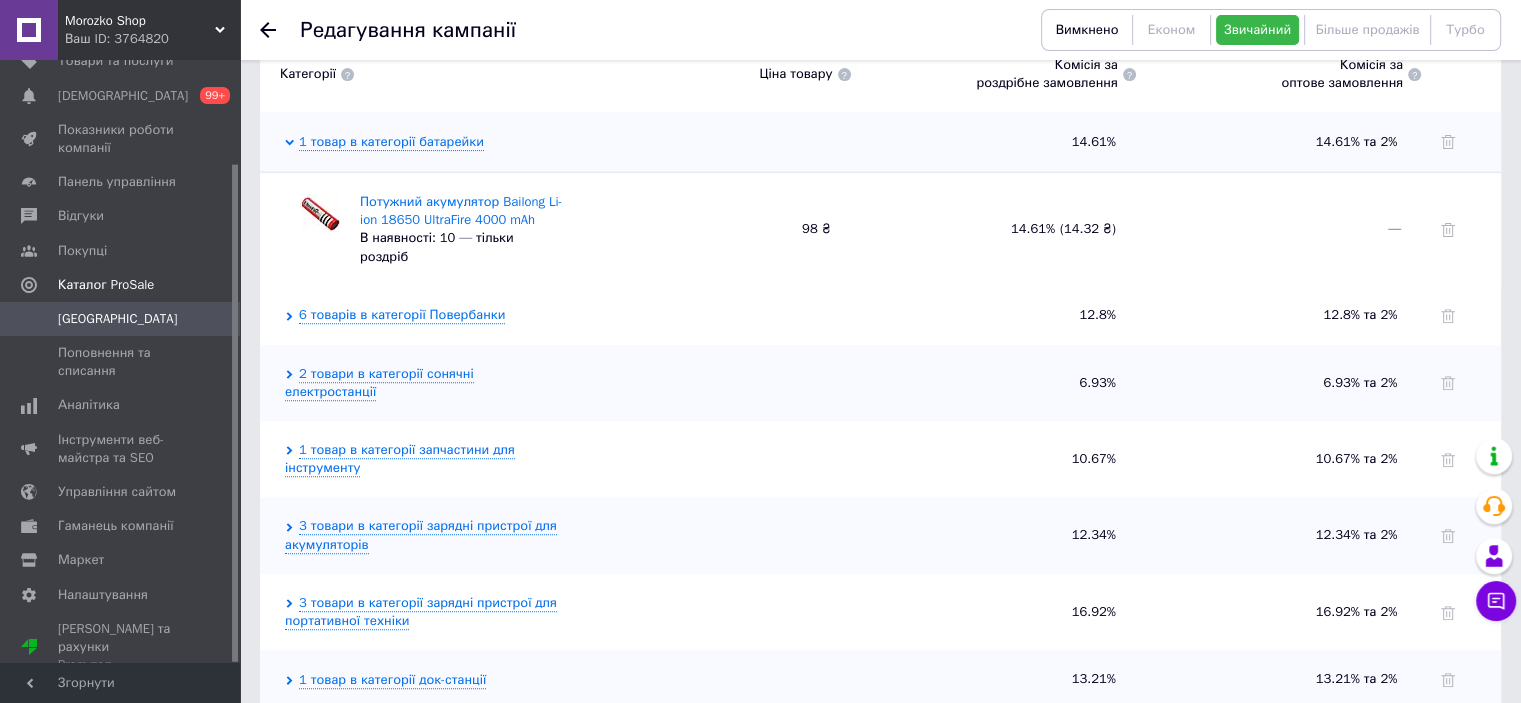 scroll, scrollTop: 697, scrollLeft: 0, axis: vertical 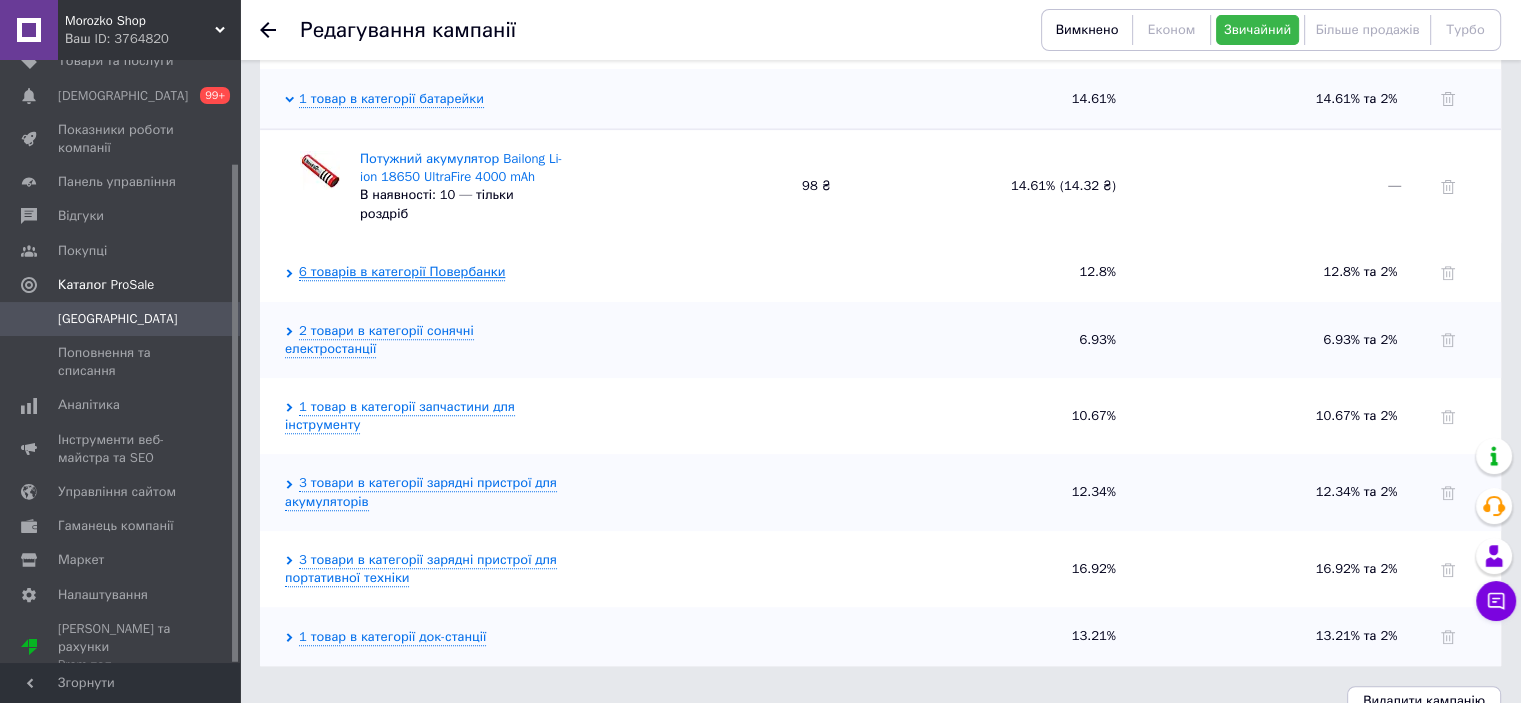 click on "6 товарів в категорії Повербанки" at bounding box center [402, 272] 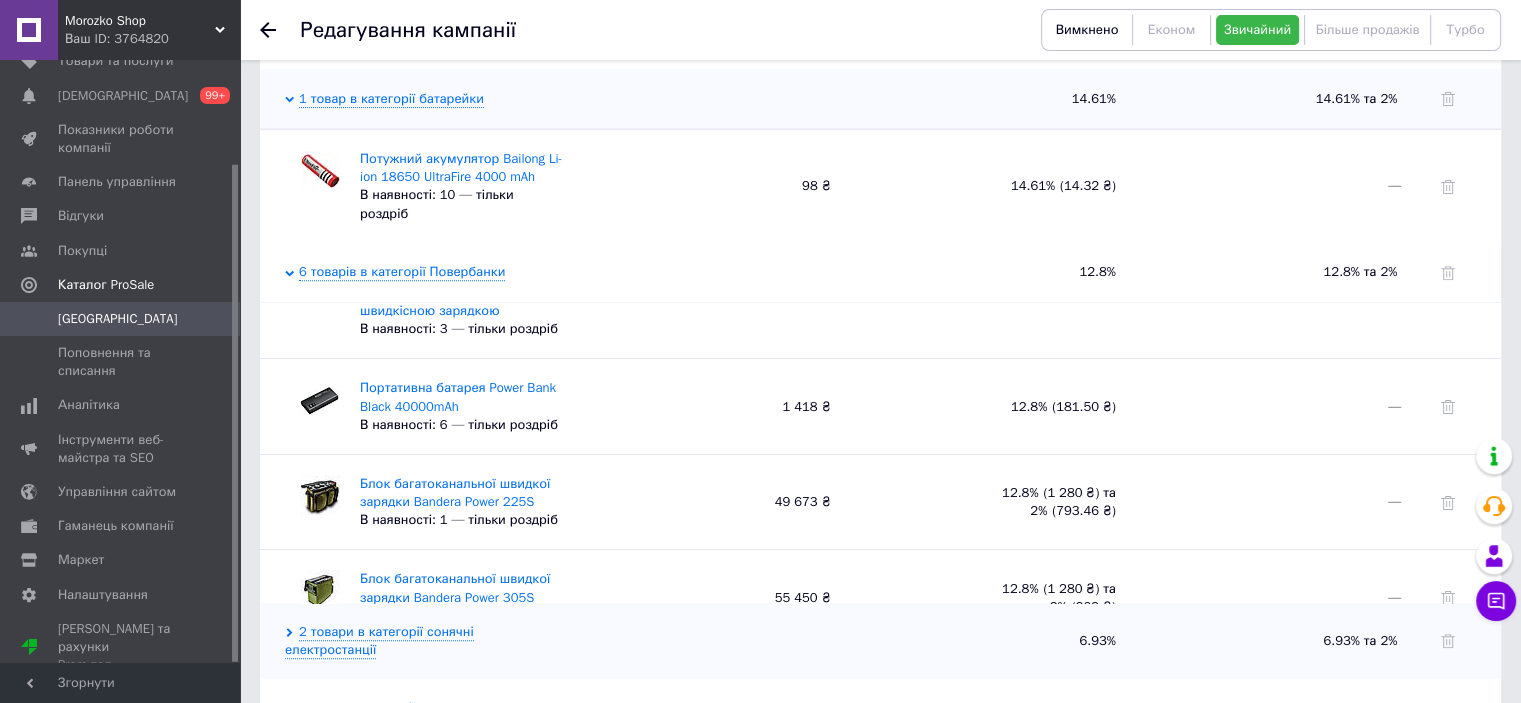 scroll, scrollTop: 381, scrollLeft: 0, axis: vertical 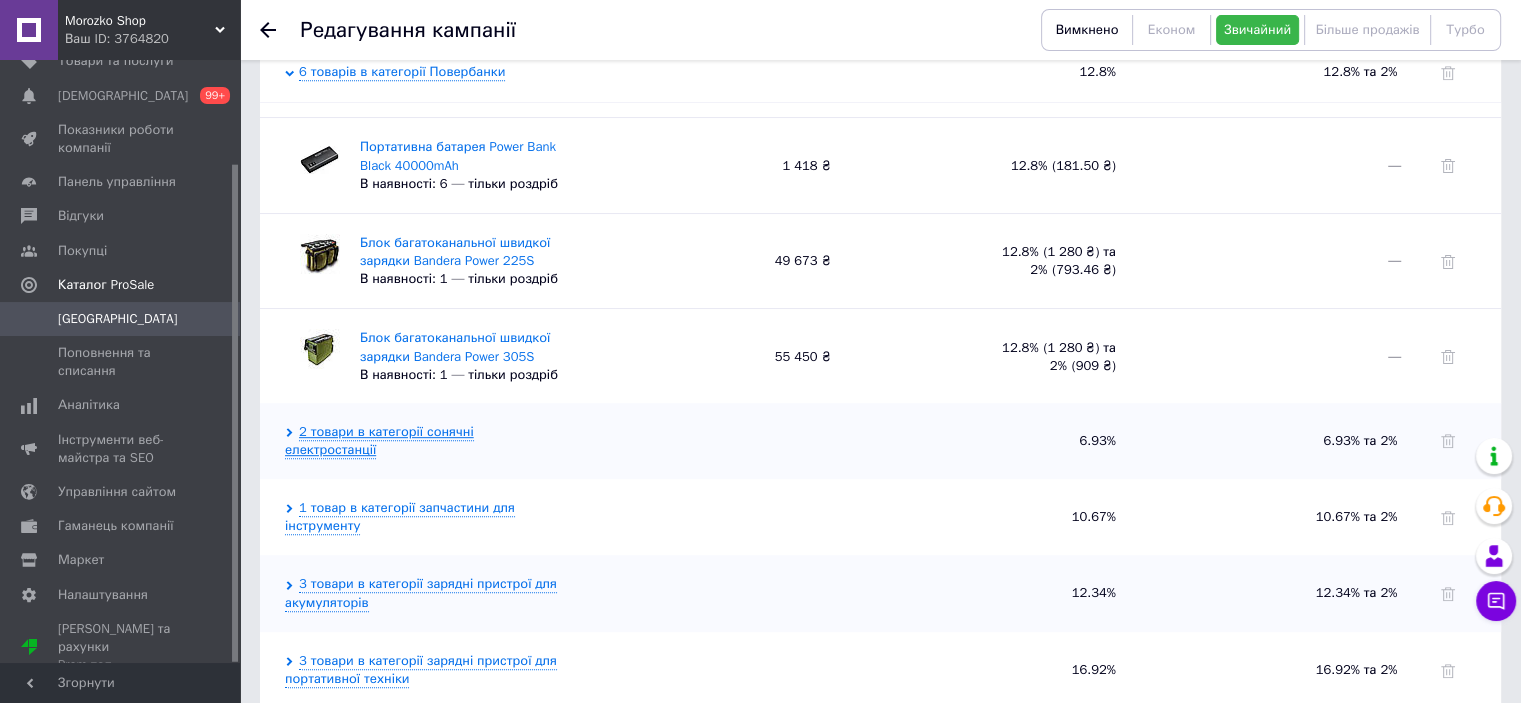 click on "2 товари в категорії сонячні електростанції" at bounding box center [379, 441] 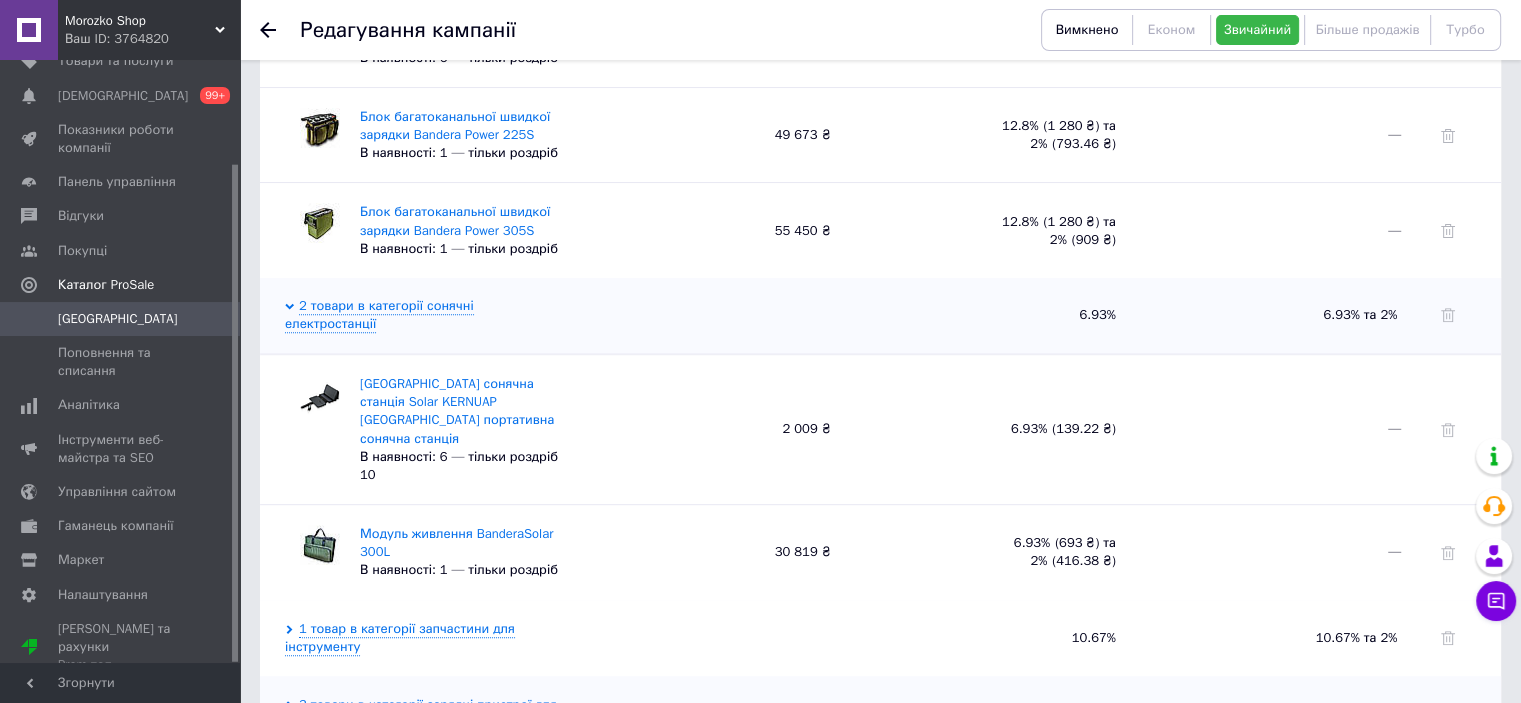 scroll, scrollTop: 1097, scrollLeft: 0, axis: vertical 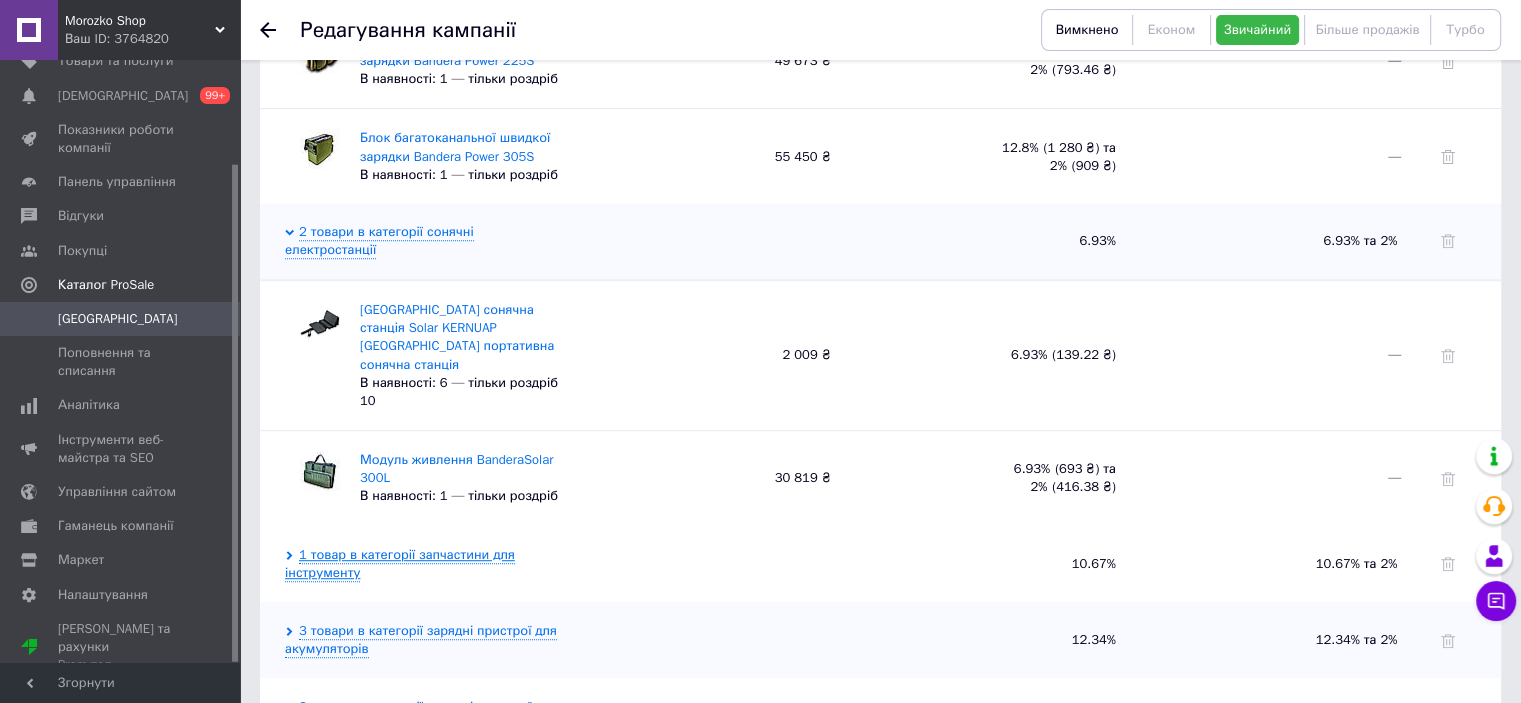 click on "1 товар в категорії запчастини для інструменту" at bounding box center [400, 564] 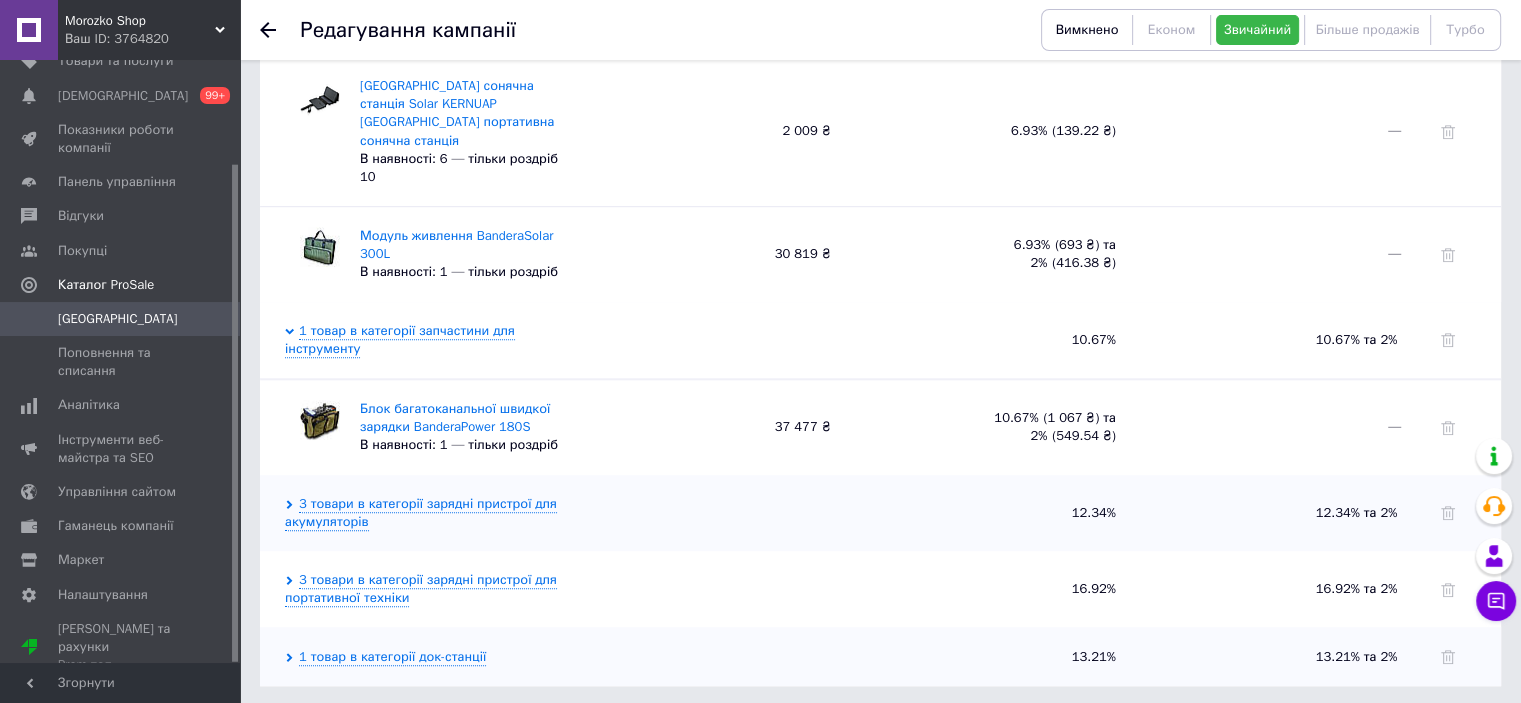 scroll, scrollTop: 1322, scrollLeft: 0, axis: vertical 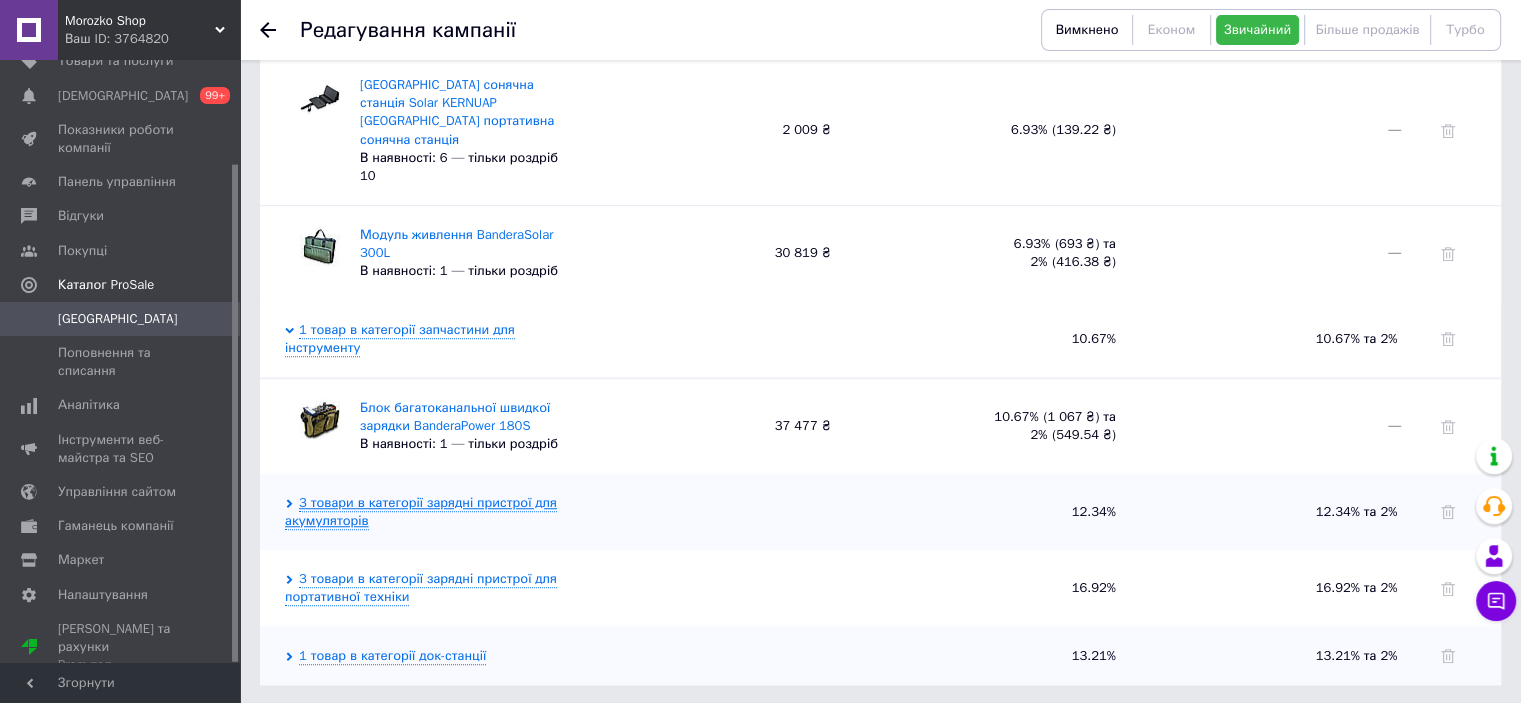 click on "3 товари в категорії зарядні пристрої для акумуляторів" at bounding box center [421, 512] 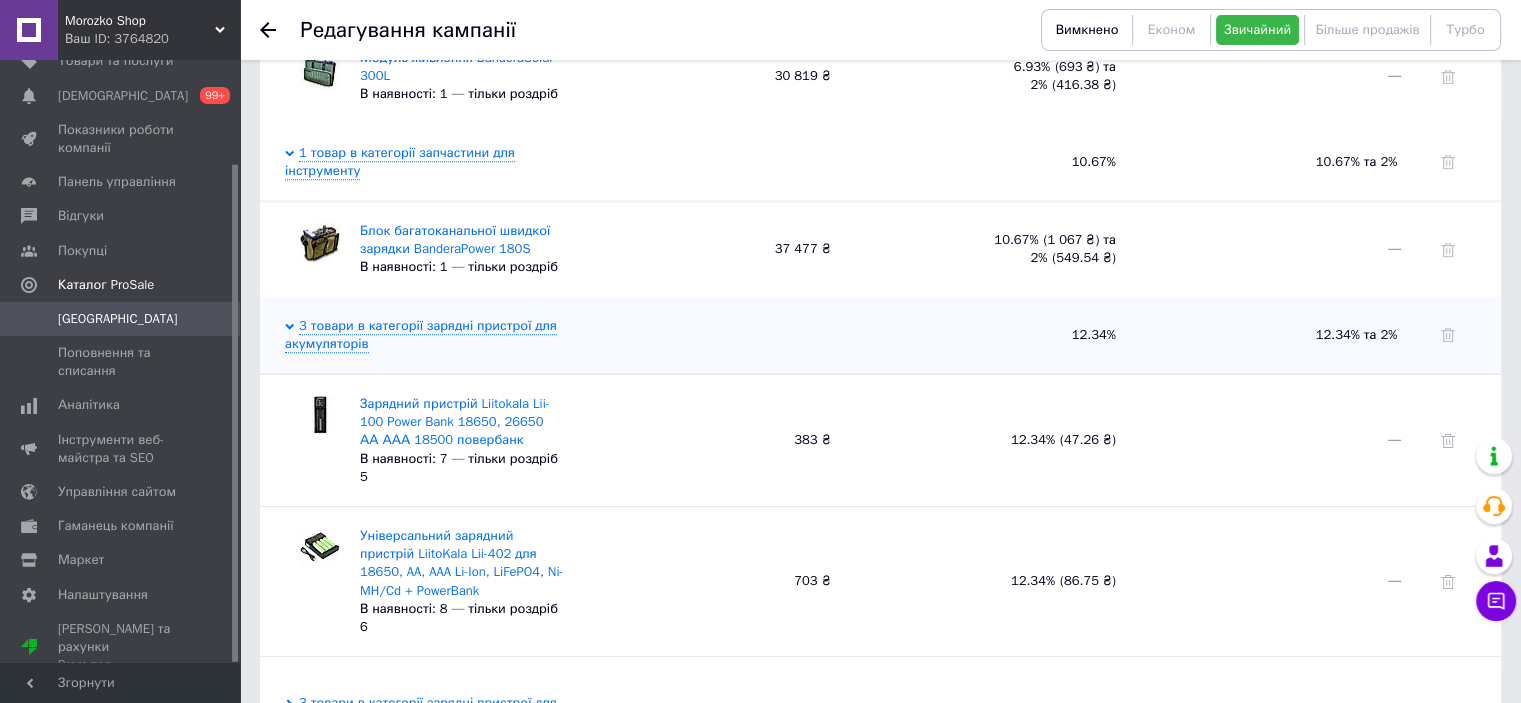 scroll, scrollTop: 1622, scrollLeft: 0, axis: vertical 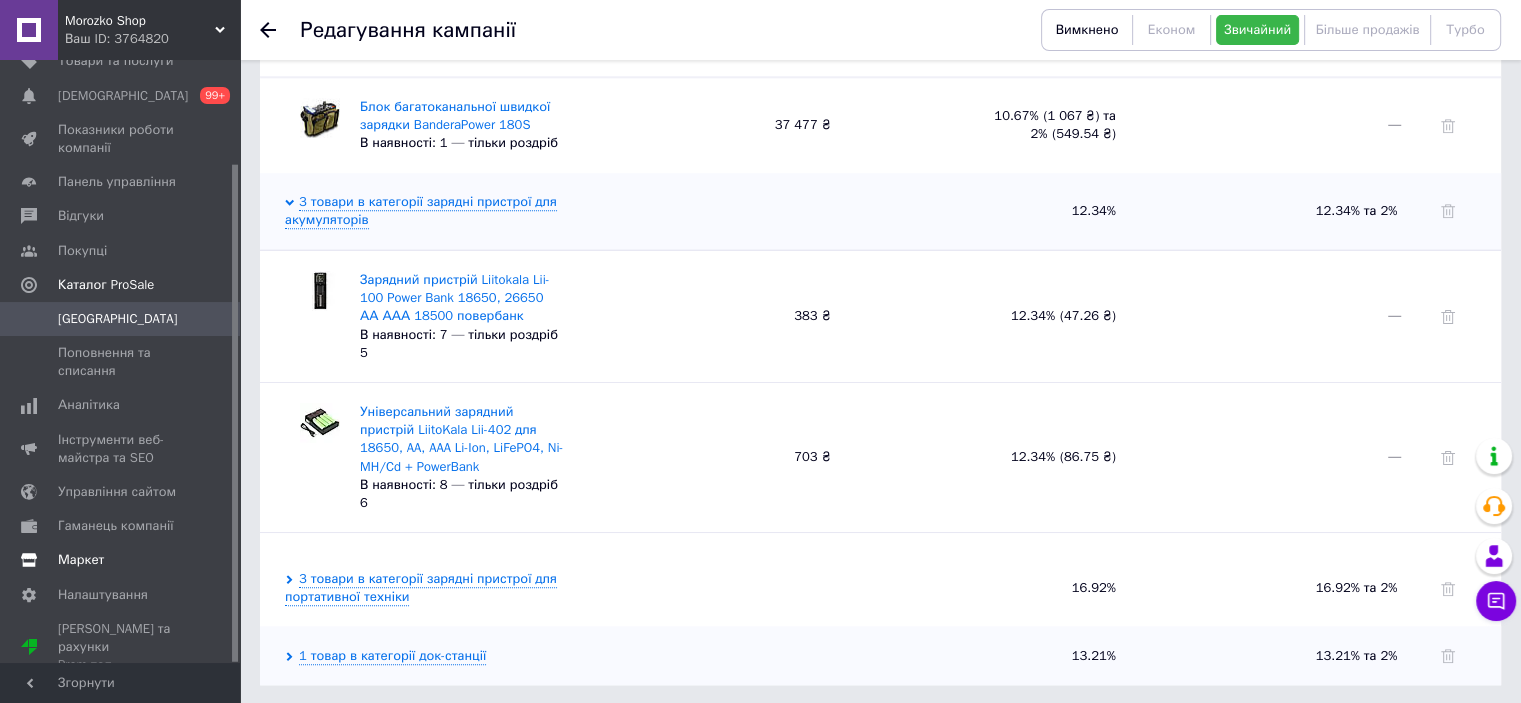 click on "Маркет" at bounding box center (81, 560) 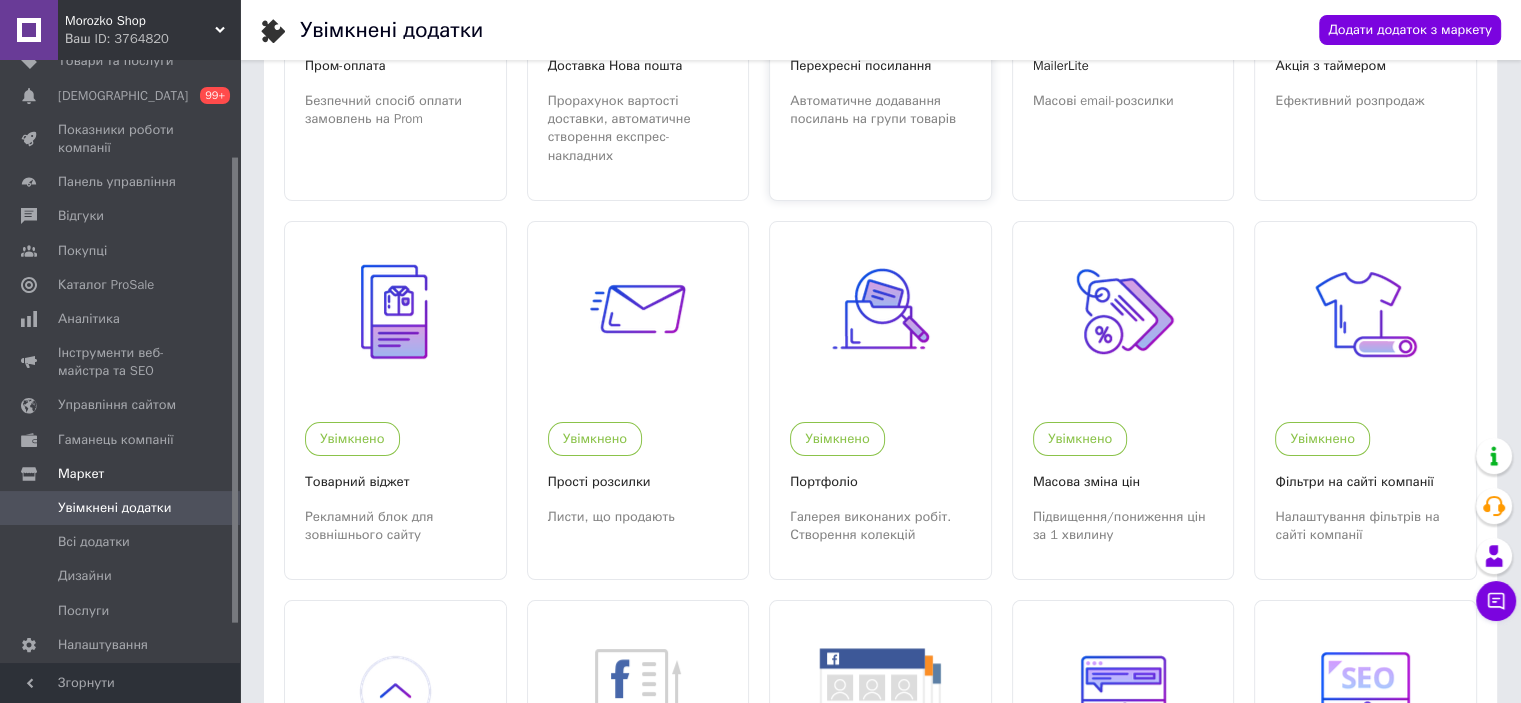 scroll, scrollTop: 300, scrollLeft: 0, axis: vertical 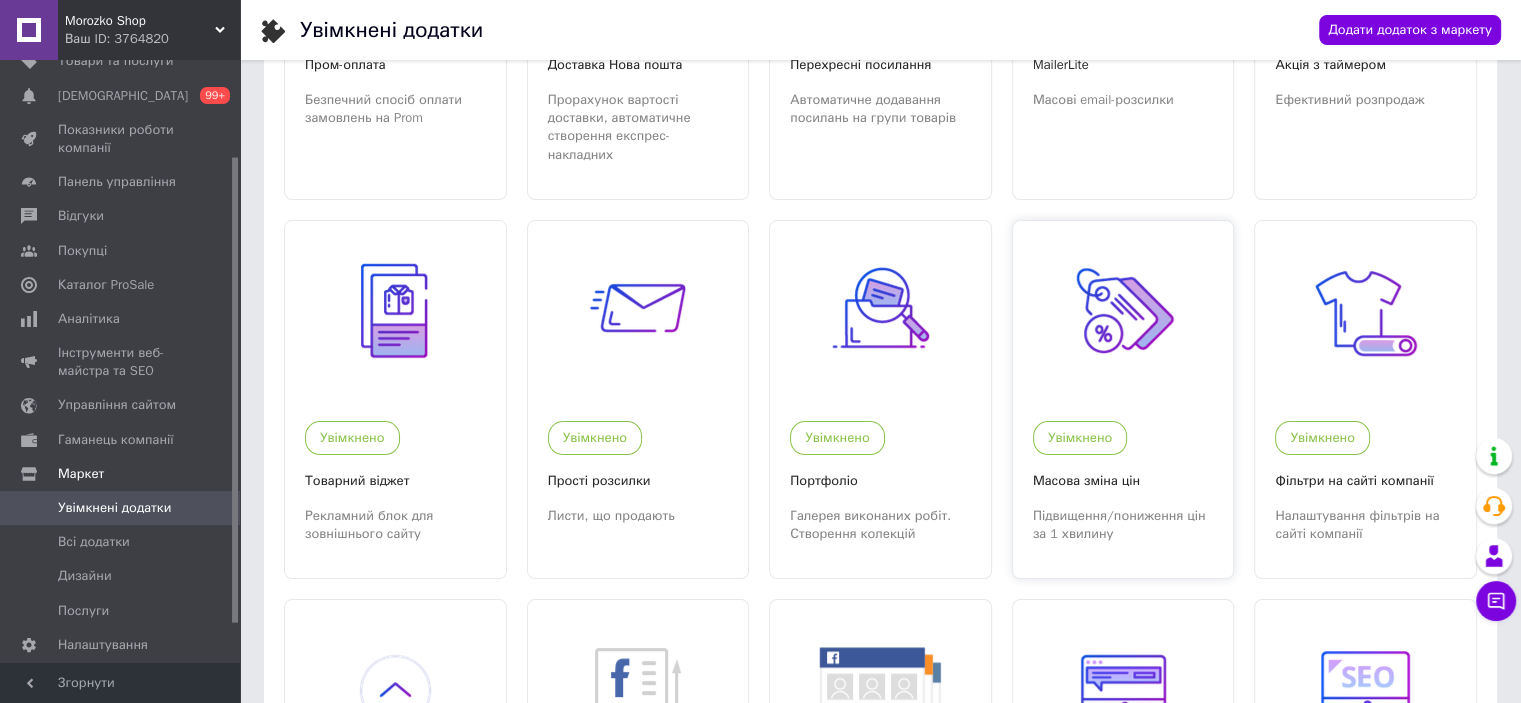 click at bounding box center (1123, 310) 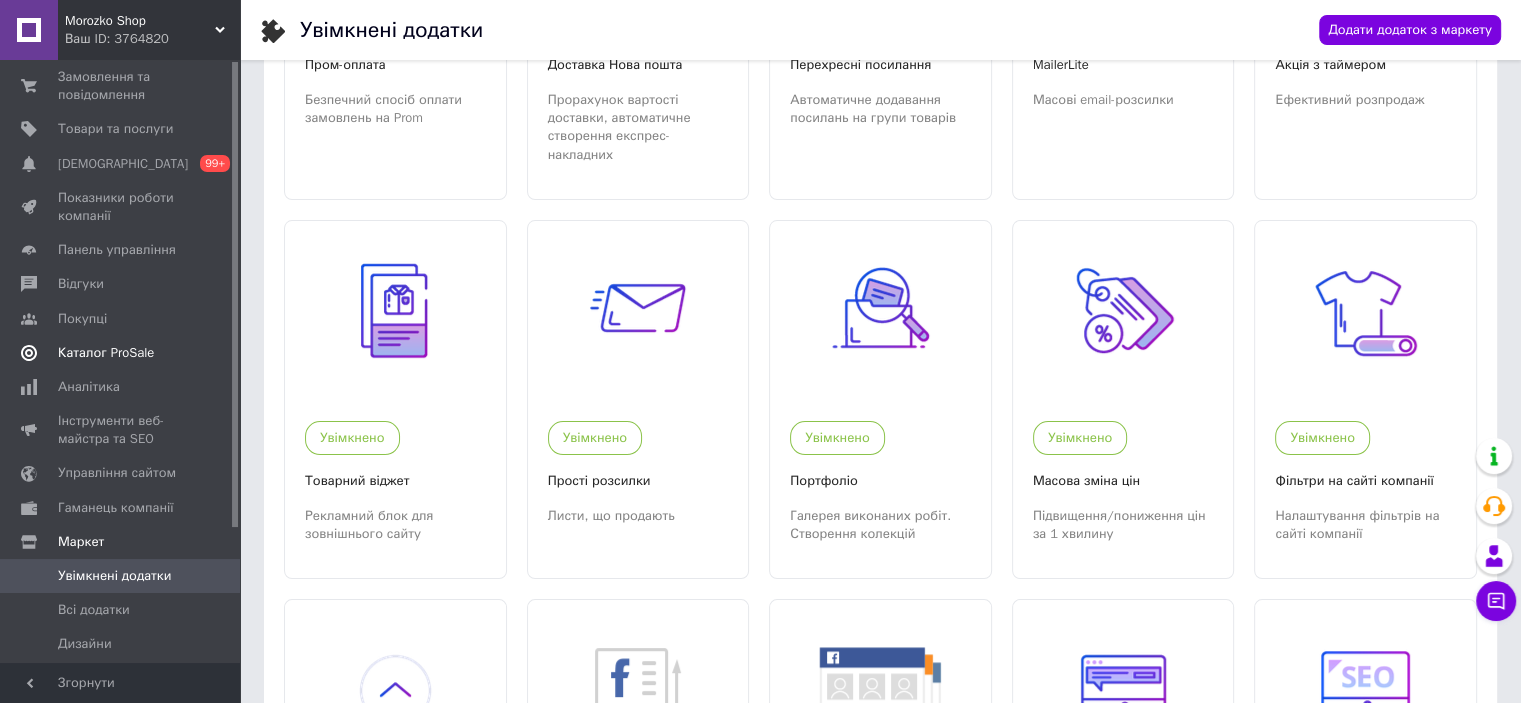 scroll, scrollTop: 0, scrollLeft: 0, axis: both 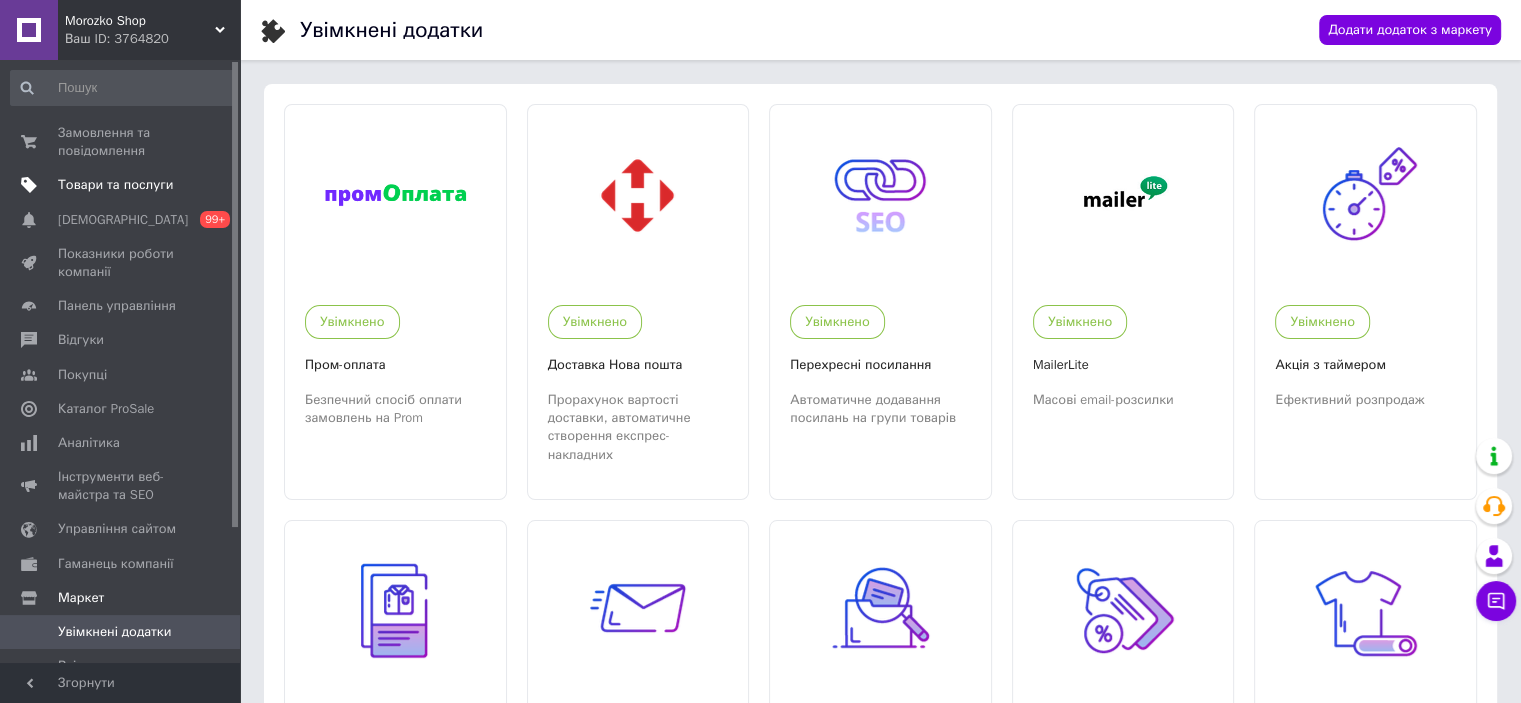 click on "Товари та послуги" at bounding box center (115, 185) 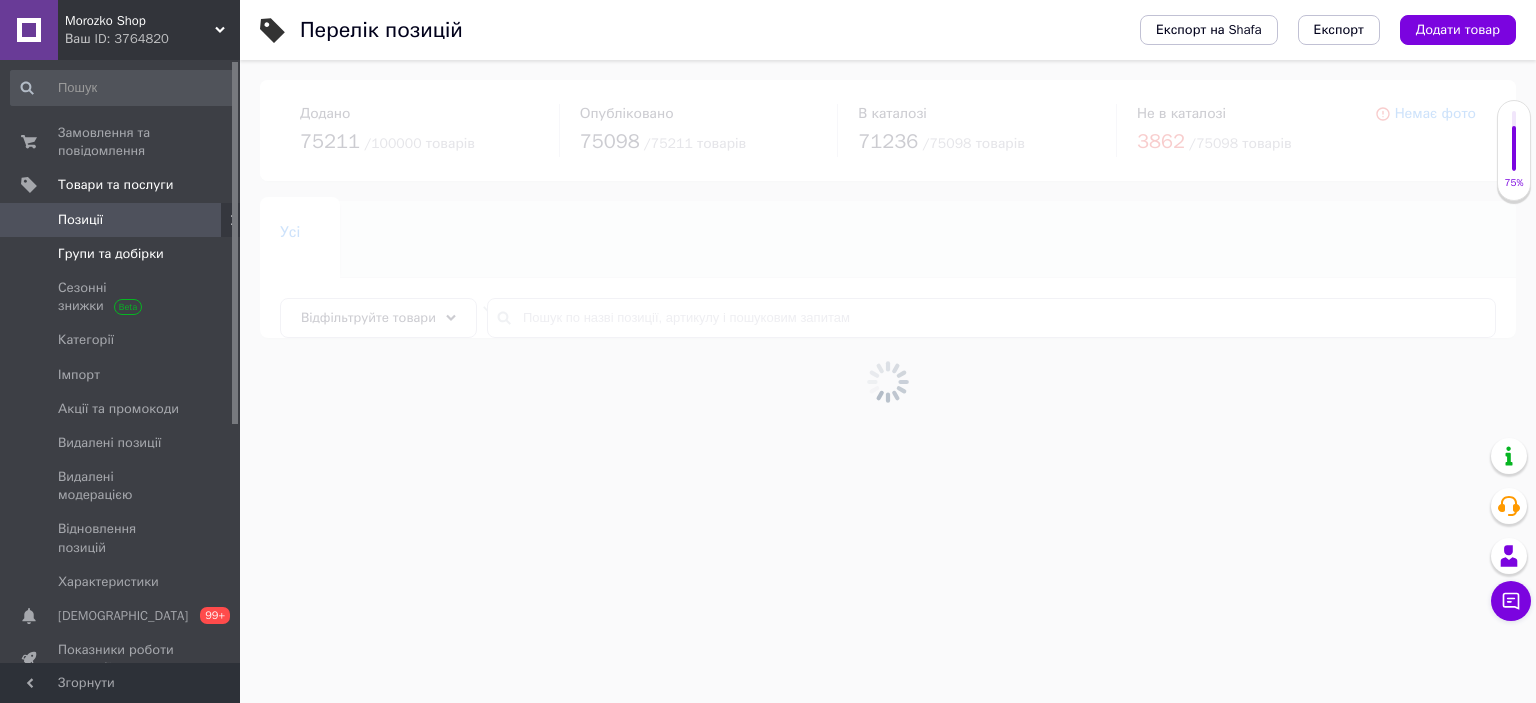click on "Групи та добірки" at bounding box center (111, 254) 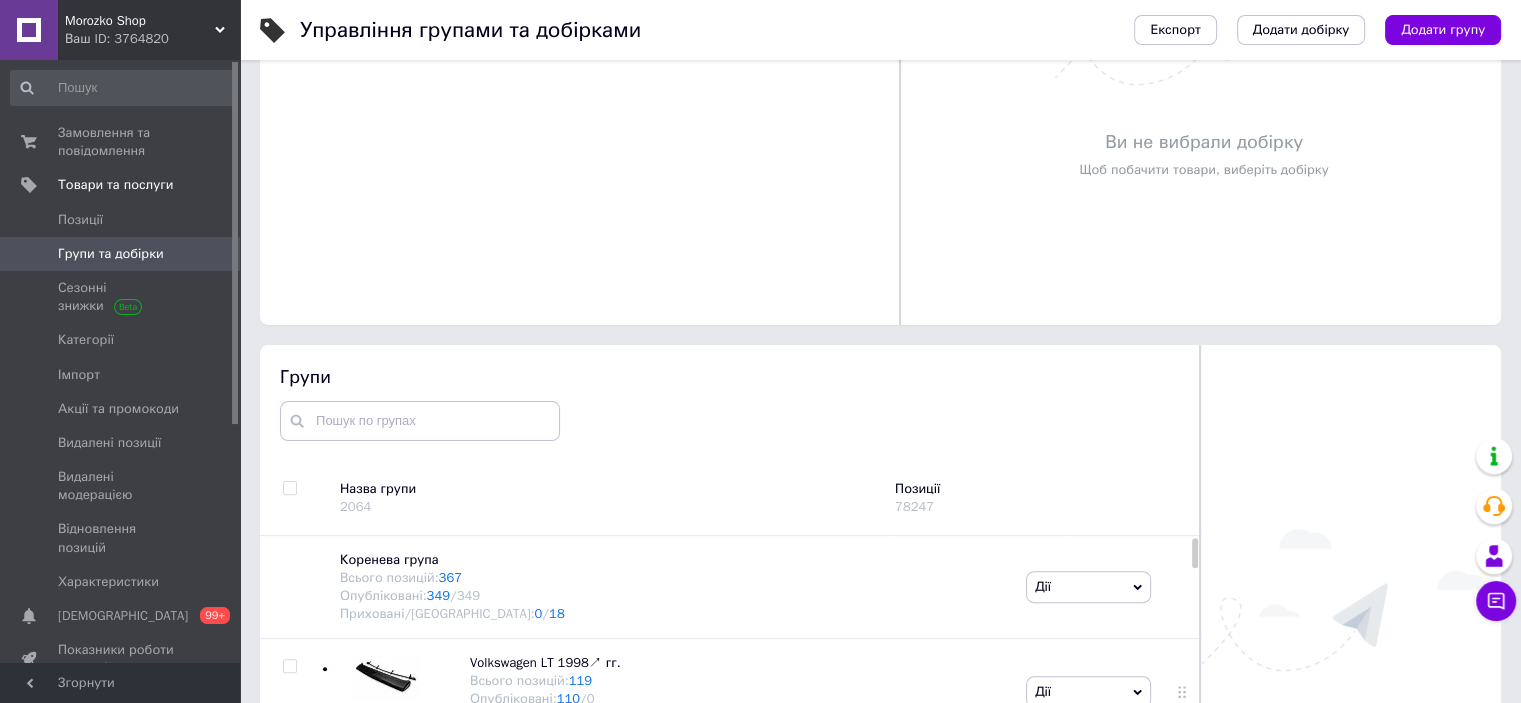 scroll, scrollTop: 733, scrollLeft: 0, axis: vertical 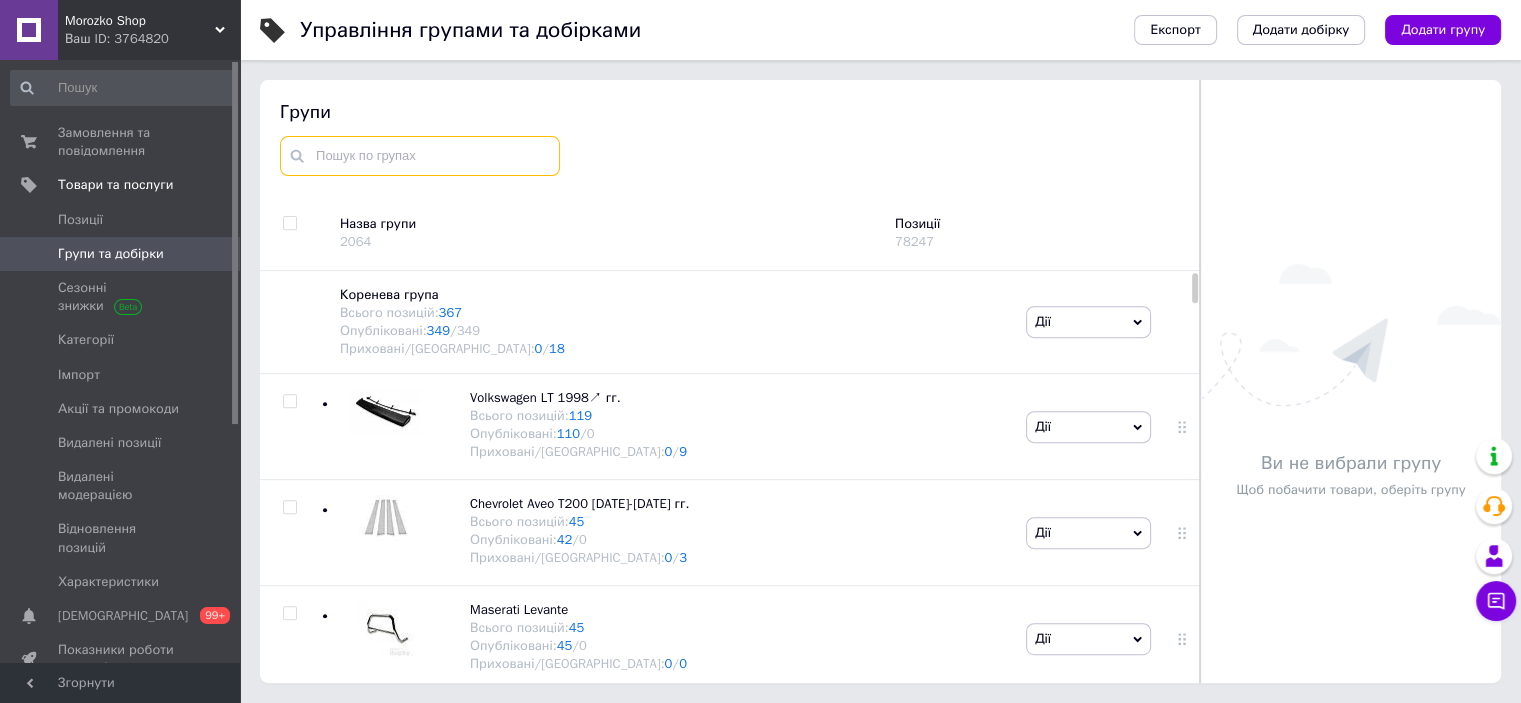click at bounding box center (420, 156) 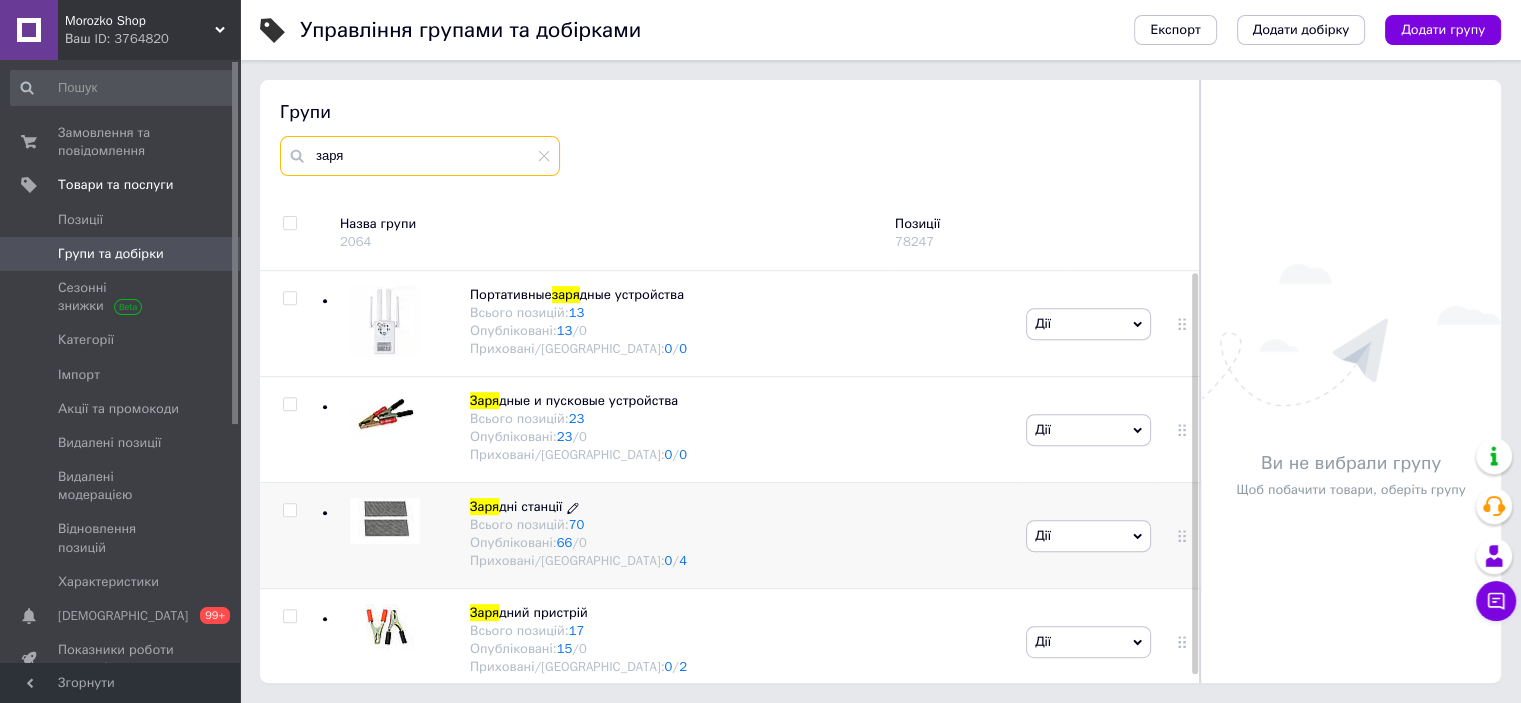 type on "заря" 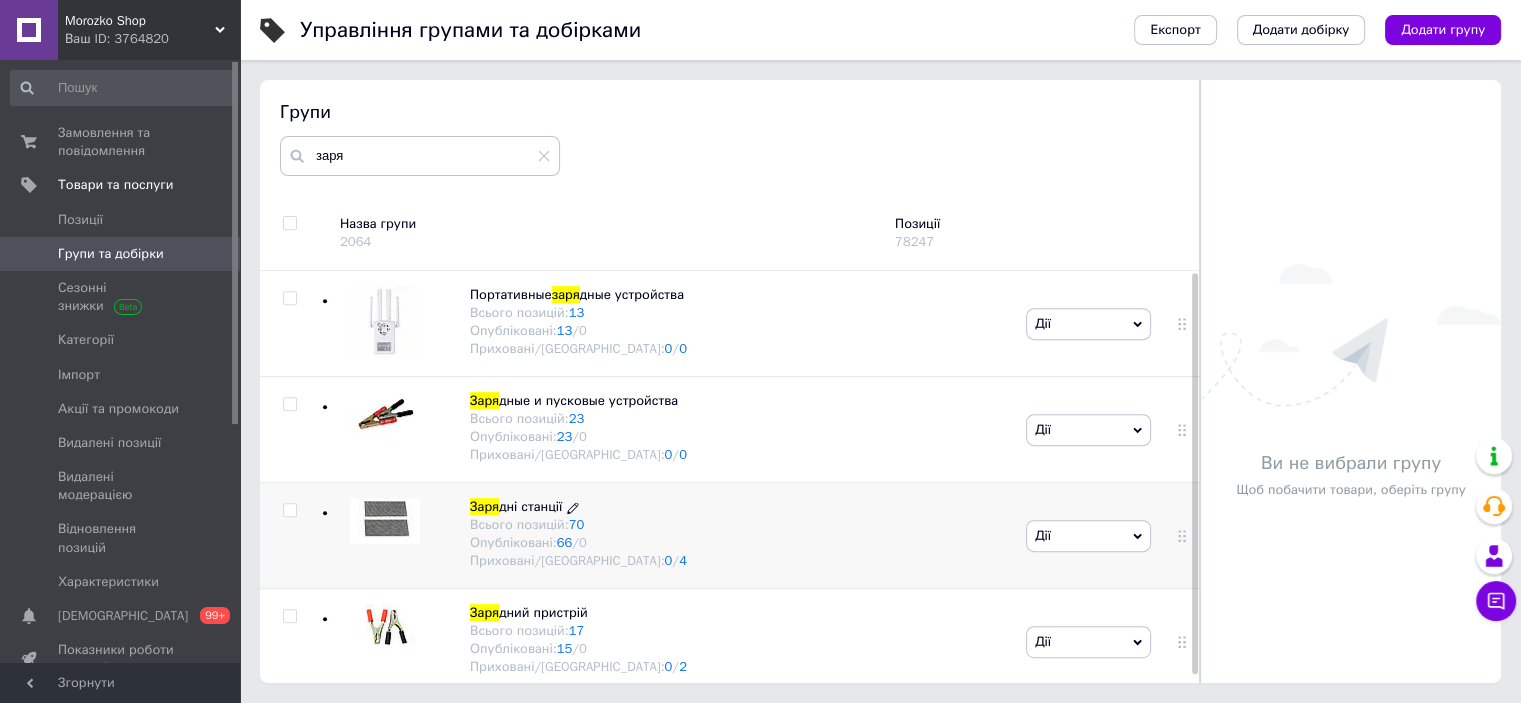 click on "дні станції" at bounding box center (530, 506) 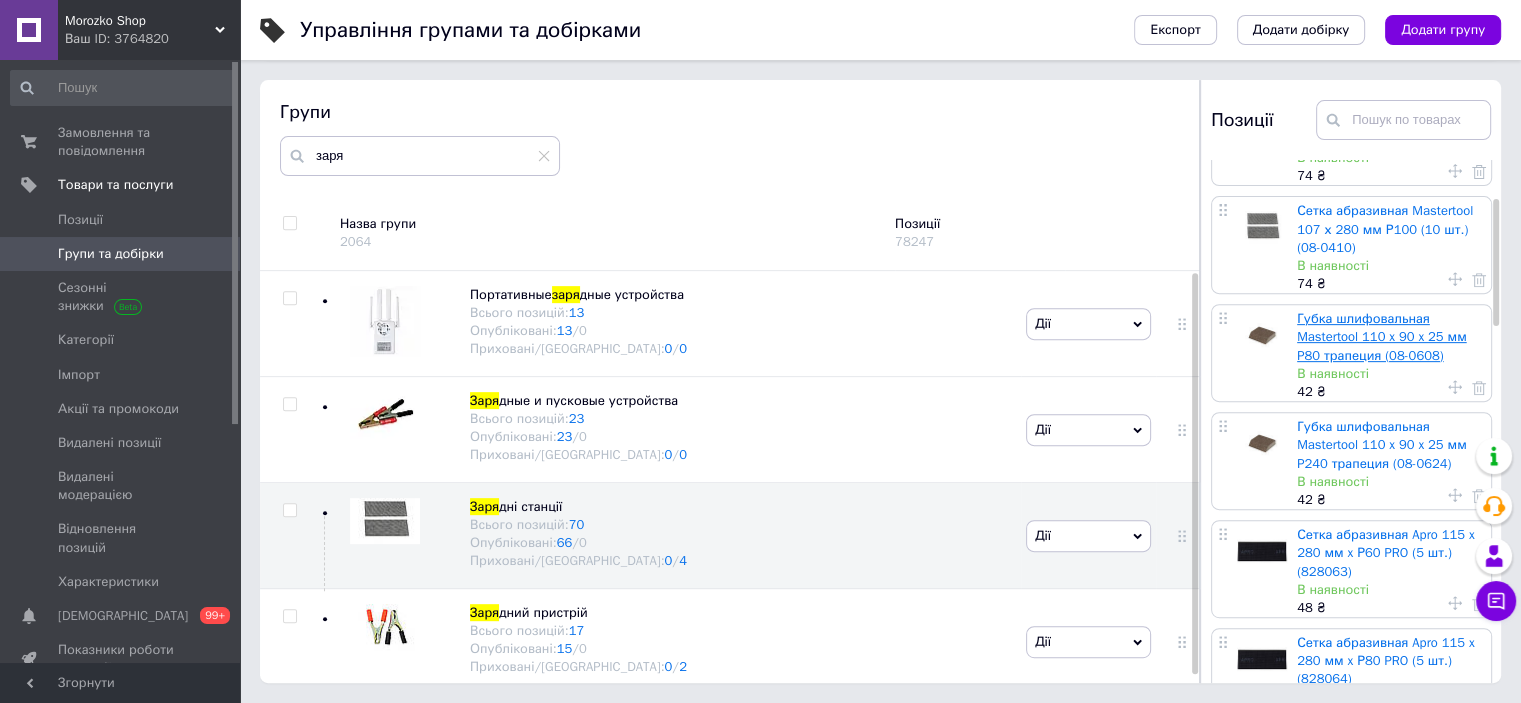 scroll, scrollTop: 300, scrollLeft: 0, axis: vertical 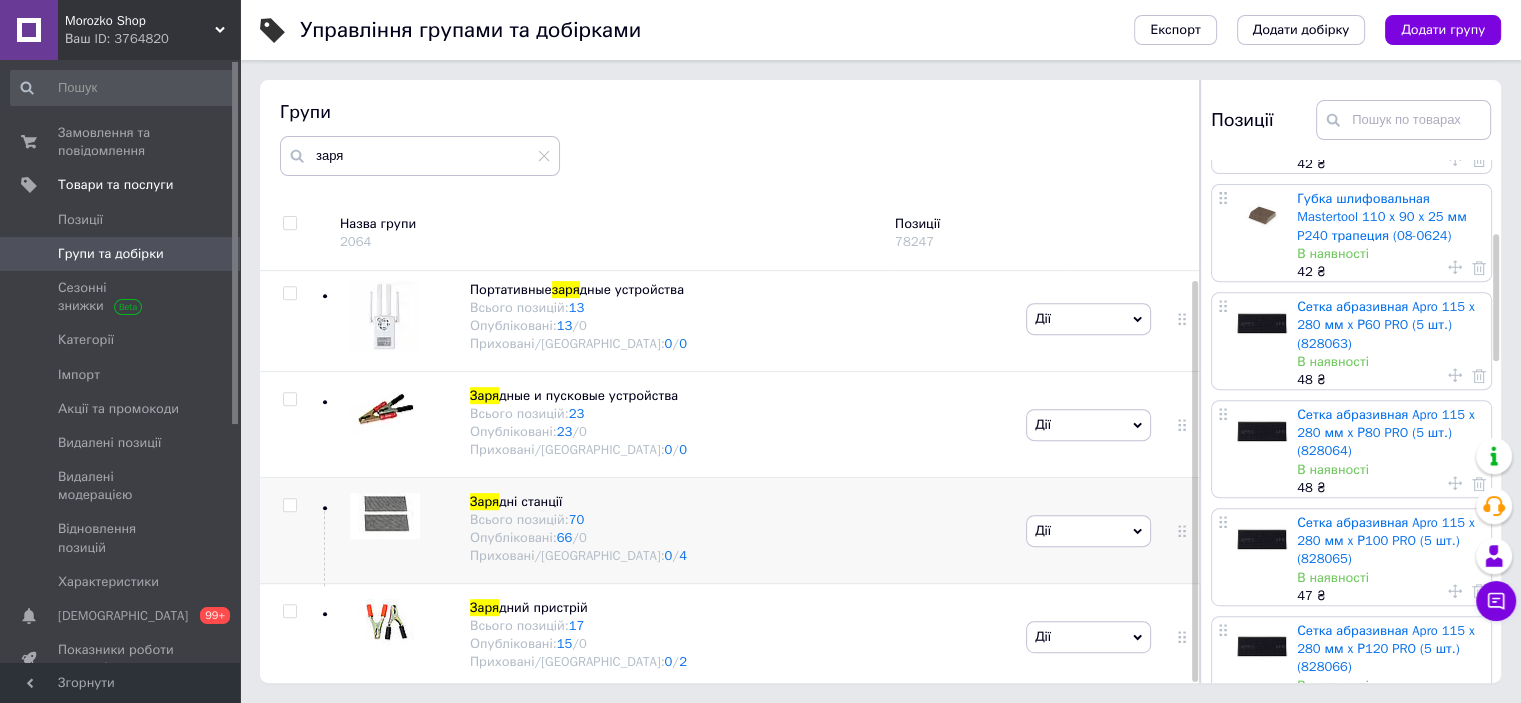click at bounding box center [289, 505] 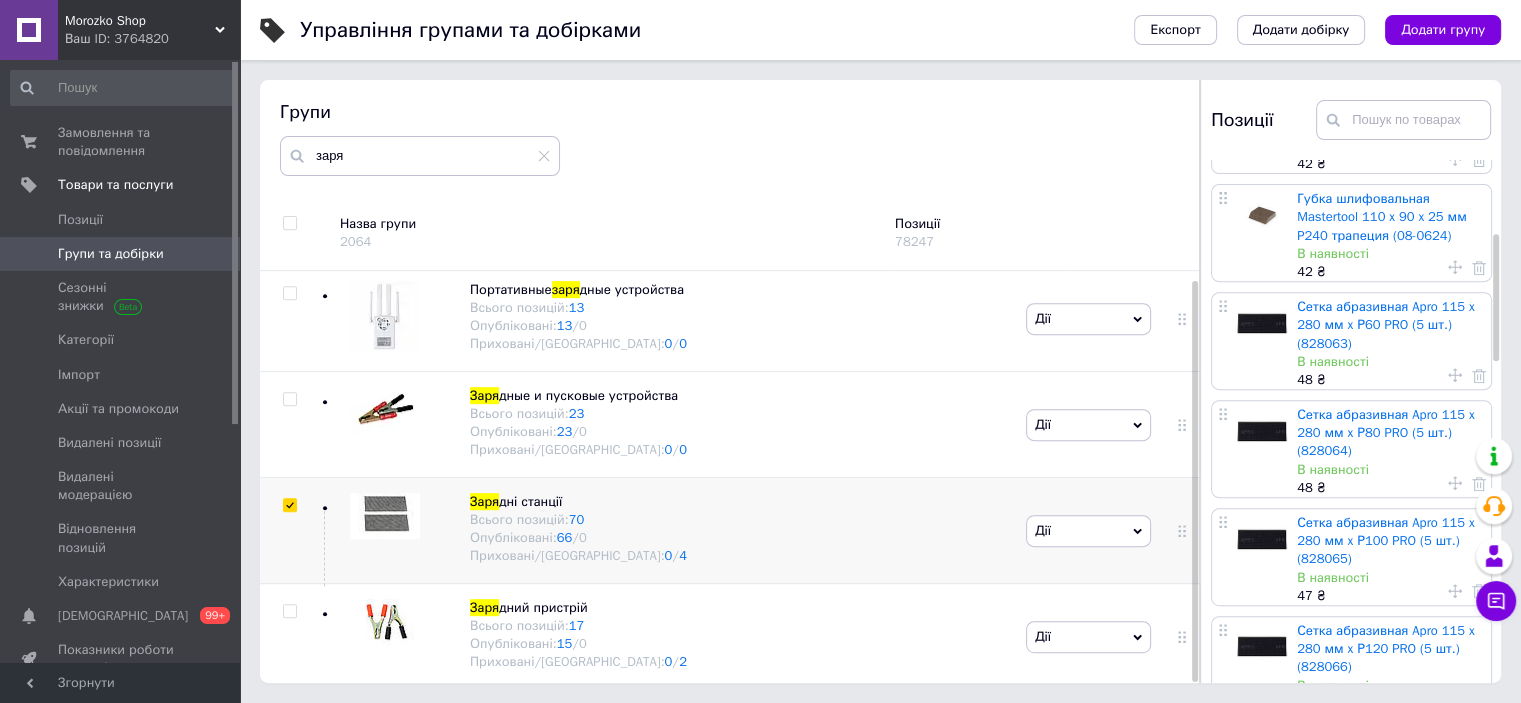 checkbox on "true" 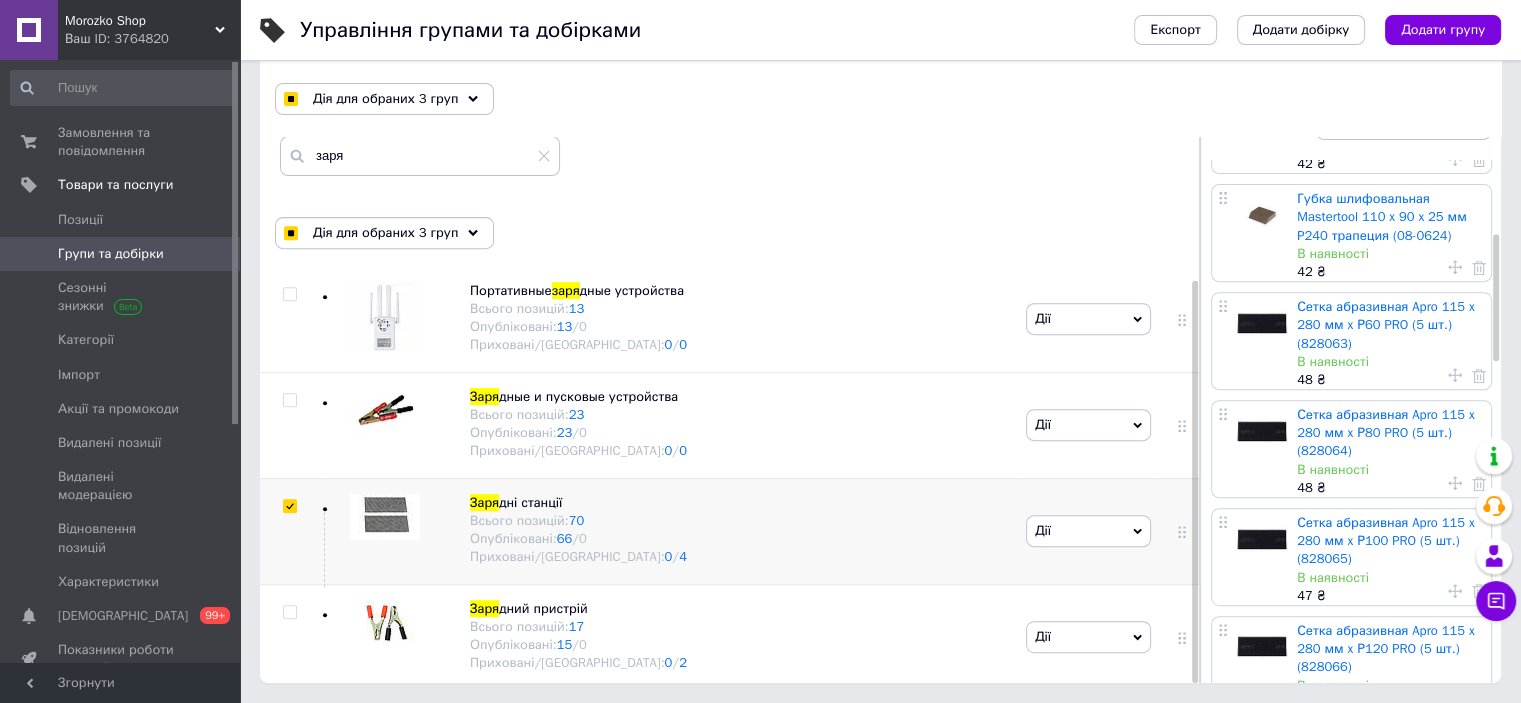 click on "Дії" at bounding box center (1088, 531) 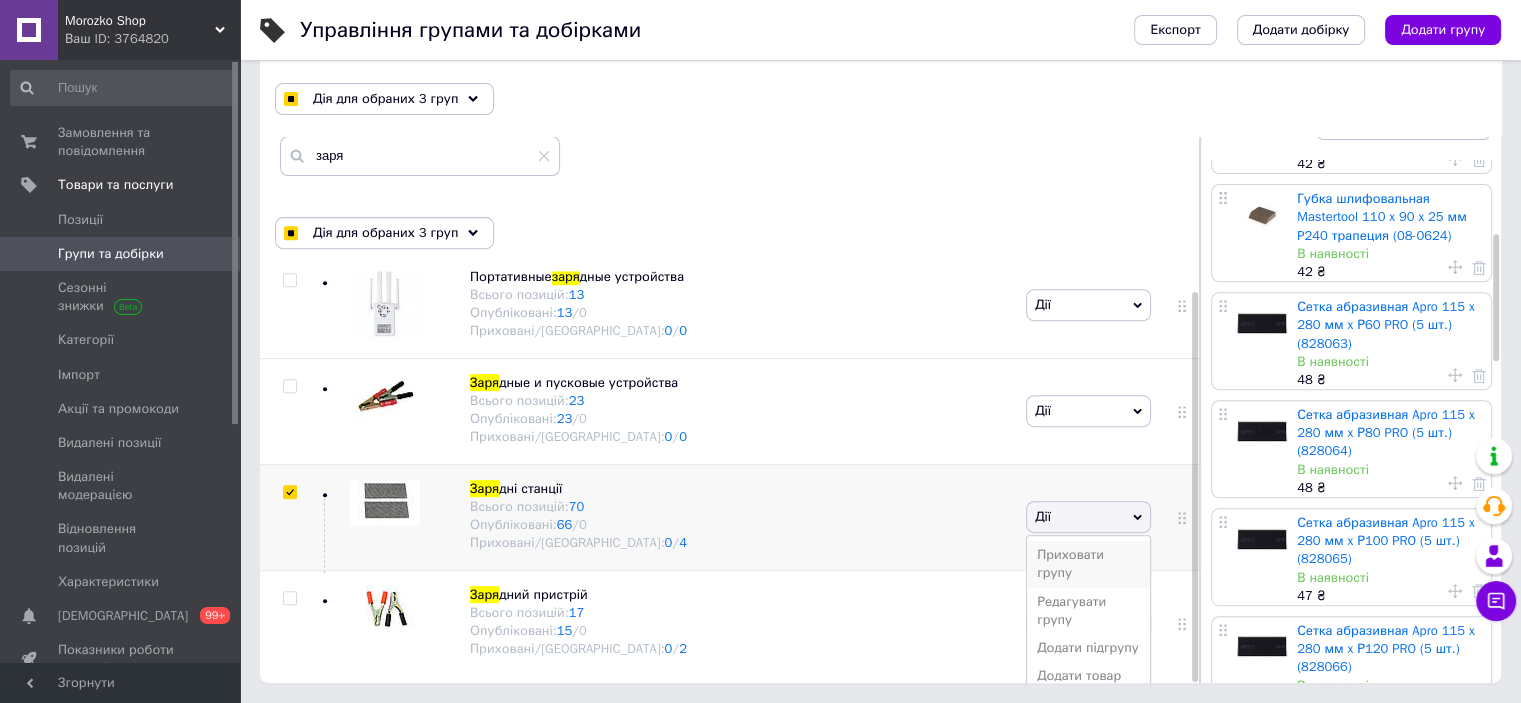 scroll, scrollTop: 20, scrollLeft: 0, axis: vertical 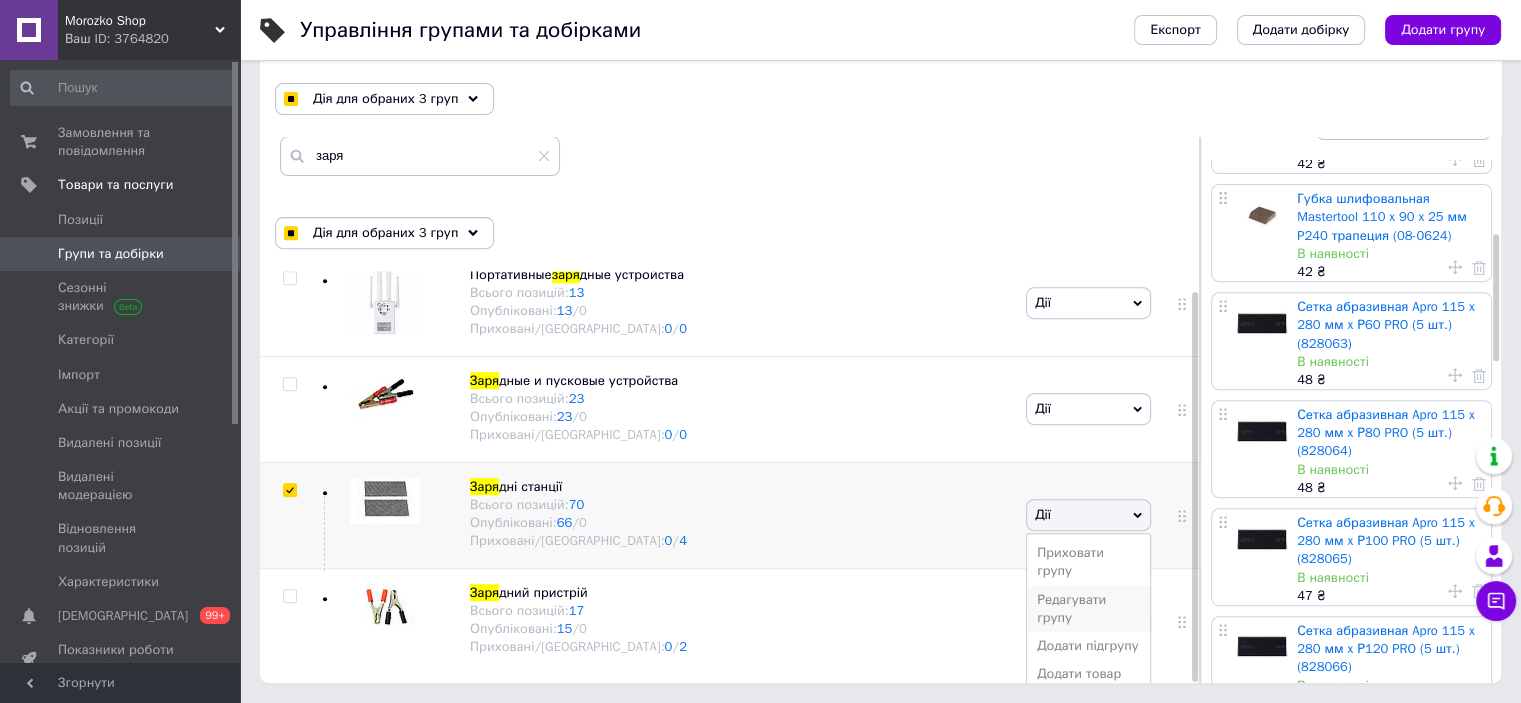 click on "Редагувати групу" at bounding box center [1088, 609] 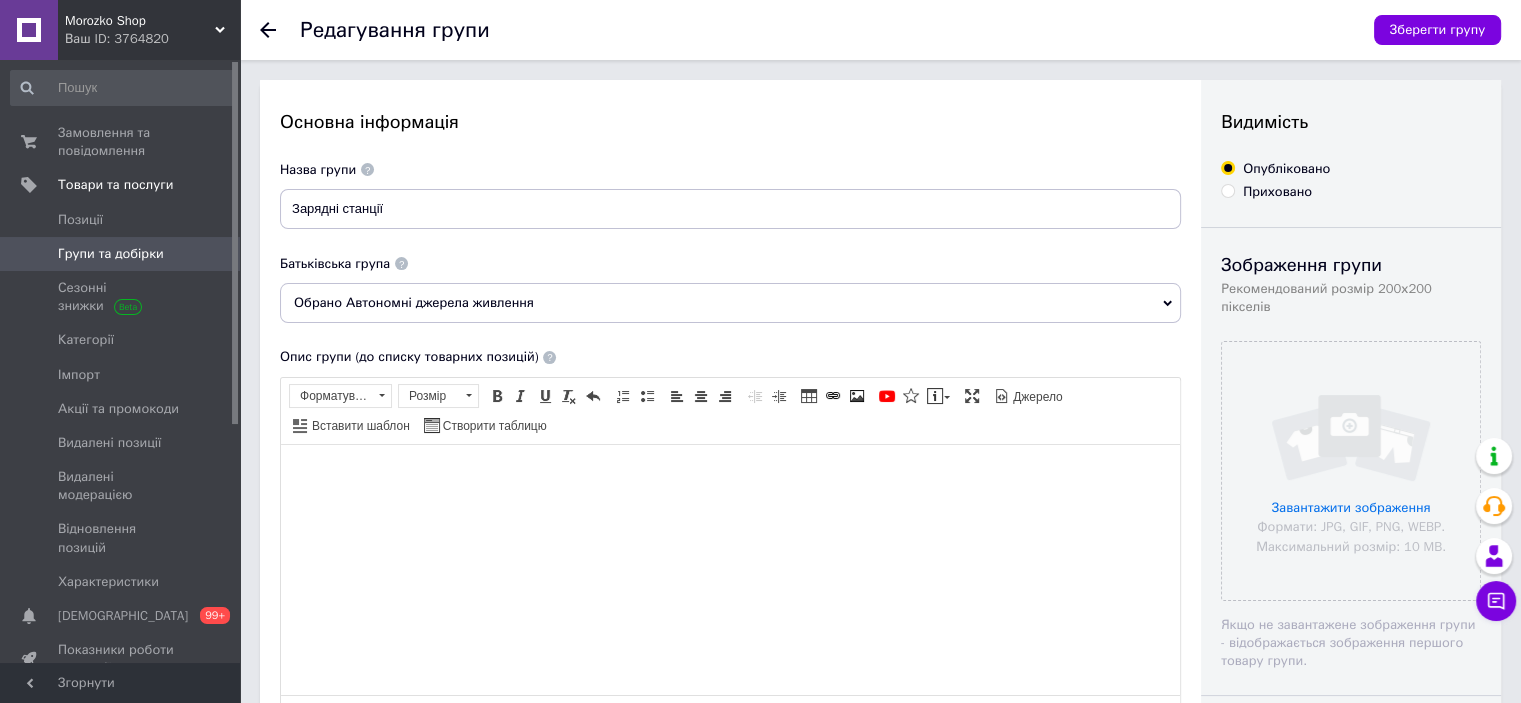 scroll, scrollTop: 0, scrollLeft: 0, axis: both 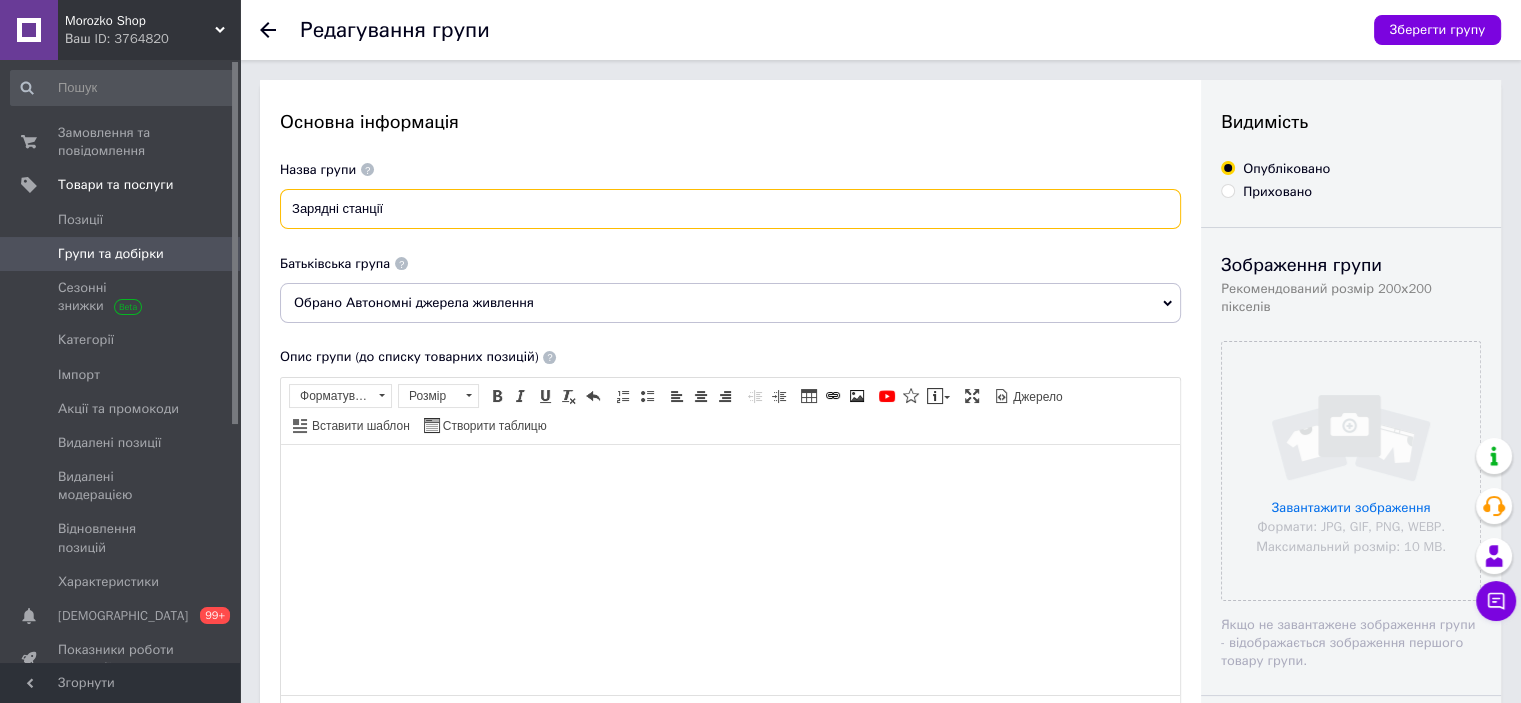 click on "Зарядні станції" at bounding box center (730, 209) 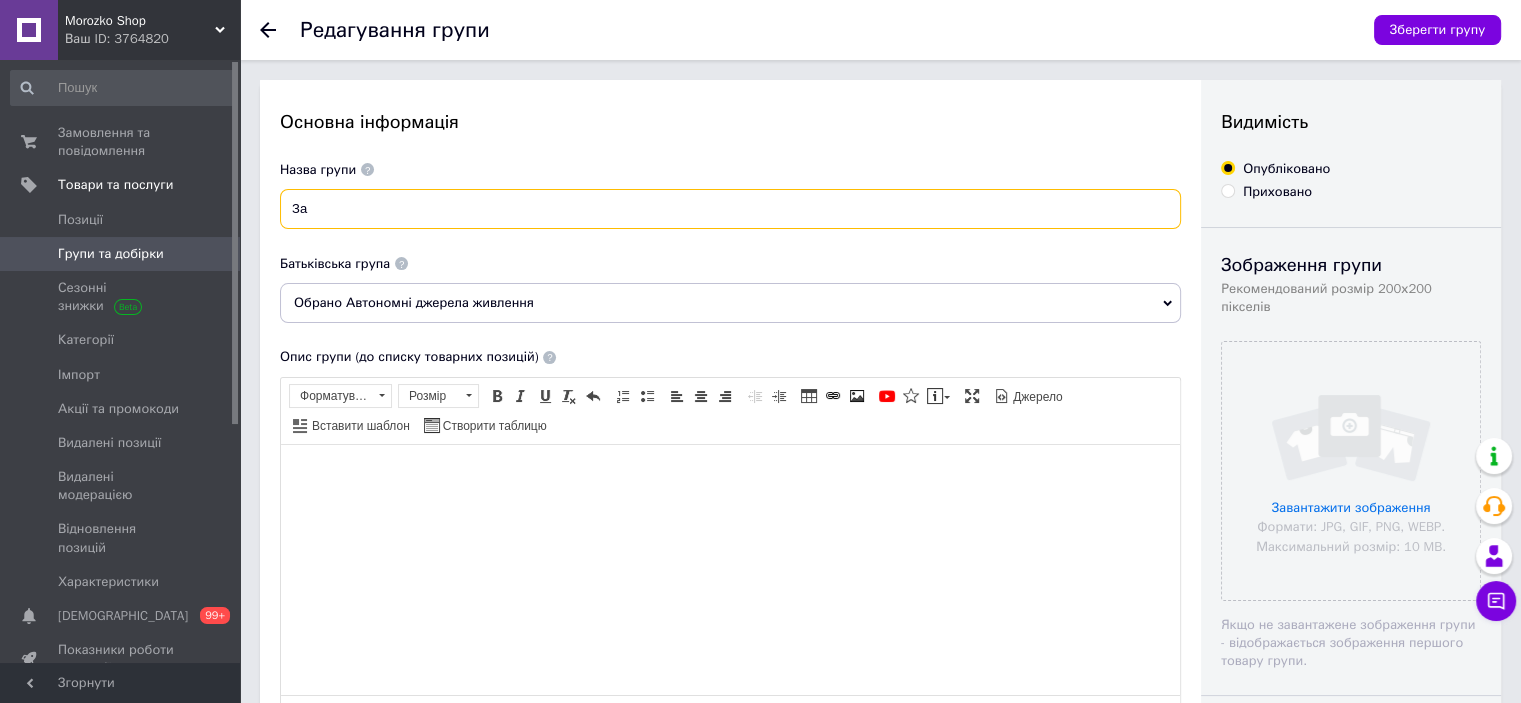 type on "З" 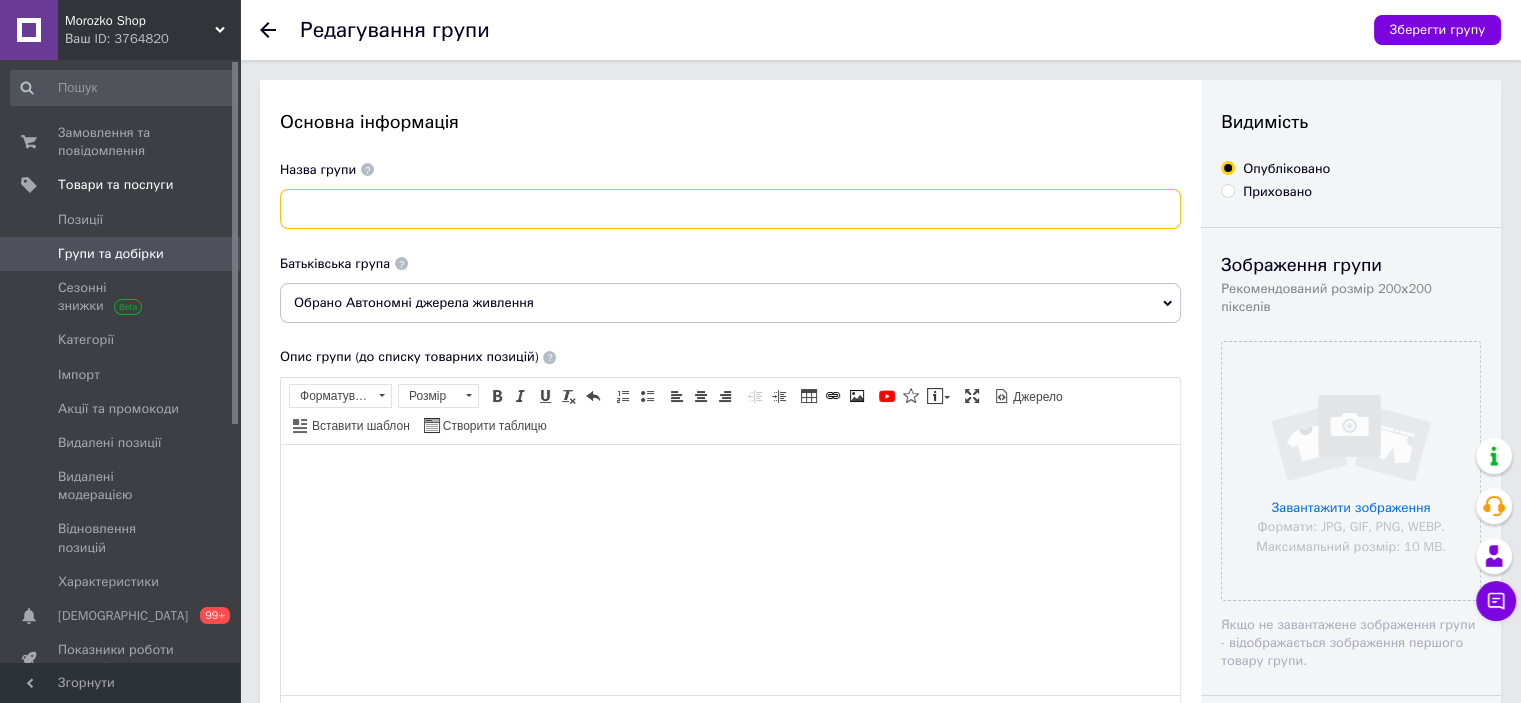 type 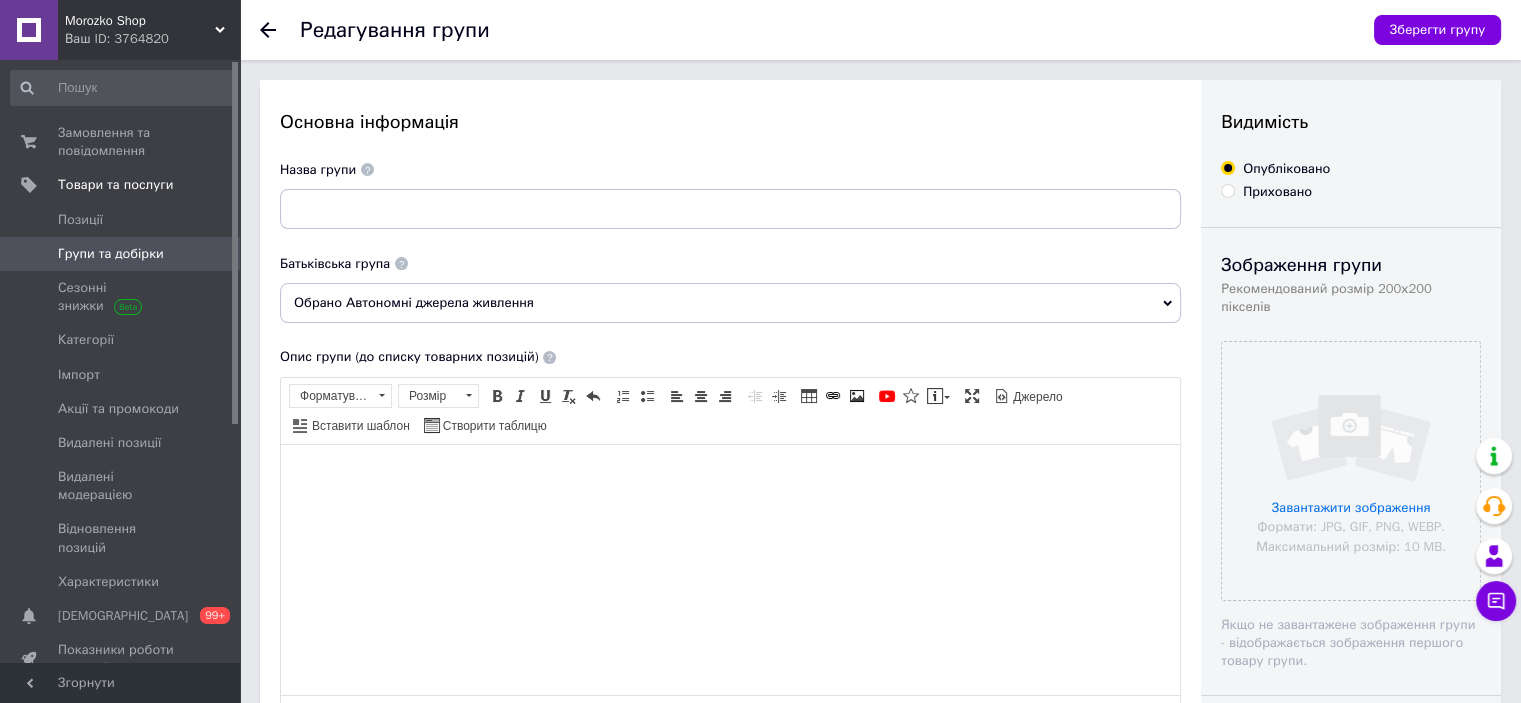 click 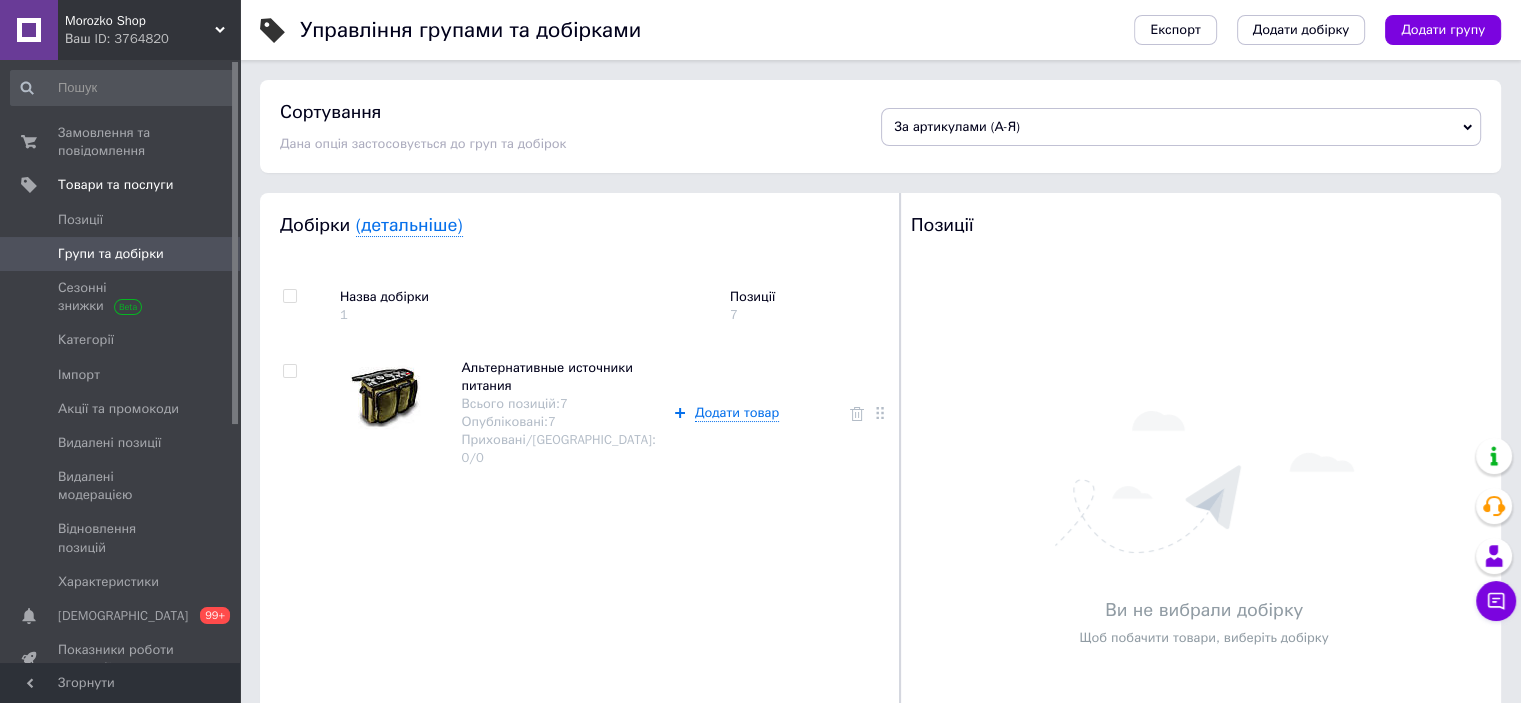scroll, scrollTop: 80, scrollLeft: 0, axis: vertical 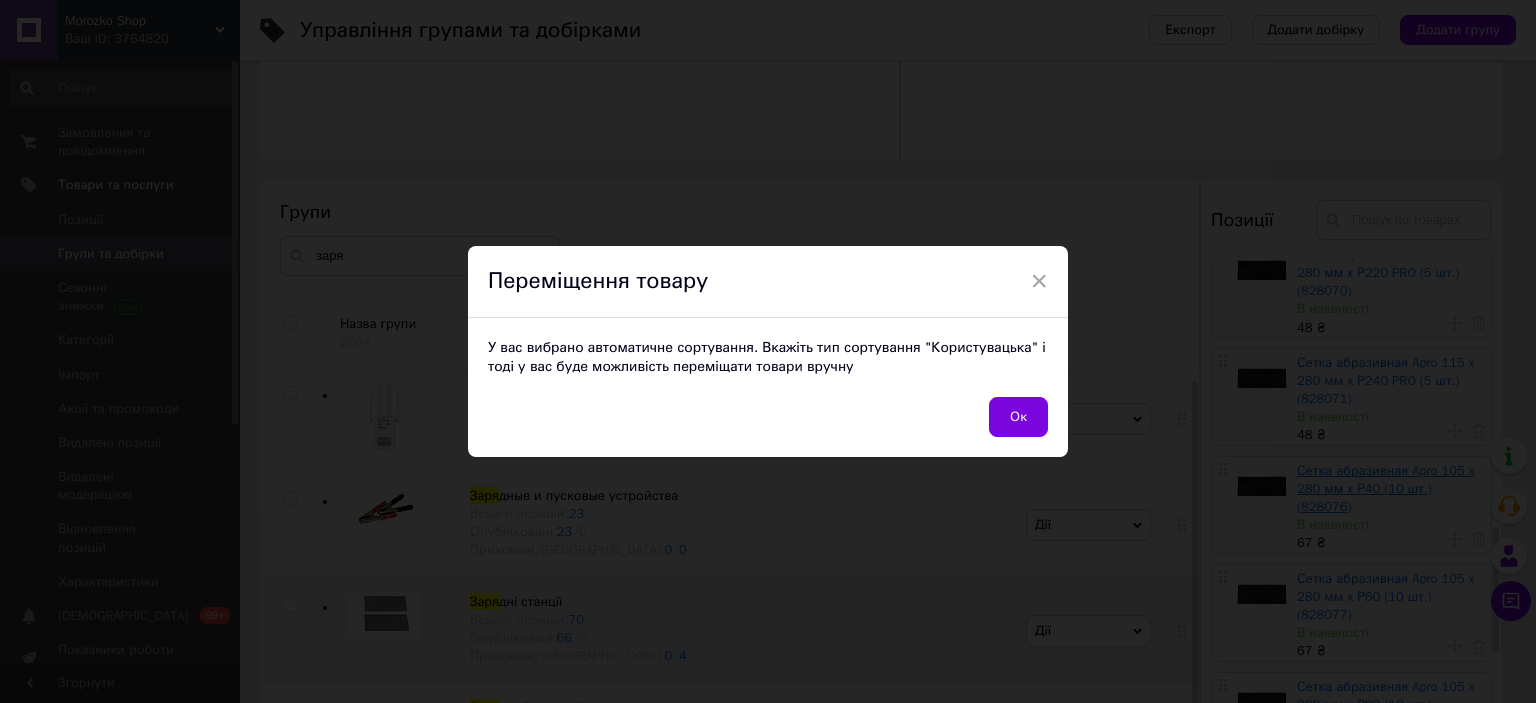 click on "Сетка абразивная Mastertool 107 х 280 мм Р80 (10 шт.) (08-0408) В наявності 74   ₴ Сетка абразивная Mastertool 107 х 280 мм Р100 (10 шт.) (08-0410) В наявності 74   ₴ Губка шлифовальная Mastertool 110 x 90 x 25 мм P80 трапеция (08-0608) В наявності 42   ₴ Губка шлифовальная Mastertool 110 x 90 x 25 мм P240 трапеция (08-0624) В наявності 42   ₴ Сетка абразивная Apro 115 x 280 мм x Р60 PRO (5 шт.) (828063) В наявності 48   ₴ Сетка абразивная Apro 115 x 280 мм x Р80 PRO (5 шт.) (828064) В наявності 48   ₴ Сетка абразивная Apro 115 x 280 мм x Р100 PRO (5 шт.) (828065) В наявності 47   ₴ Сетка абразивная Apro 115 x 280 мм x Р120 PRO (5 шт.) (828066) В наявності 48   ₴ В наявності 48   ₴ В наявності 47   ₴ 48   ₴ 48   ₴" at bounding box center (1354, 270) 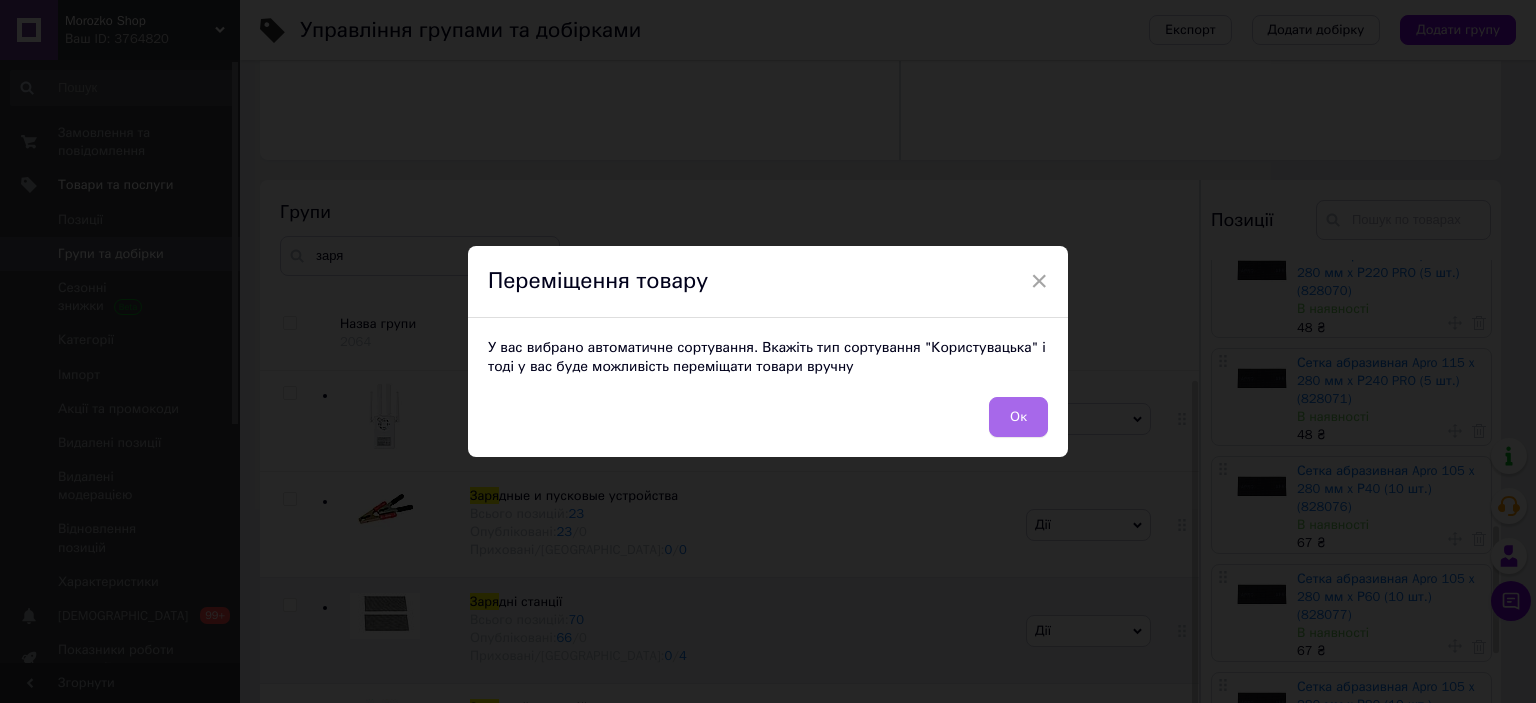 click on "Ок" at bounding box center (1018, 417) 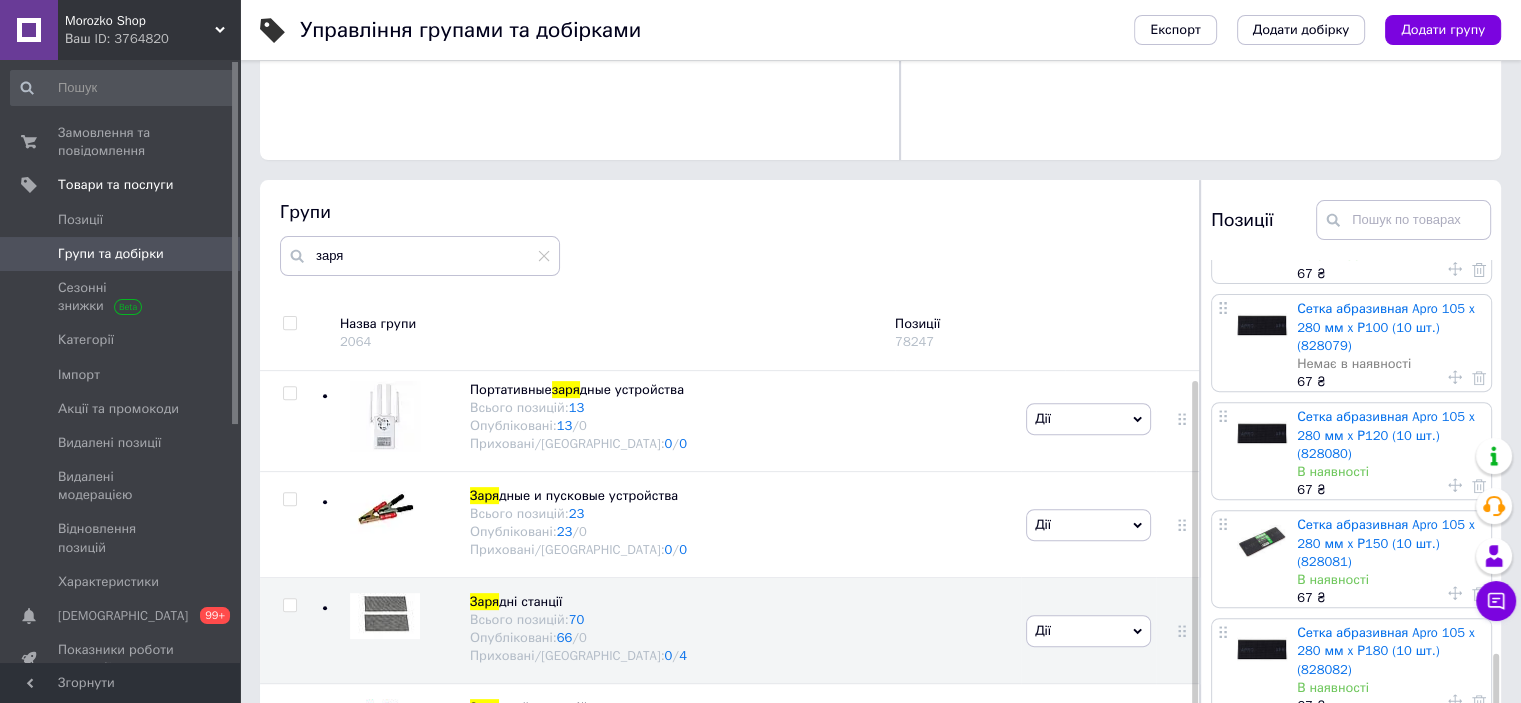 scroll, scrollTop: 1636, scrollLeft: 0, axis: vertical 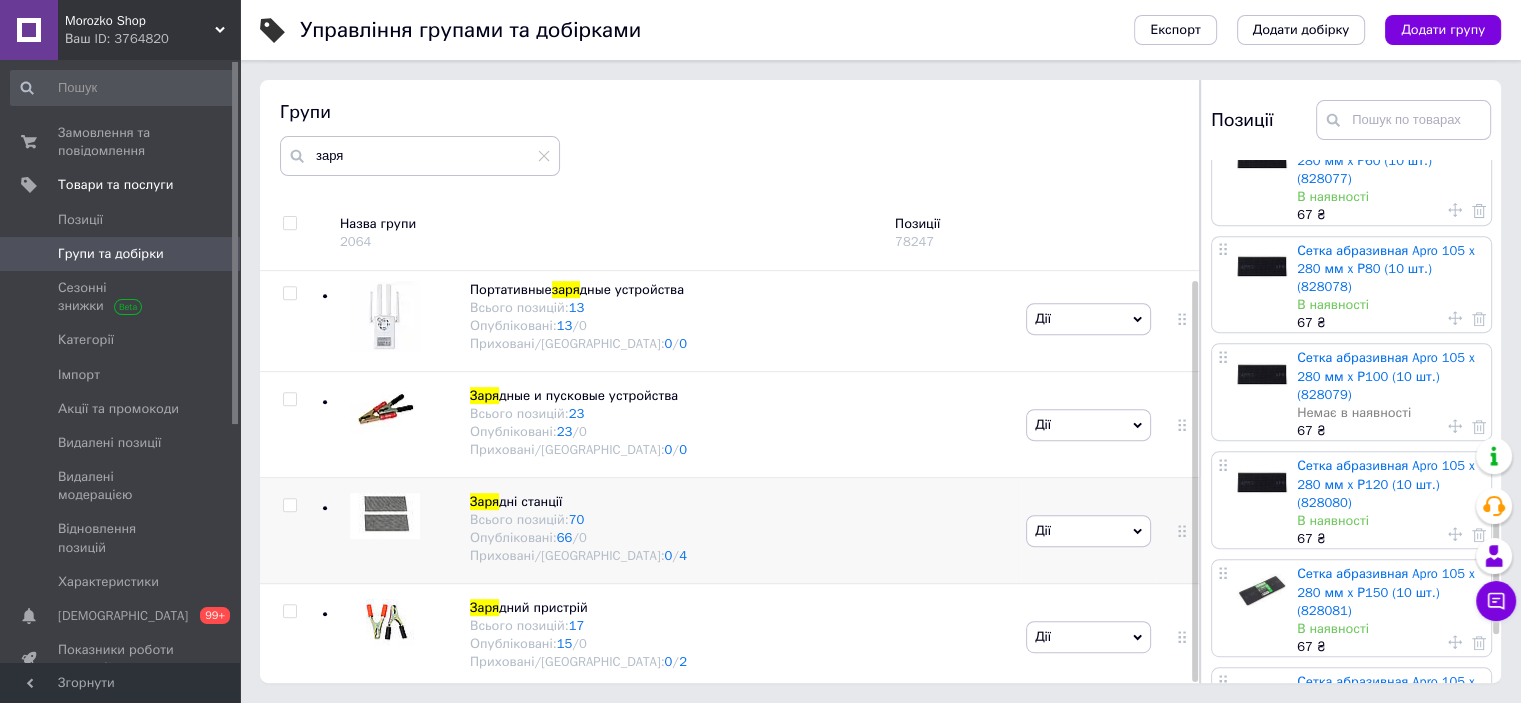 click at bounding box center (290, 505) 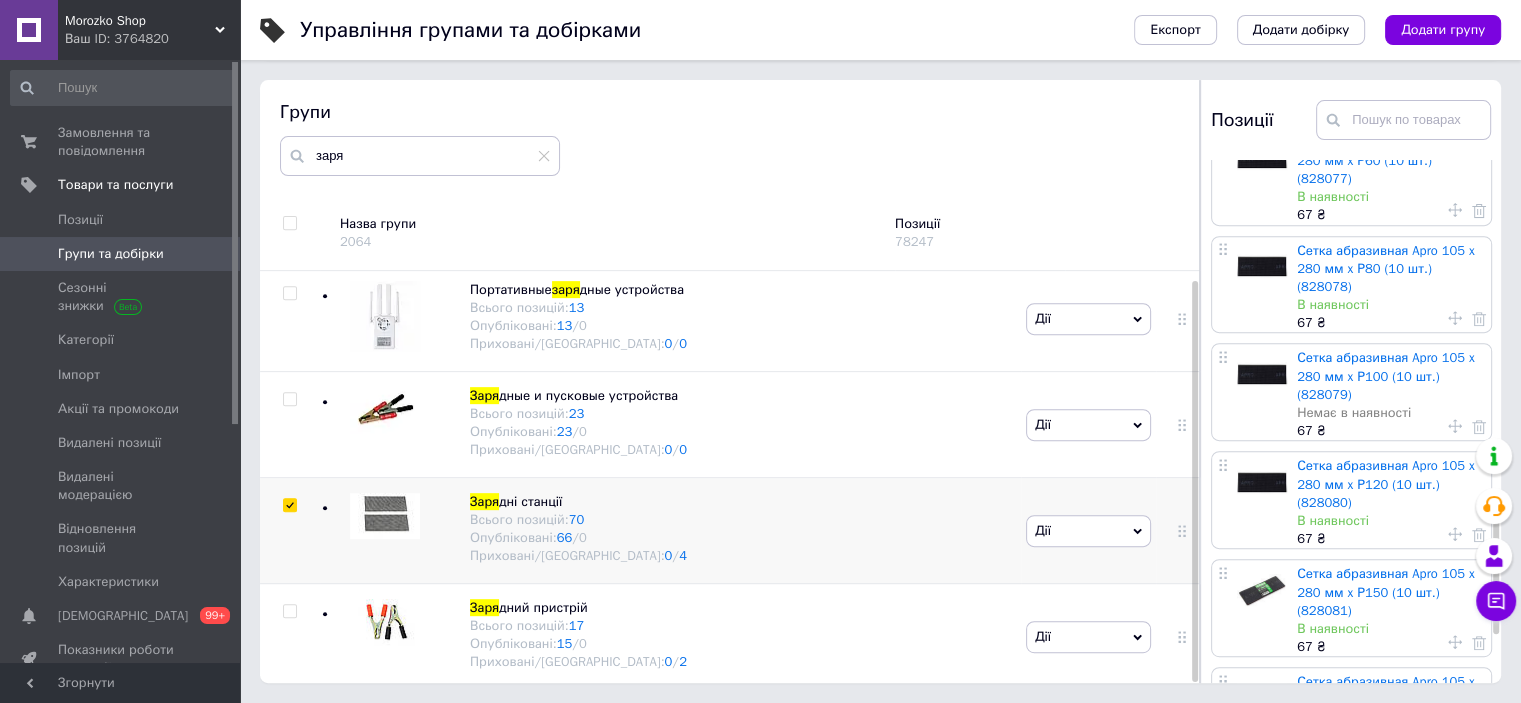 checkbox on "true" 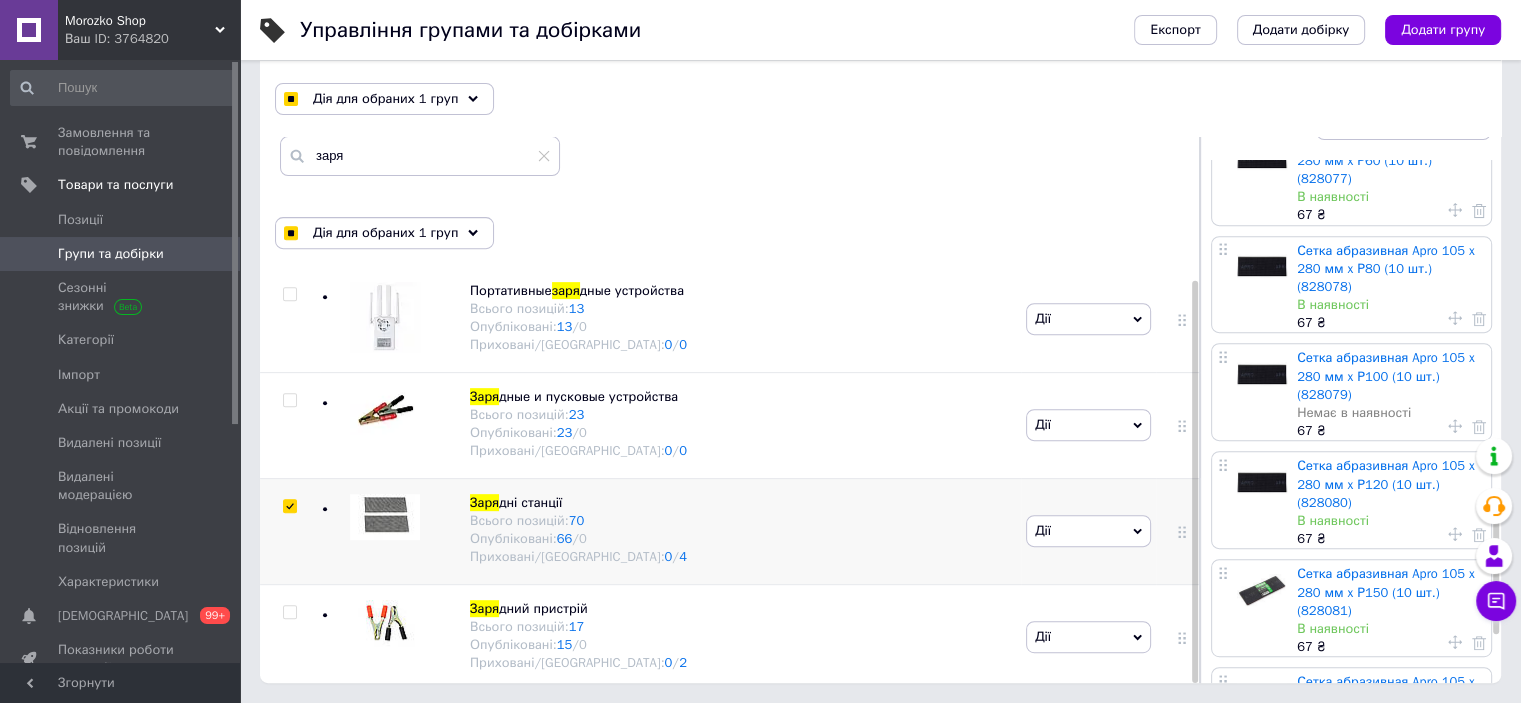 click on "Дії" at bounding box center (1088, 531) 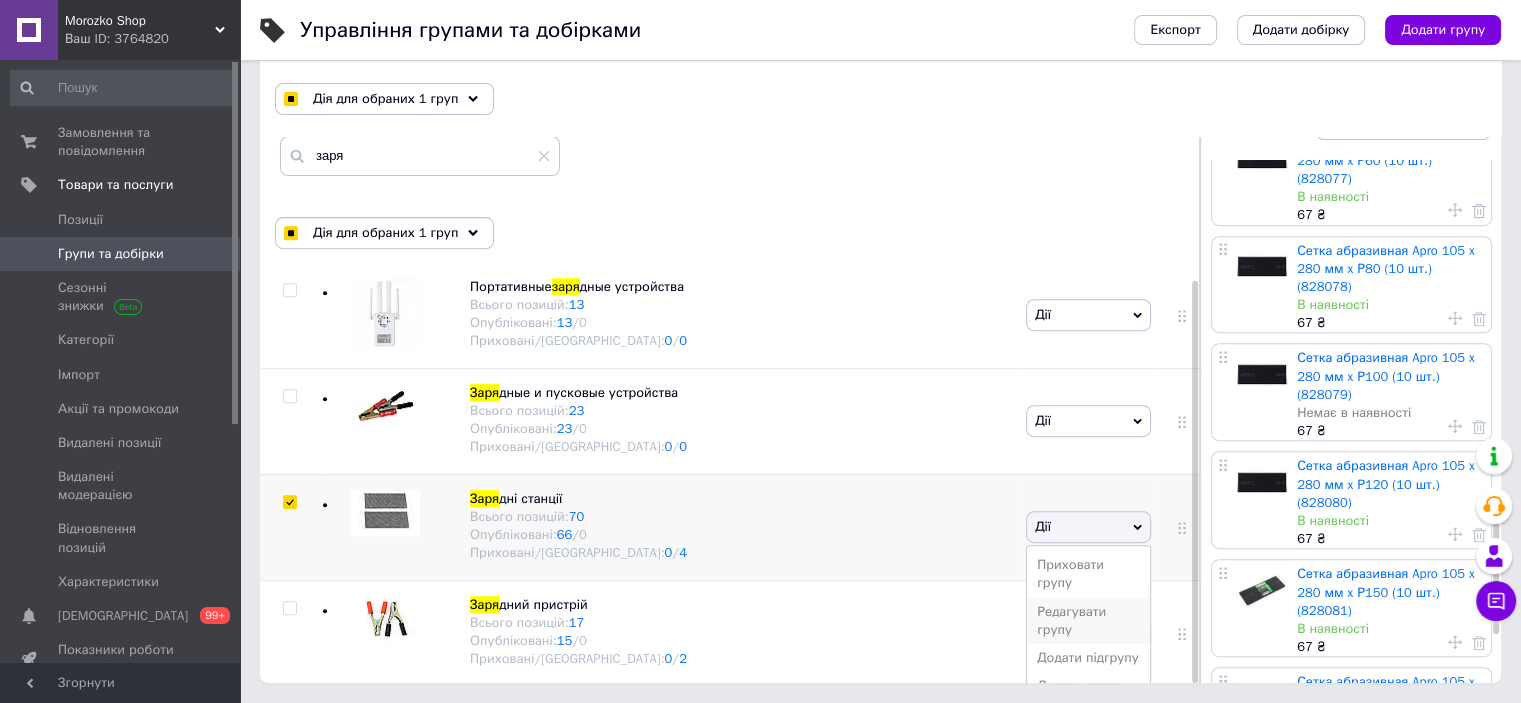 click on "Редагувати групу" at bounding box center [1088, 621] 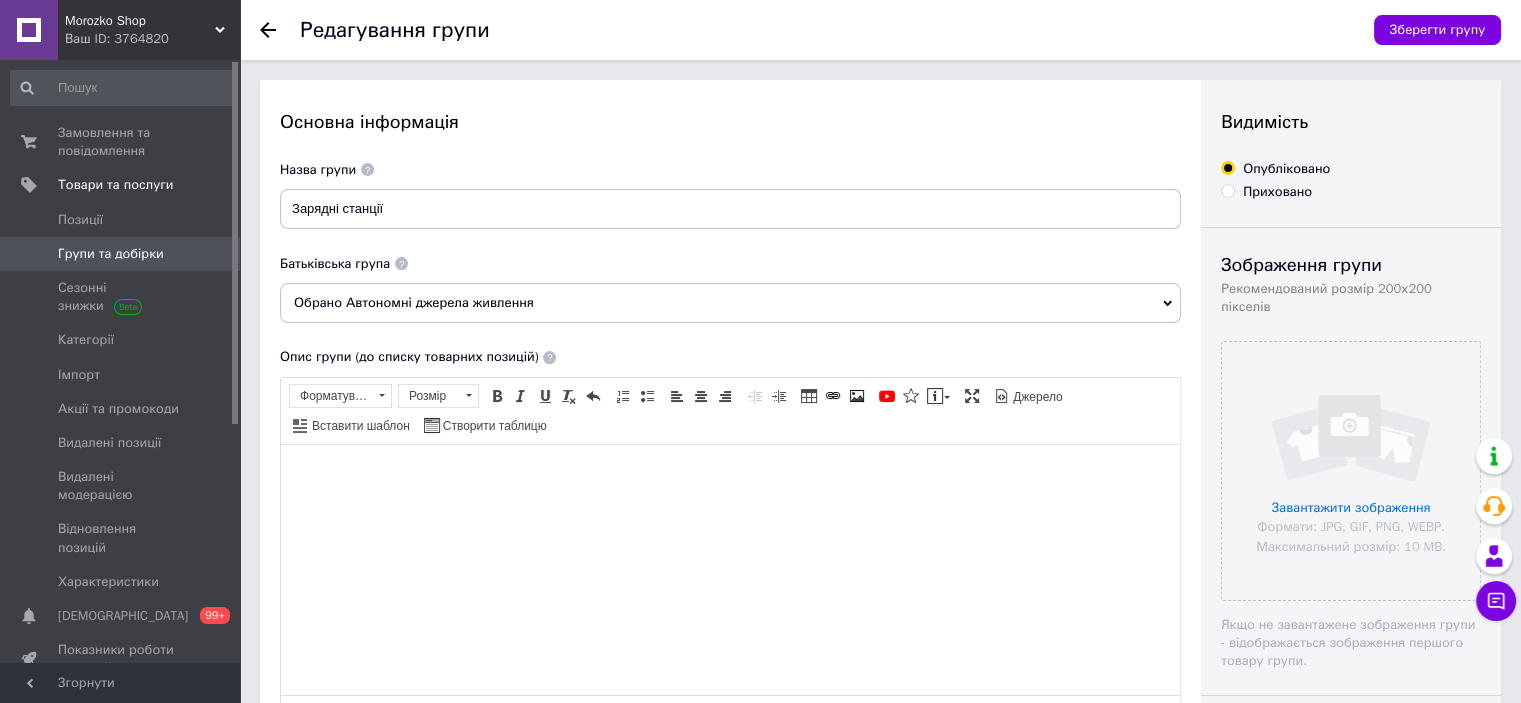 scroll, scrollTop: 0, scrollLeft: 0, axis: both 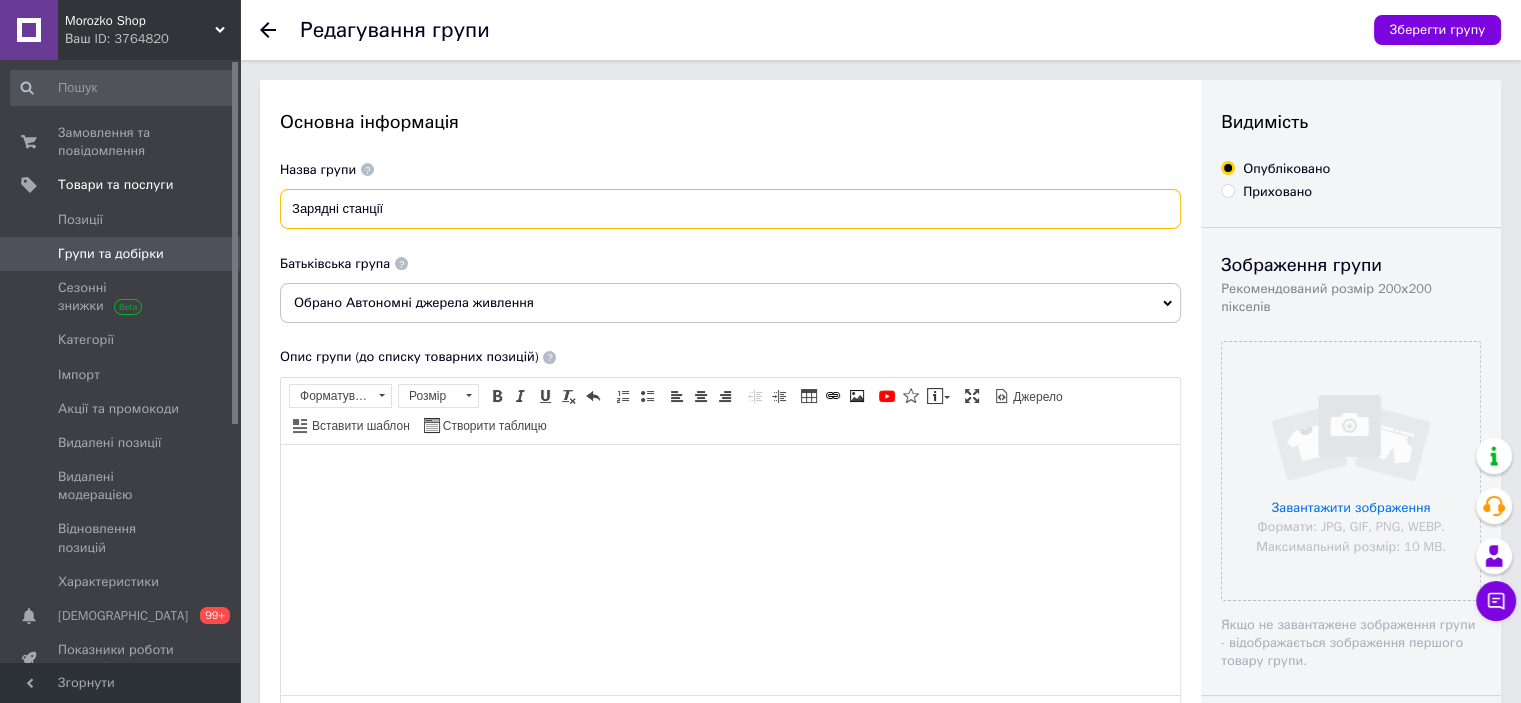 click on "Зарядні станції" at bounding box center (730, 209) 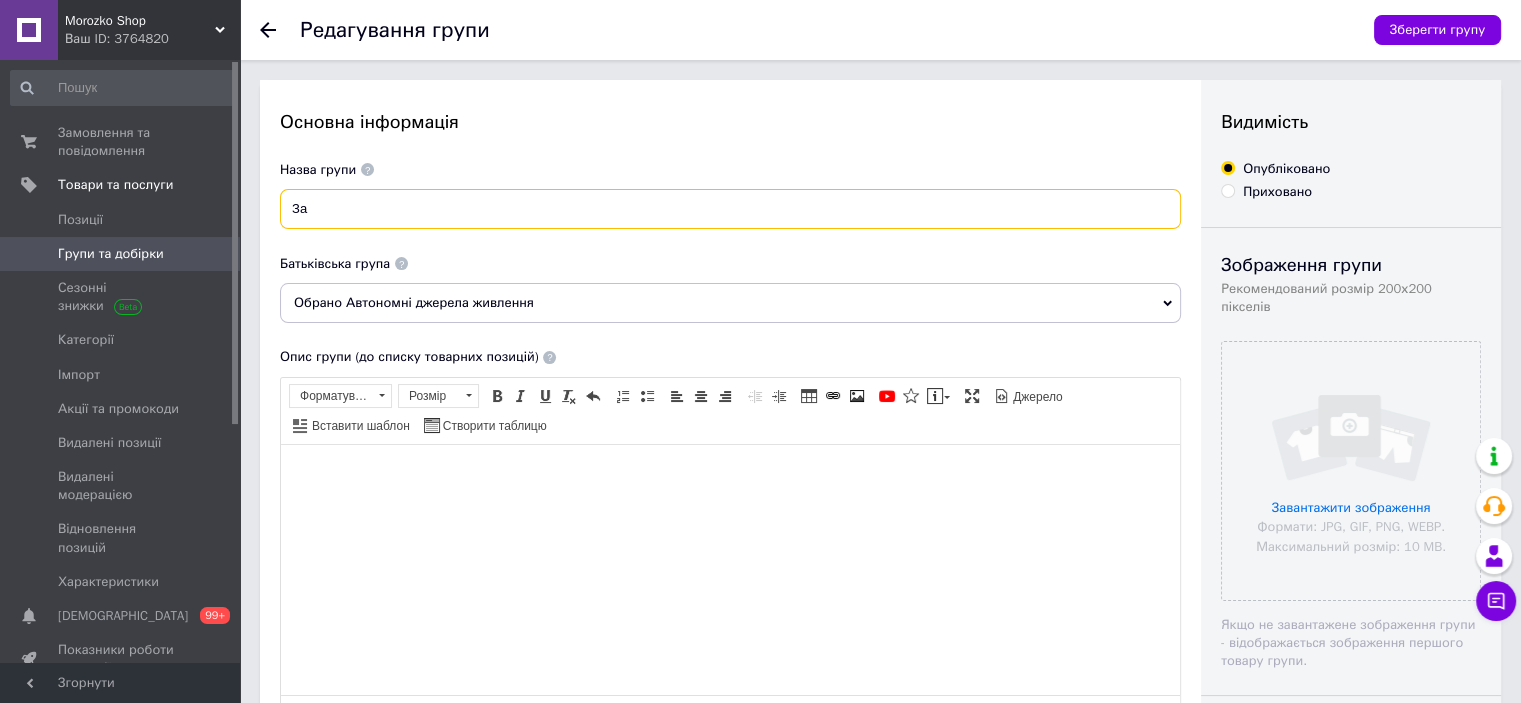 type on "З" 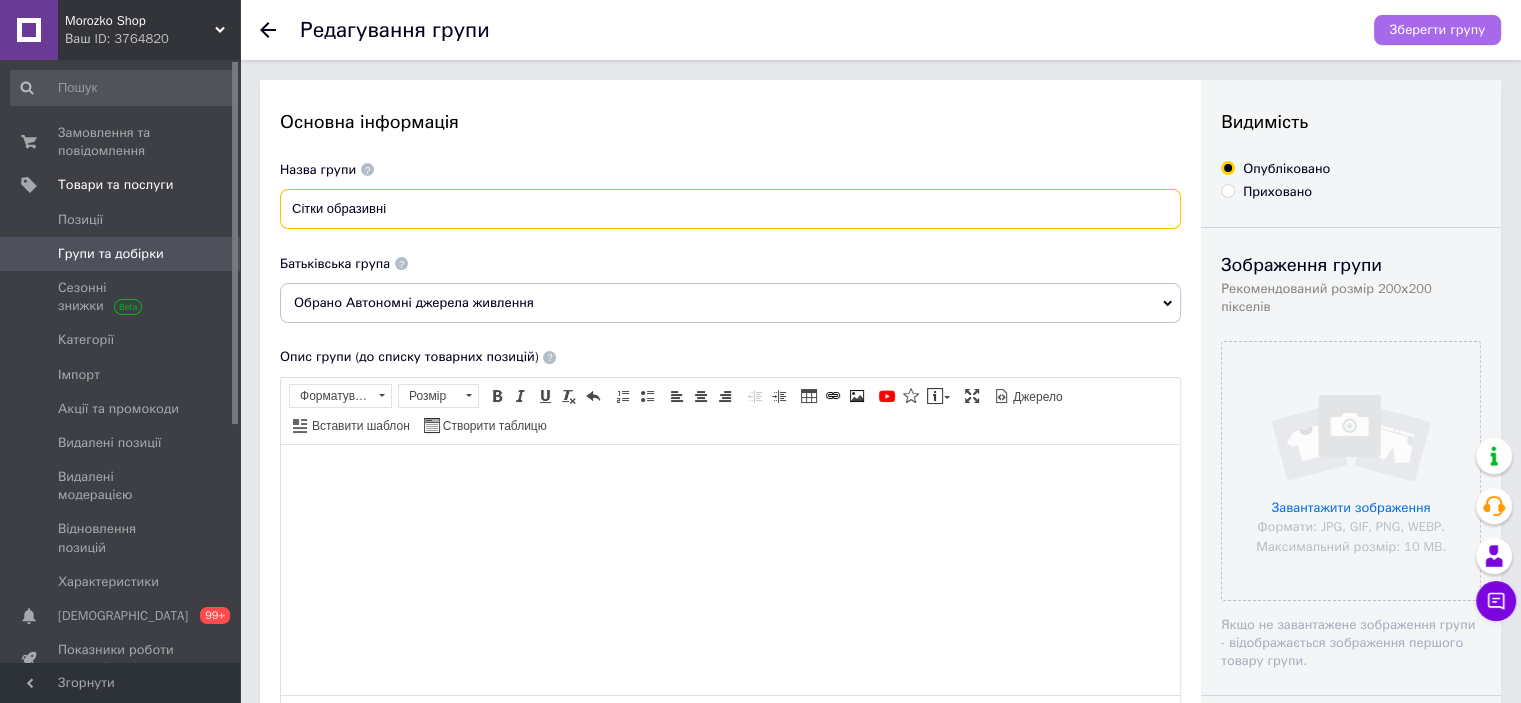 type on "Сітки образивні" 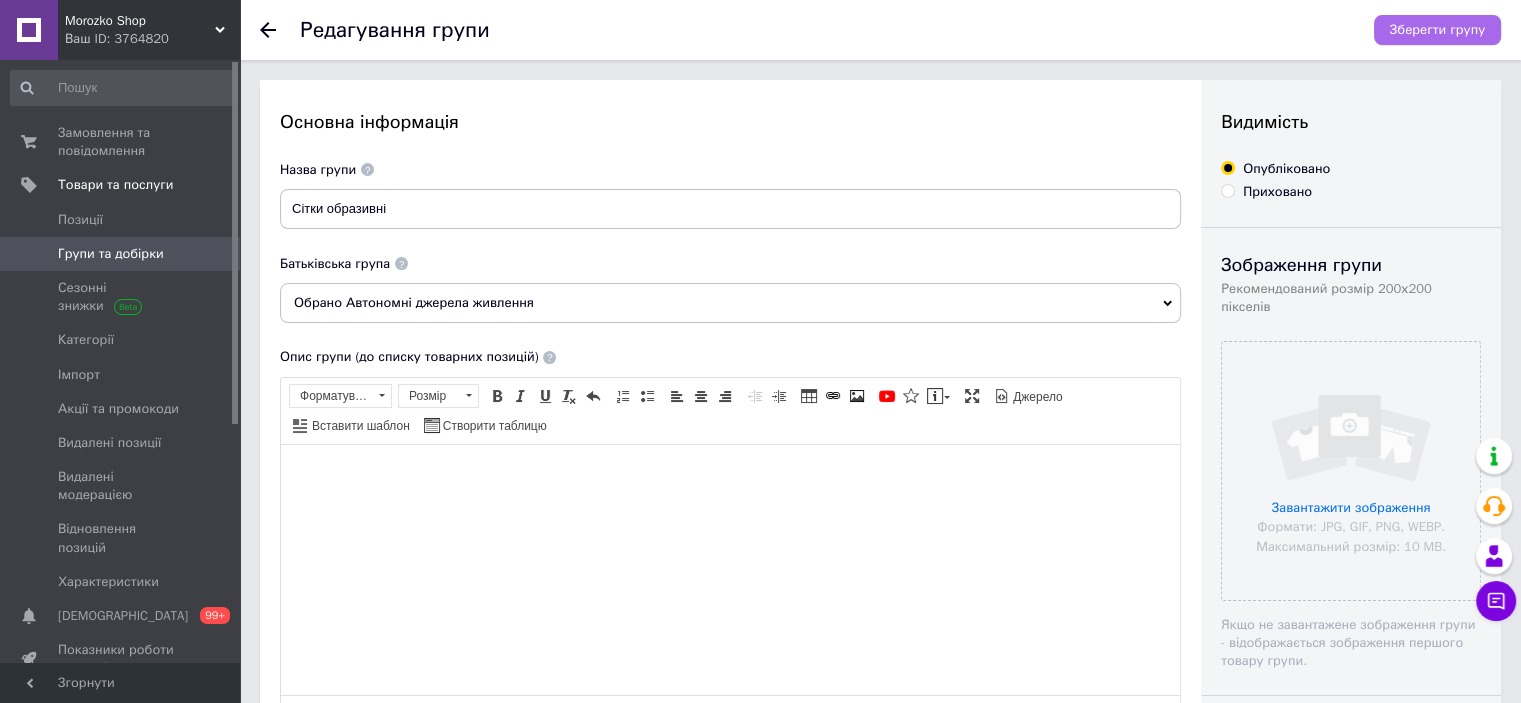 click on "Зберегти групу" at bounding box center [1437, 30] 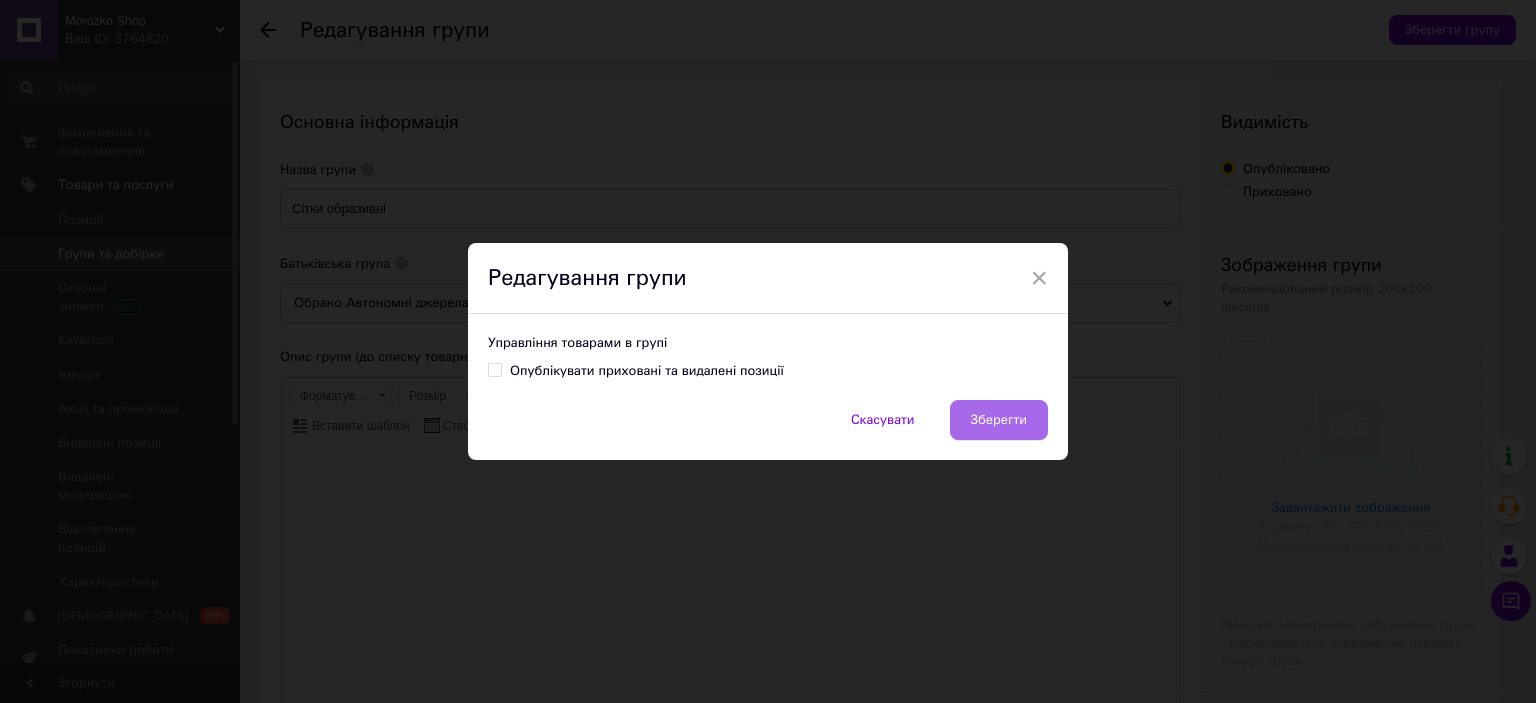 click on "Зберегти" at bounding box center (999, 420) 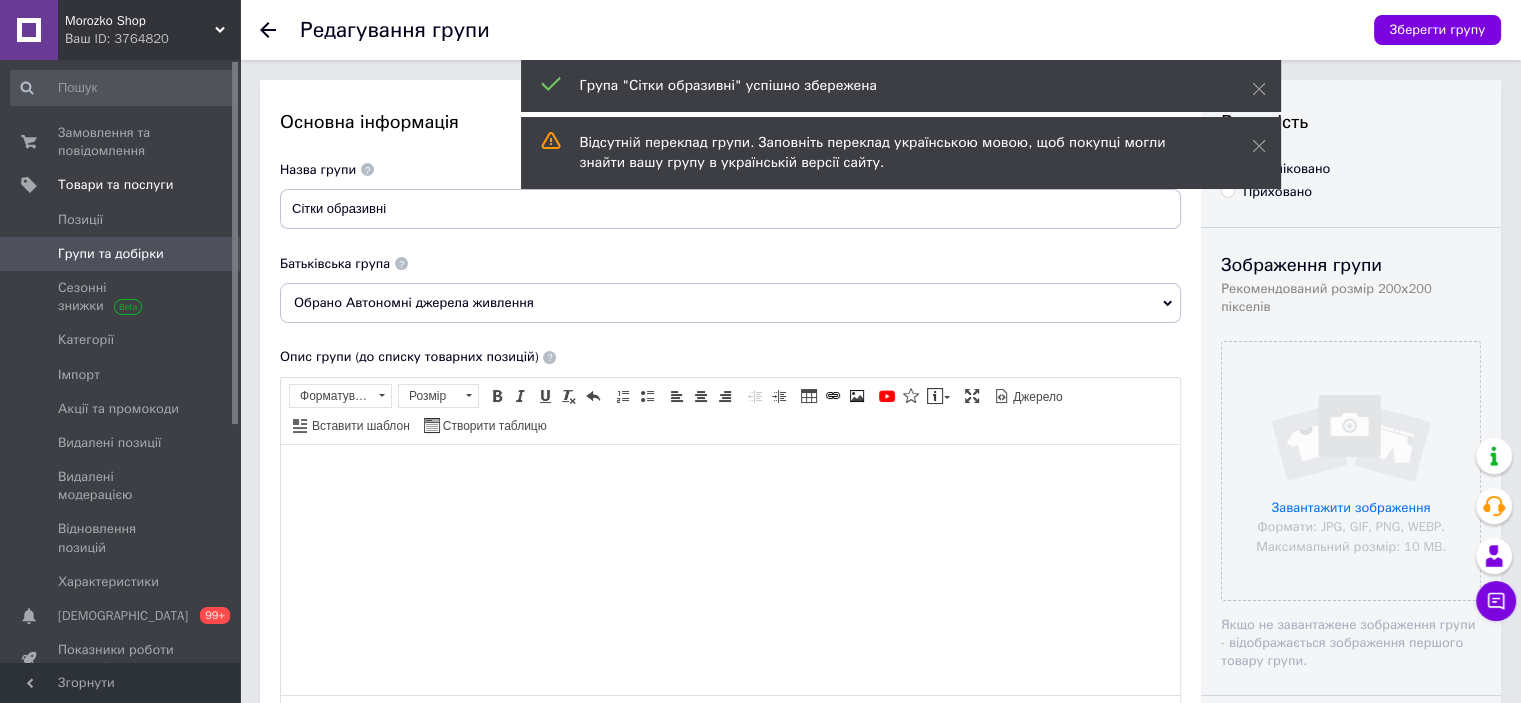 click 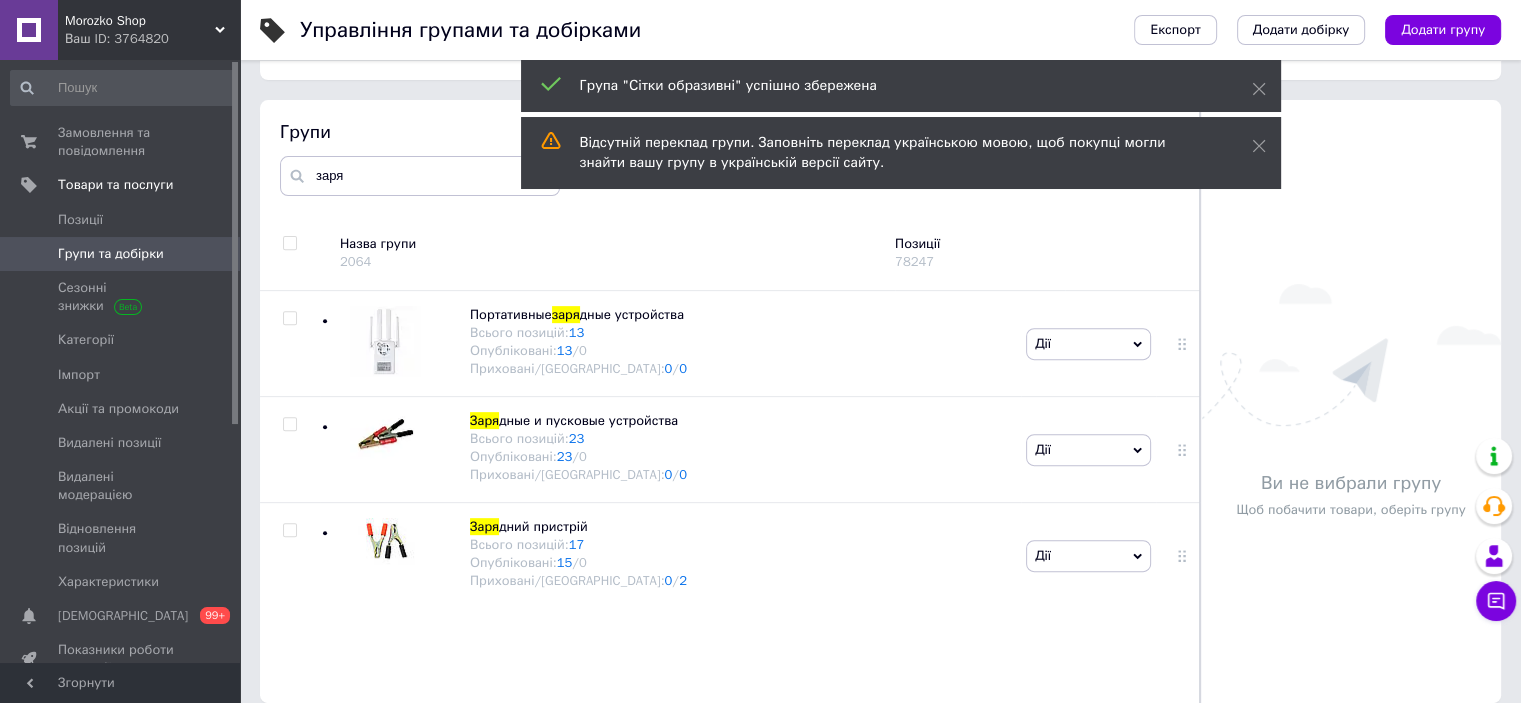 scroll, scrollTop: 733, scrollLeft: 0, axis: vertical 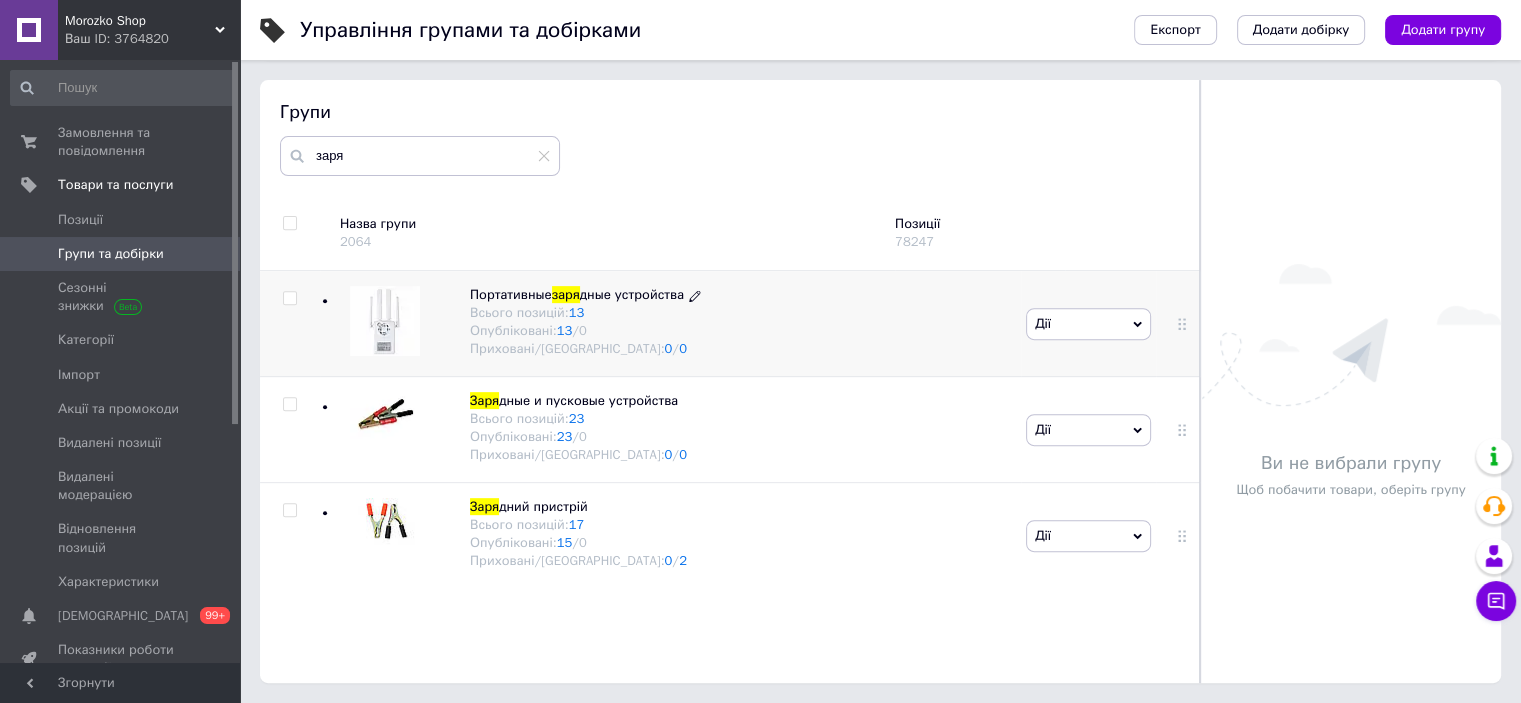 drag, startPoint x: 695, startPoint y: 296, endPoint x: 509, endPoint y: 290, distance: 186.09676 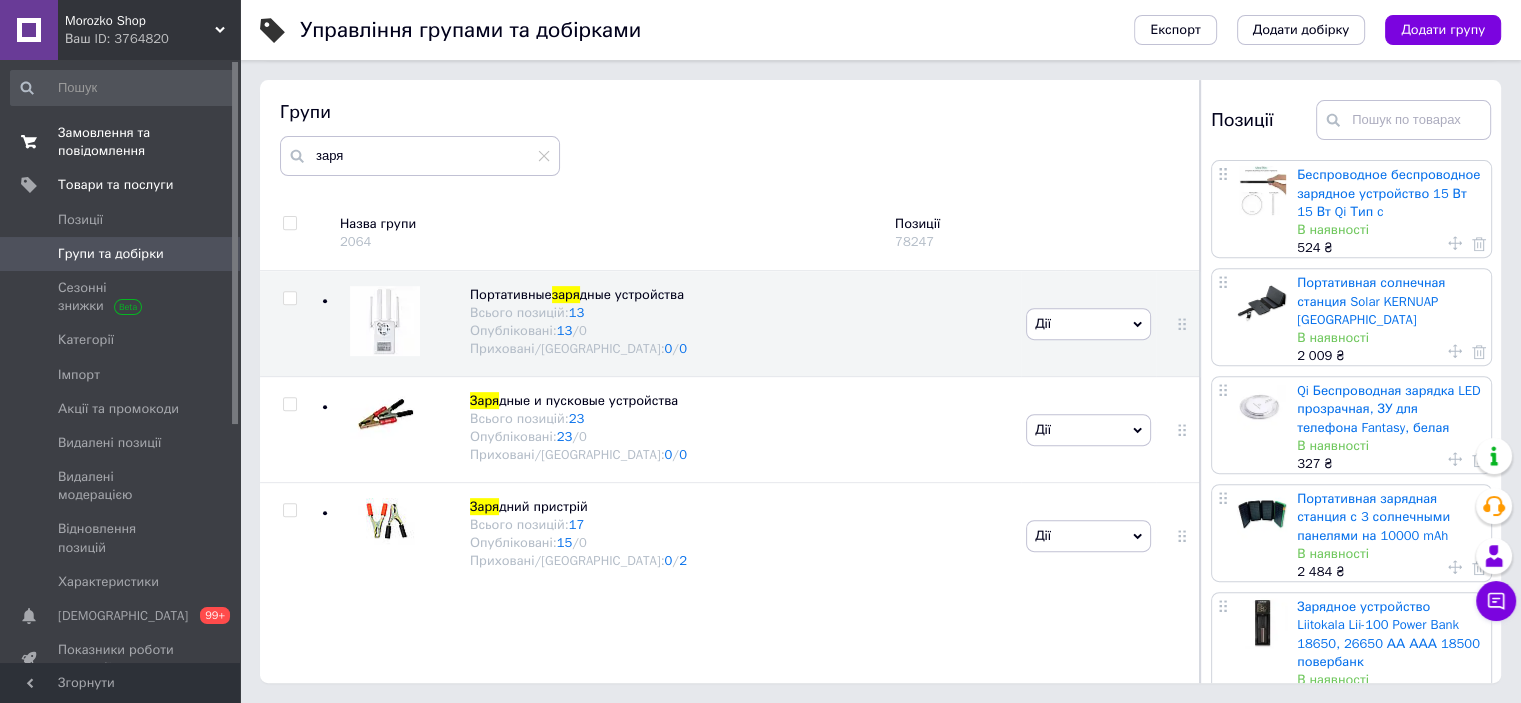 click on "Замовлення та повідомлення" at bounding box center (121, 142) 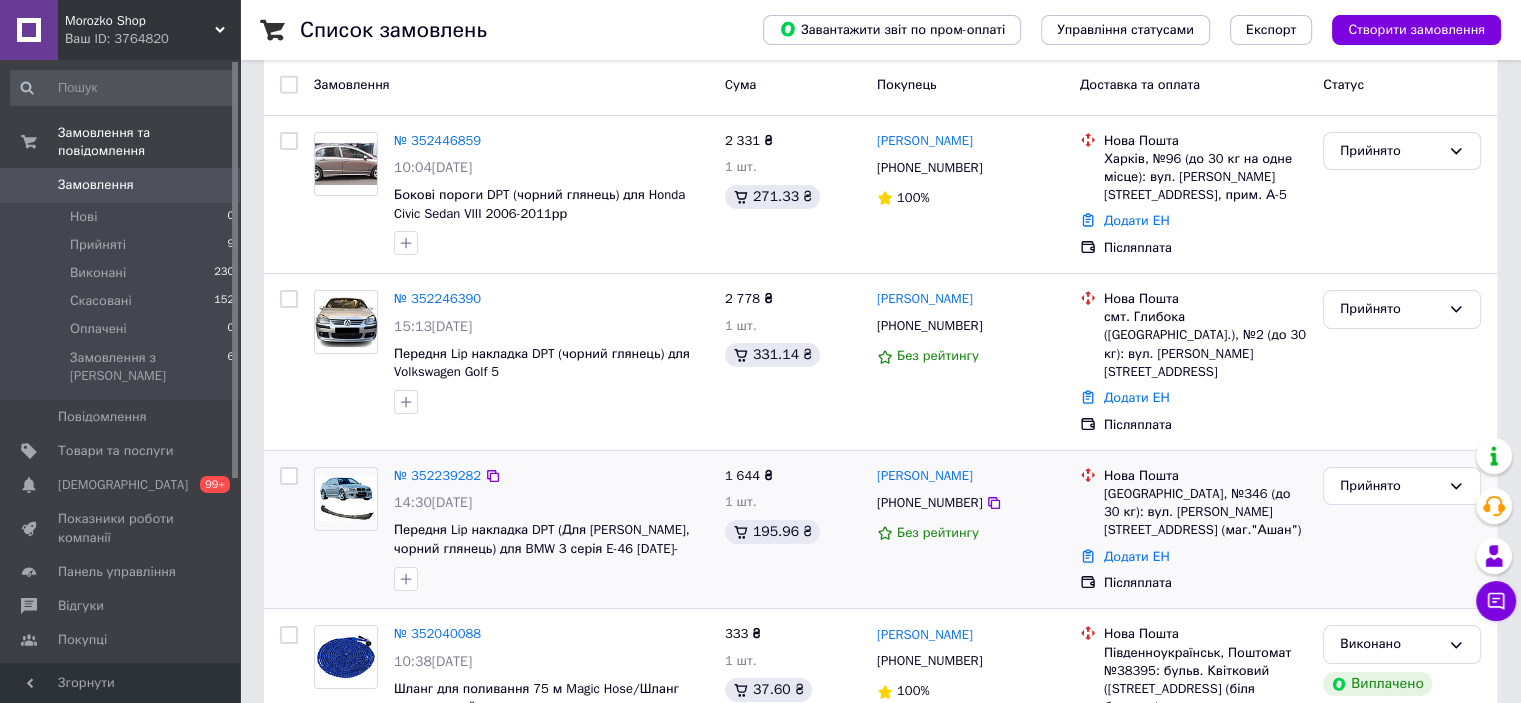scroll, scrollTop: 0, scrollLeft: 0, axis: both 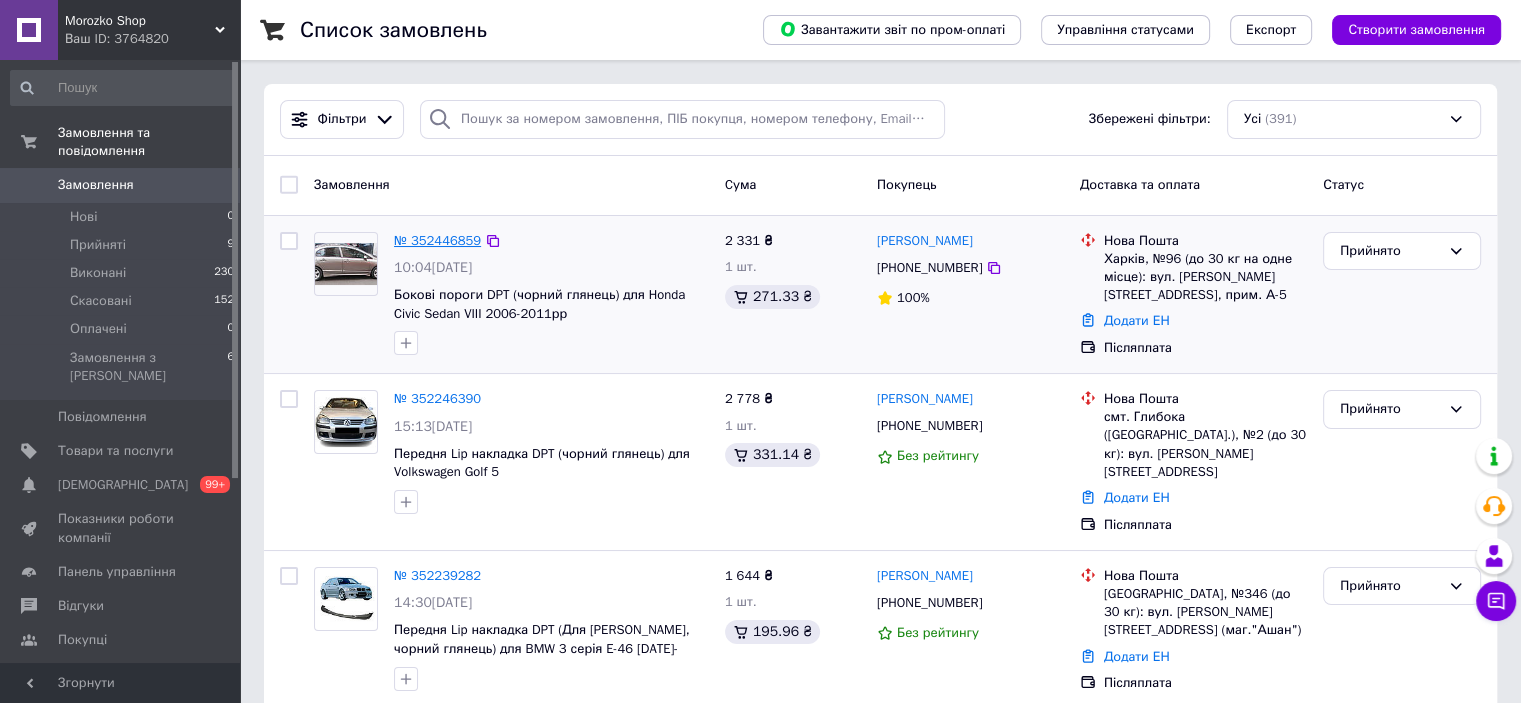 click on "№ 352446859" at bounding box center [437, 240] 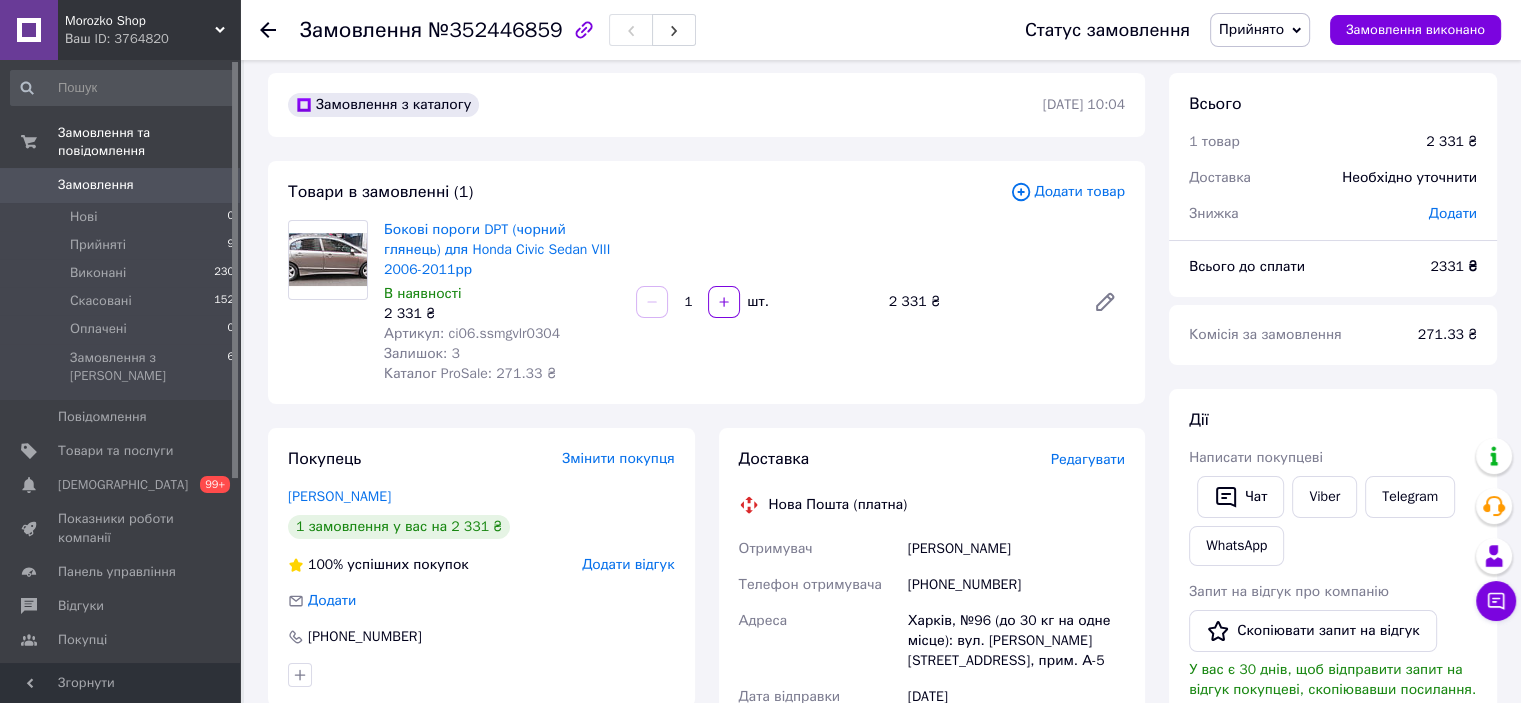 scroll, scrollTop: 0, scrollLeft: 0, axis: both 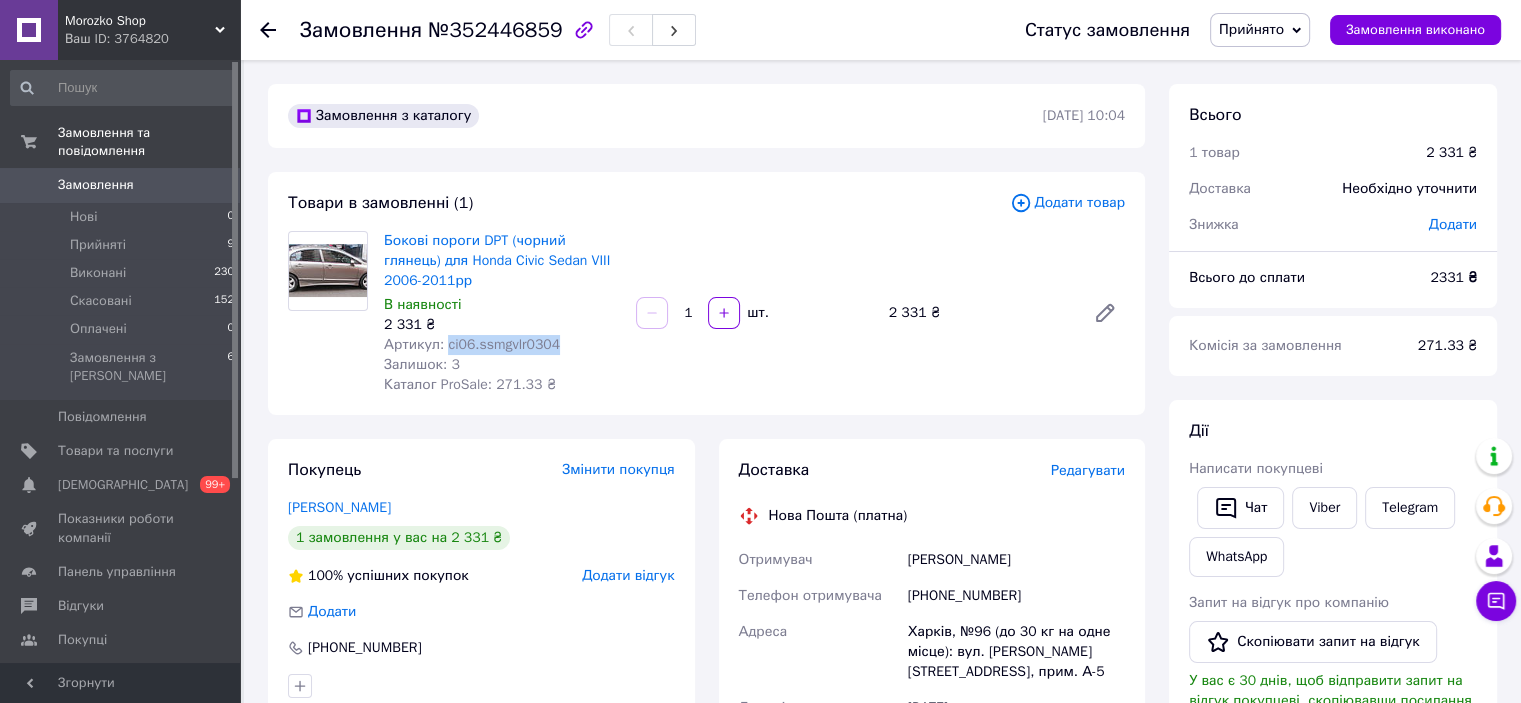 drag, startPoint x: 561, startPoint y: 346, endPoint x: 443, endPoint y: 353, distance: 118.20744 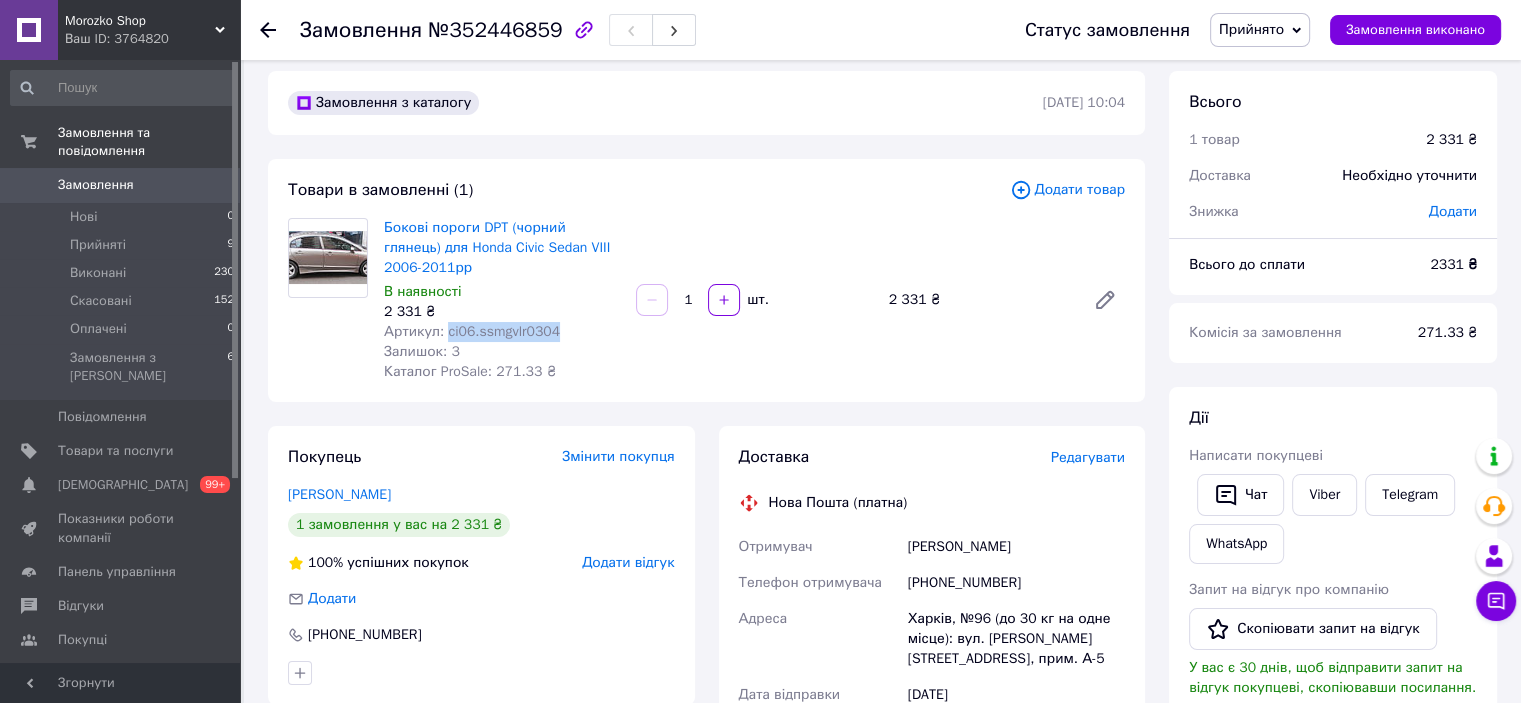 scroll, scrollTop: 0, scrollLeft: 0, axis: both 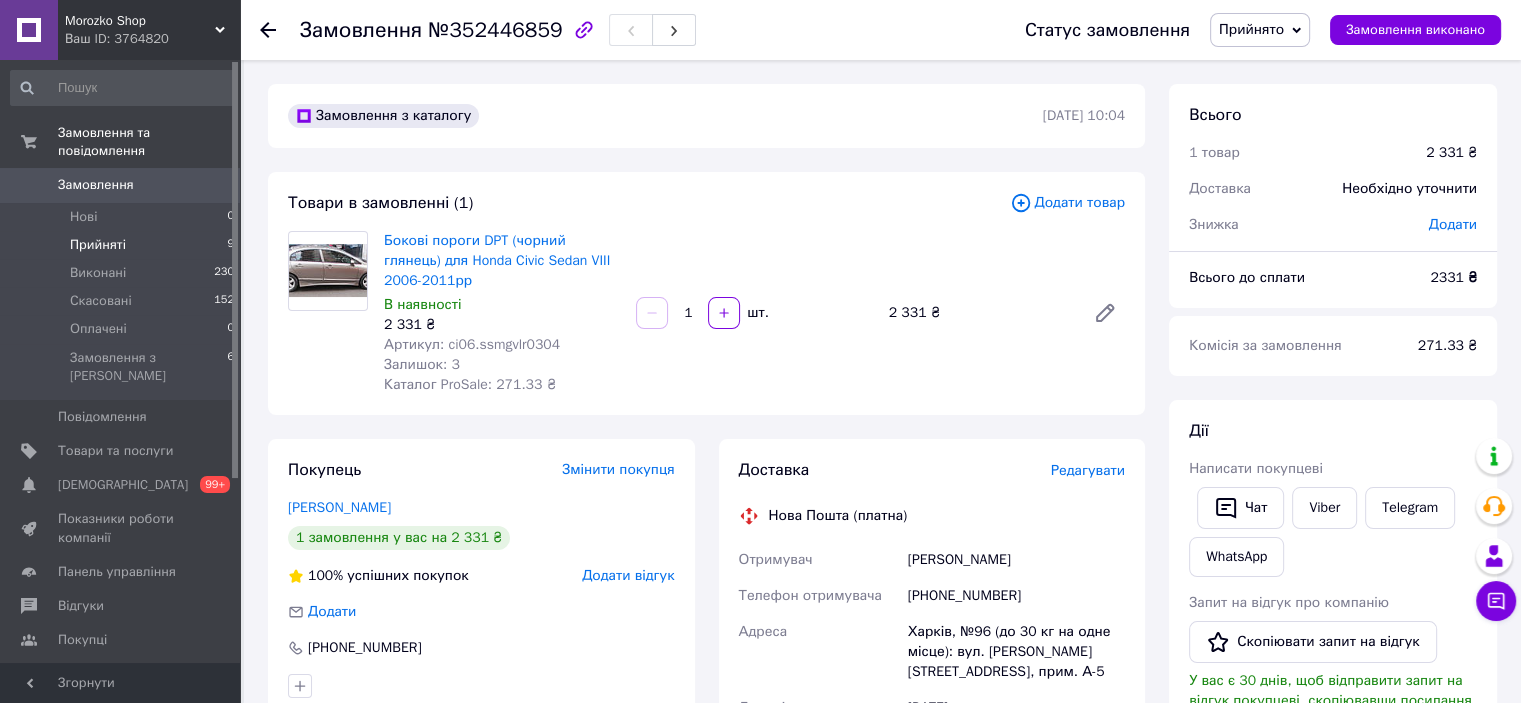 click on "Прийняті" at bounding box center (98, 245) 